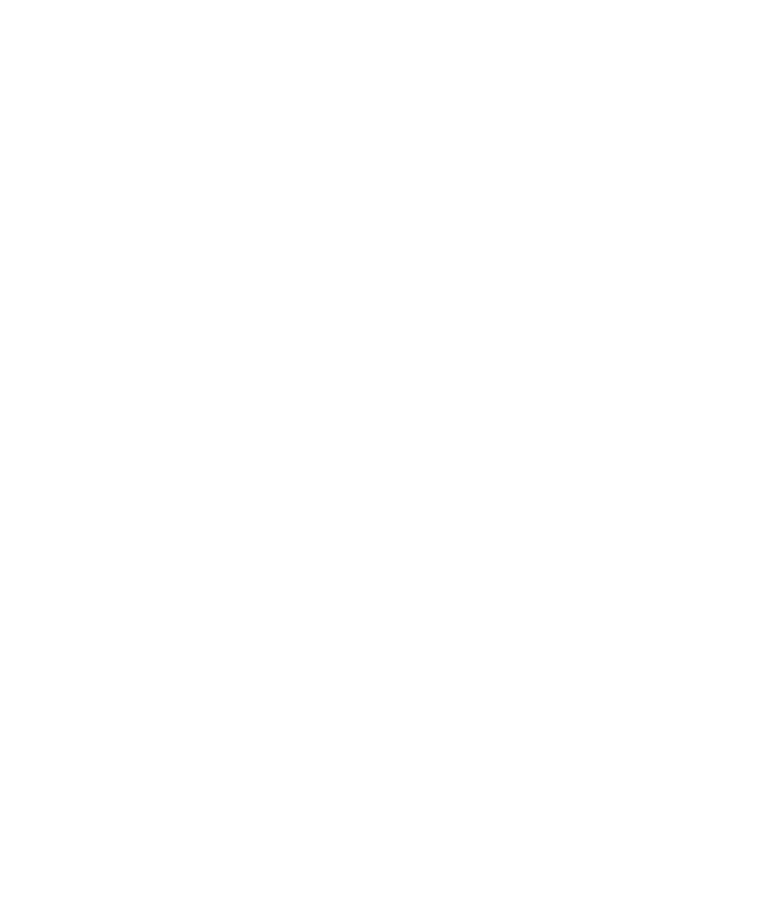 scroll, scrollTop: 0, scrollLeft: 0, axis: both 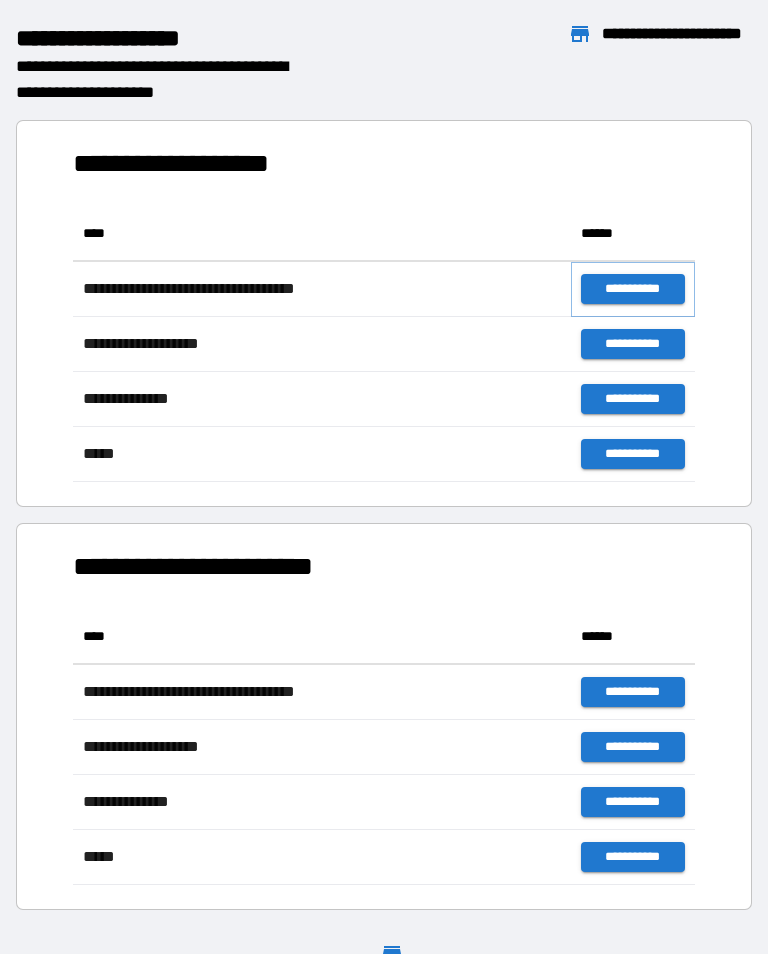 click on "**********" at bounding box center (633, 289) 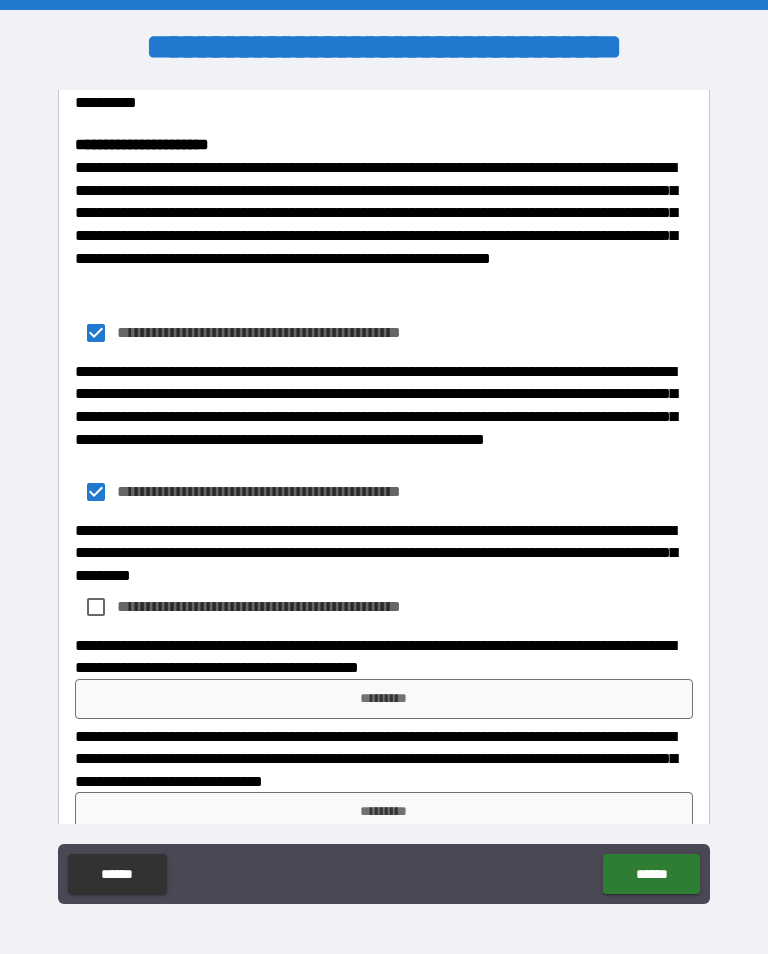 scroll, scrollTop: 1779, scrollLeft: 0, axis: vertical 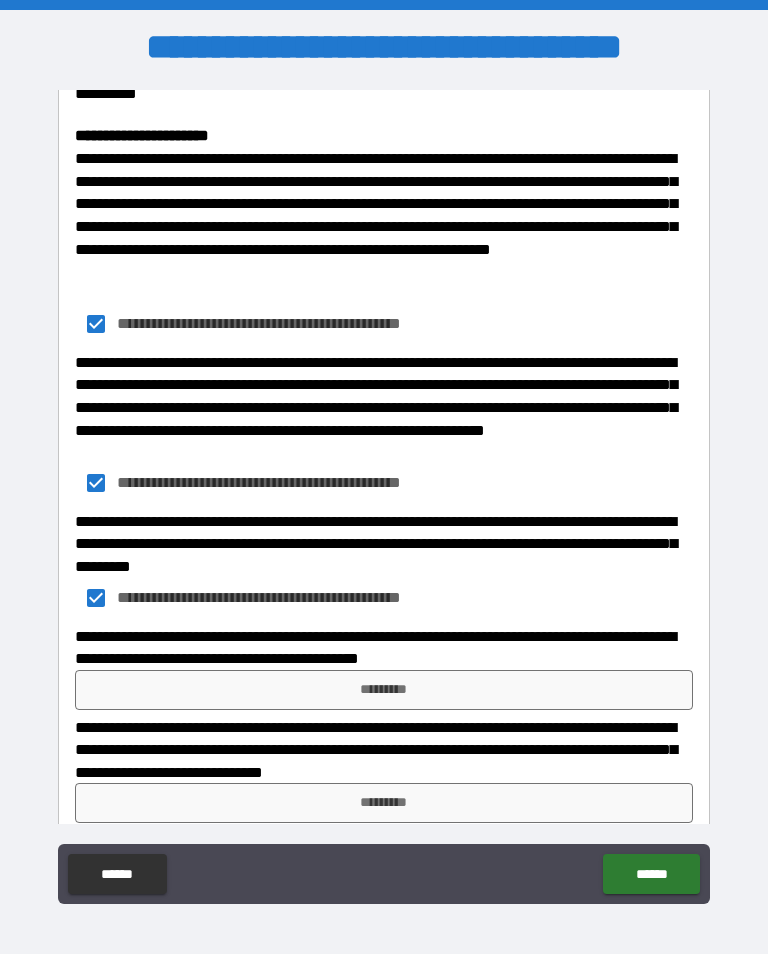 click on "*********" at bounding box center (384, 690) 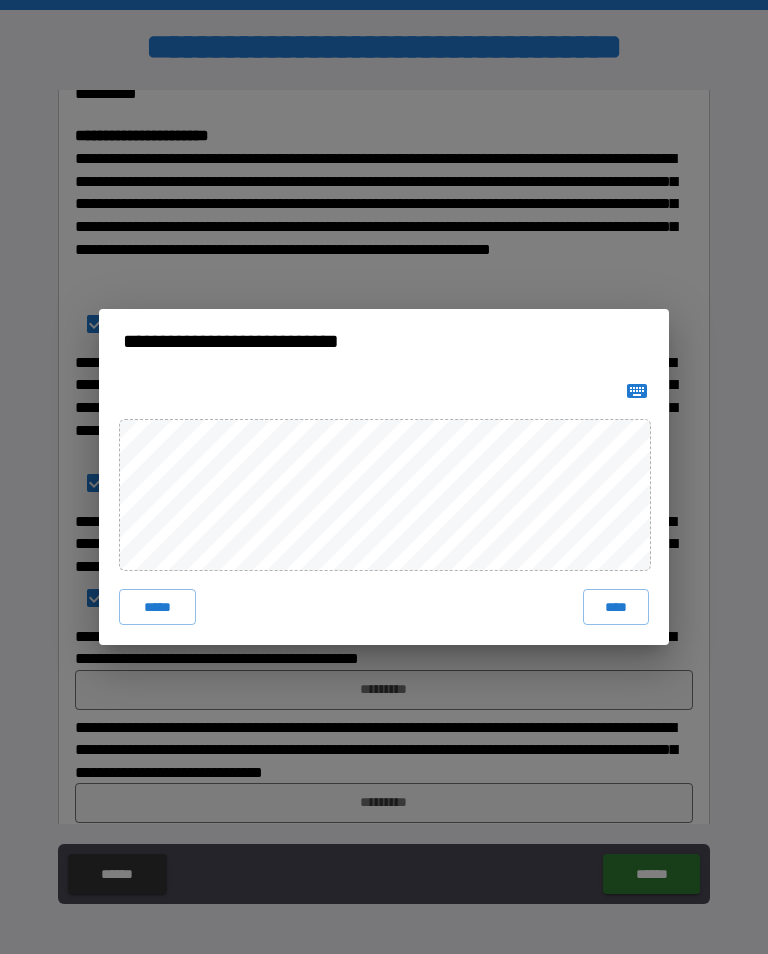 click on "****" at bounding box center [616, 607] 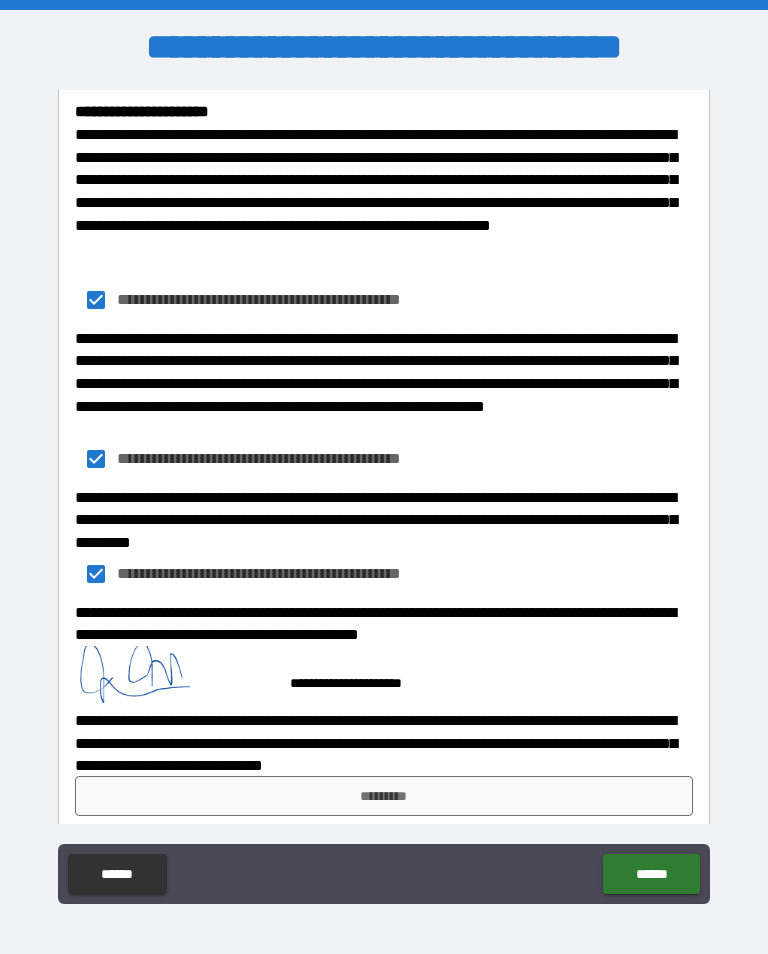 scroll, scrollTop: 1802, scrollLeft: 0, axis: vertical 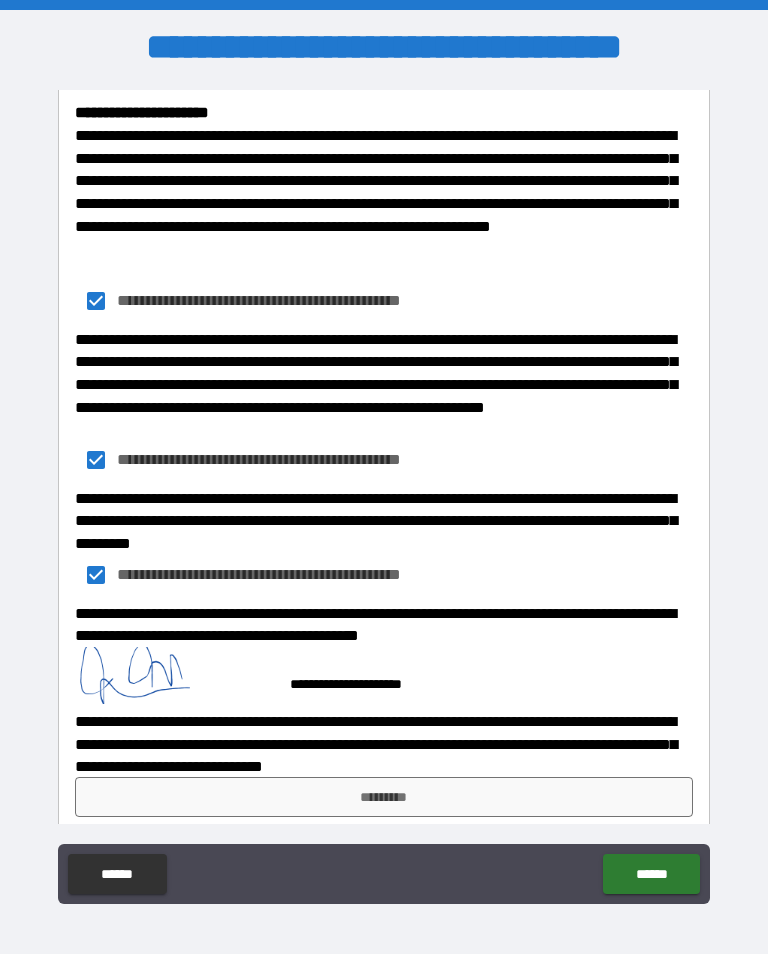 click on "*********" at bounding box center [384, 797] 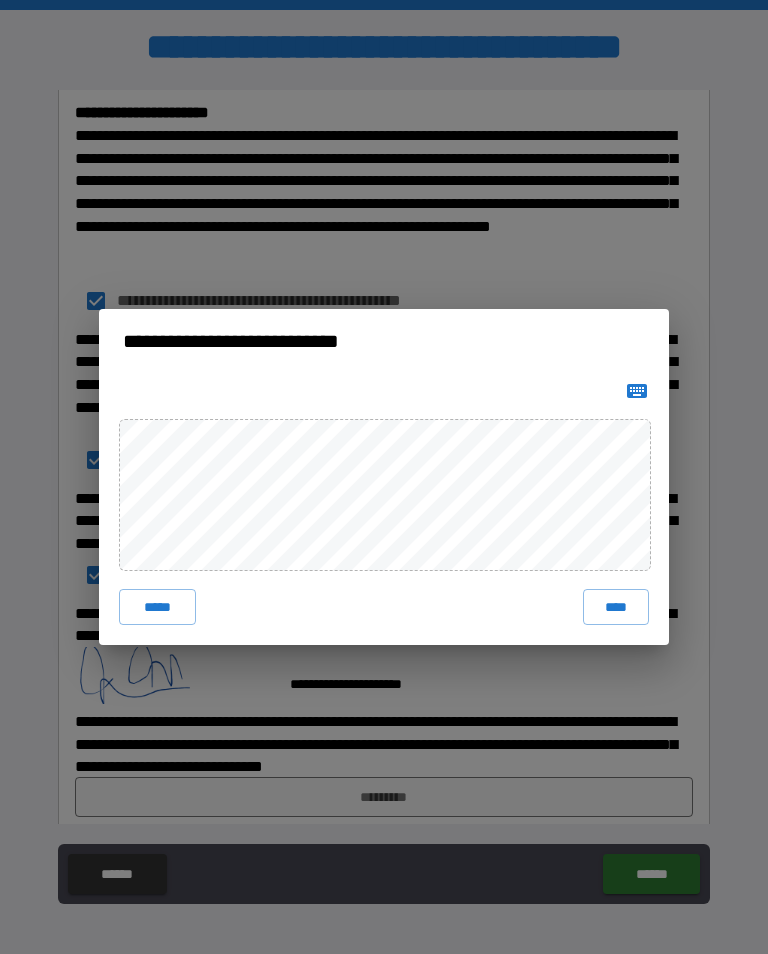 click on "****" at bounding box center [616, 607] 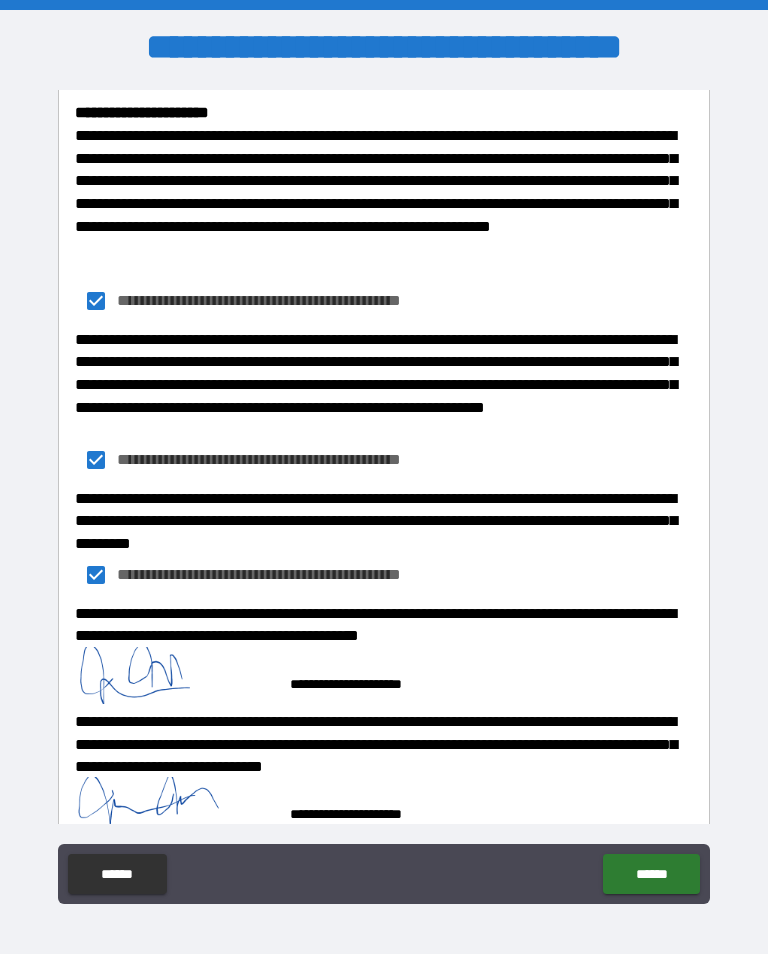 scroll, scrollTop: 1792, scrollLeft: 0, axis: vertical 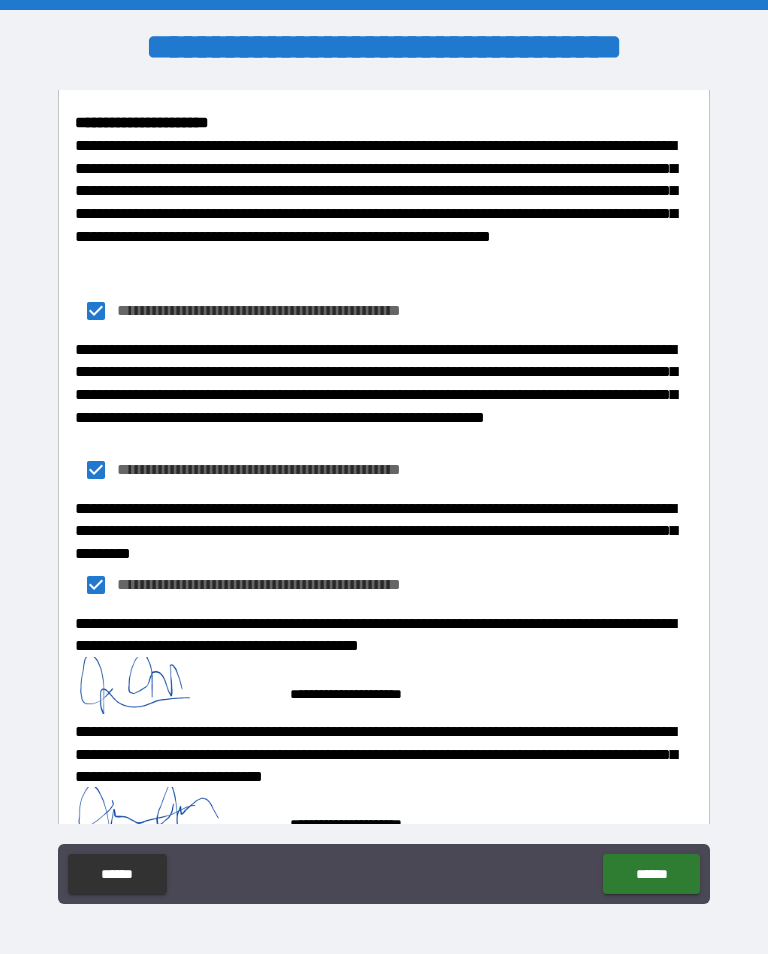 click on "******" at bounding box center (651, 874) 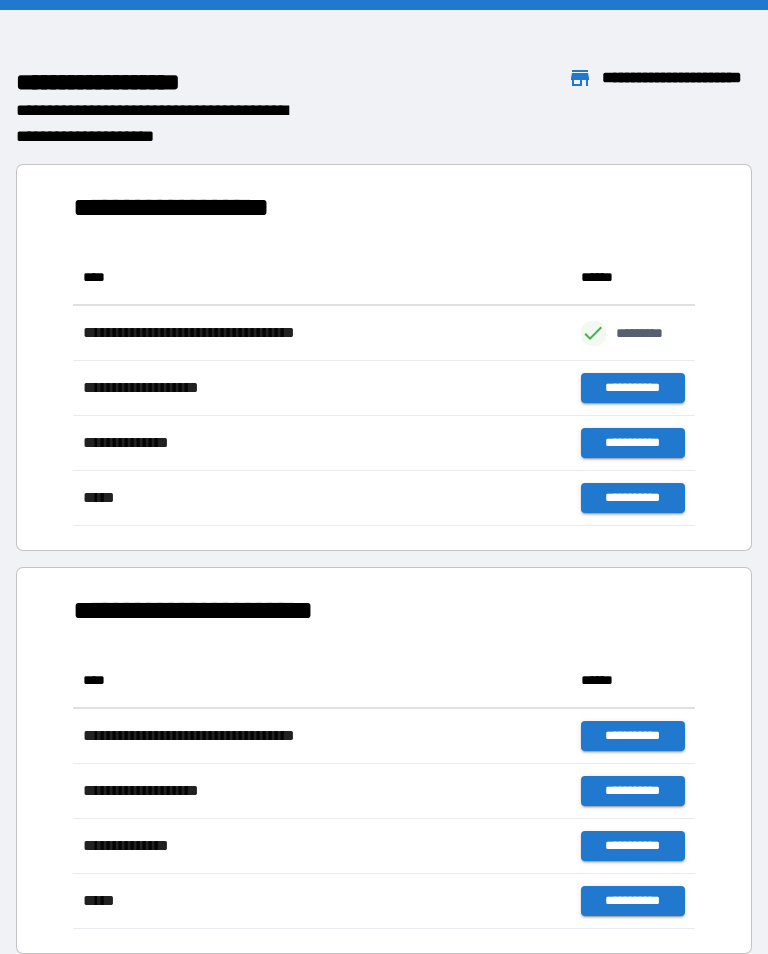 scroll, scrollTop: 1, scrollLeft: 1, axis: both 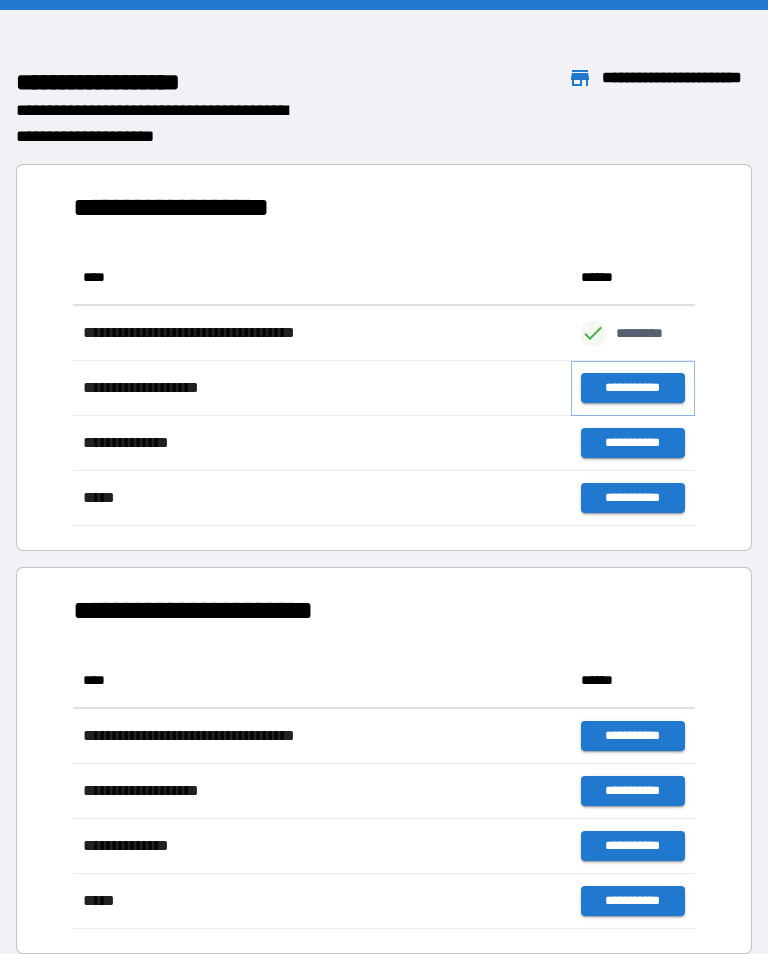 click on "**********" at bounding box center (633, 388) 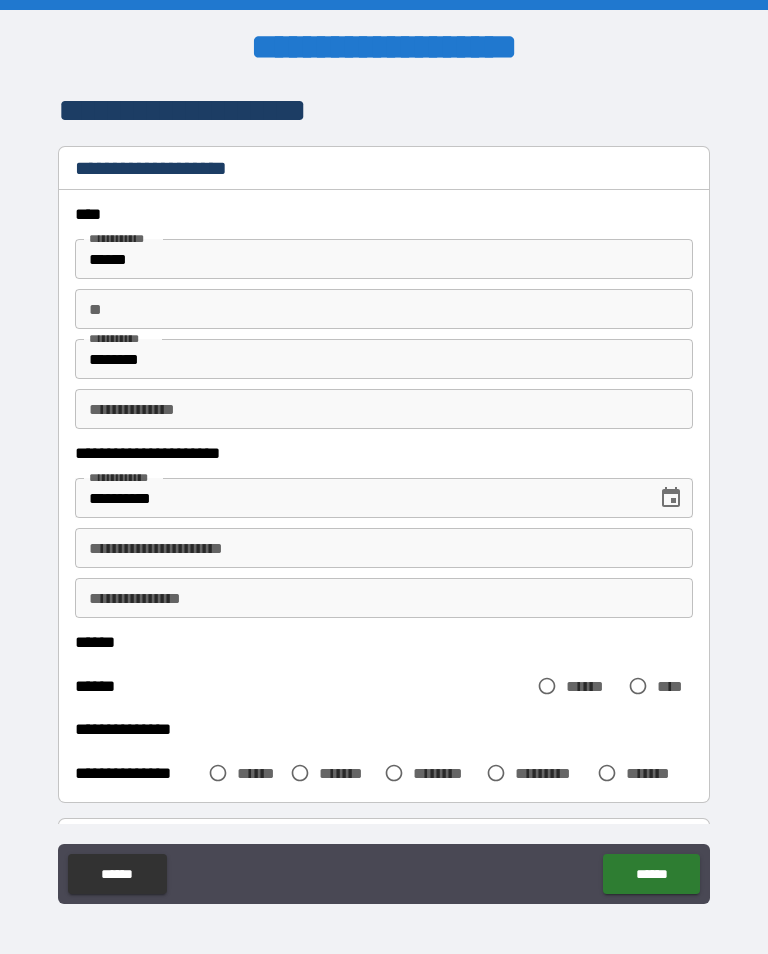 click on "**********" at bounding box center [384, 548] 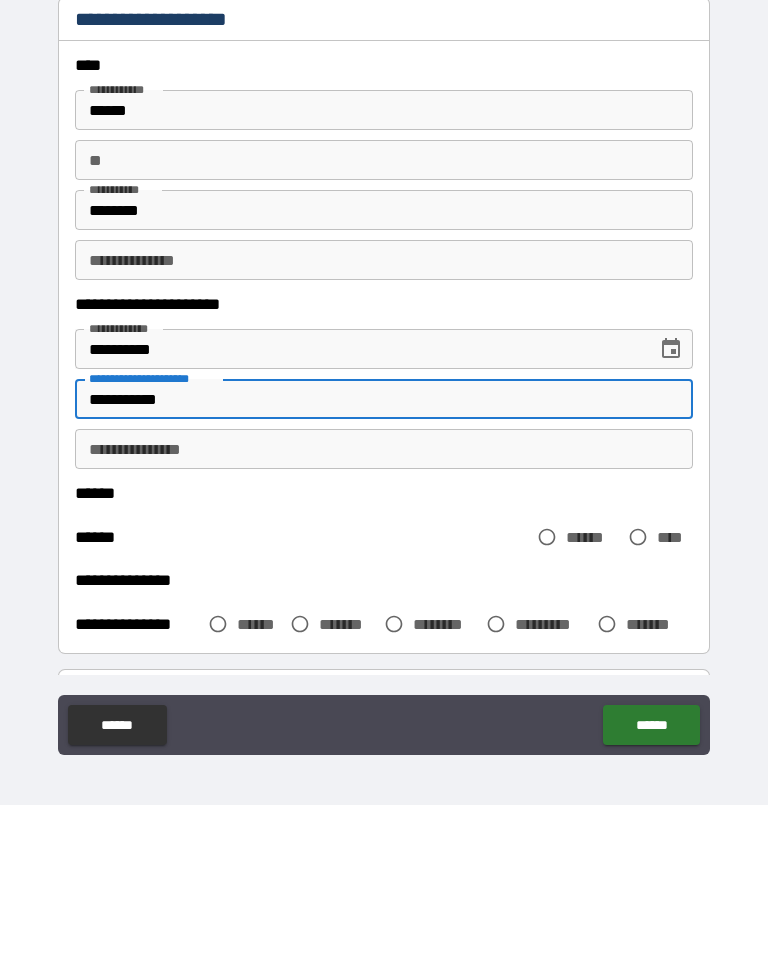 type on "**********" 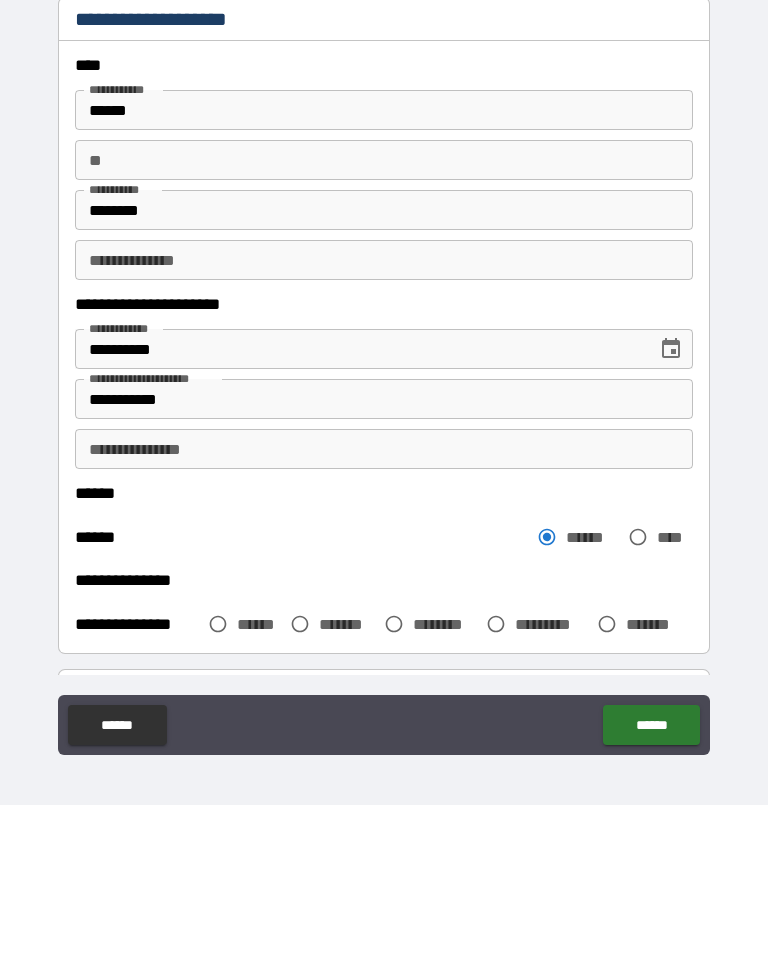 scroll, scrollTop: 31, scrollLeft: 0, axis: vertical 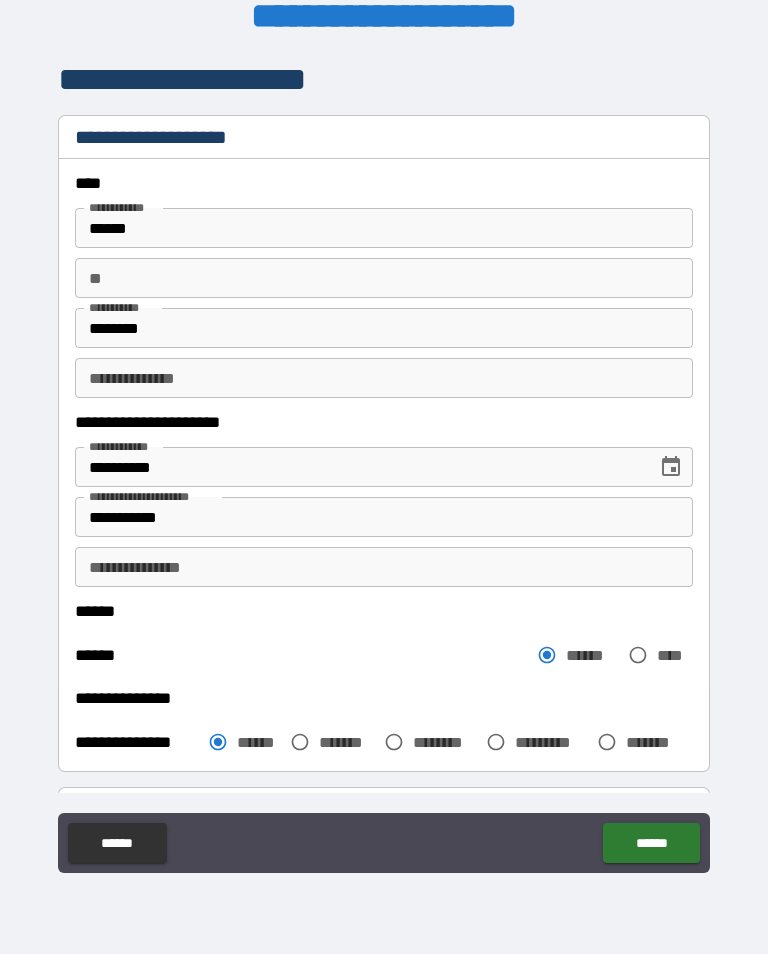click on "******" at bounding box center [651, 843] 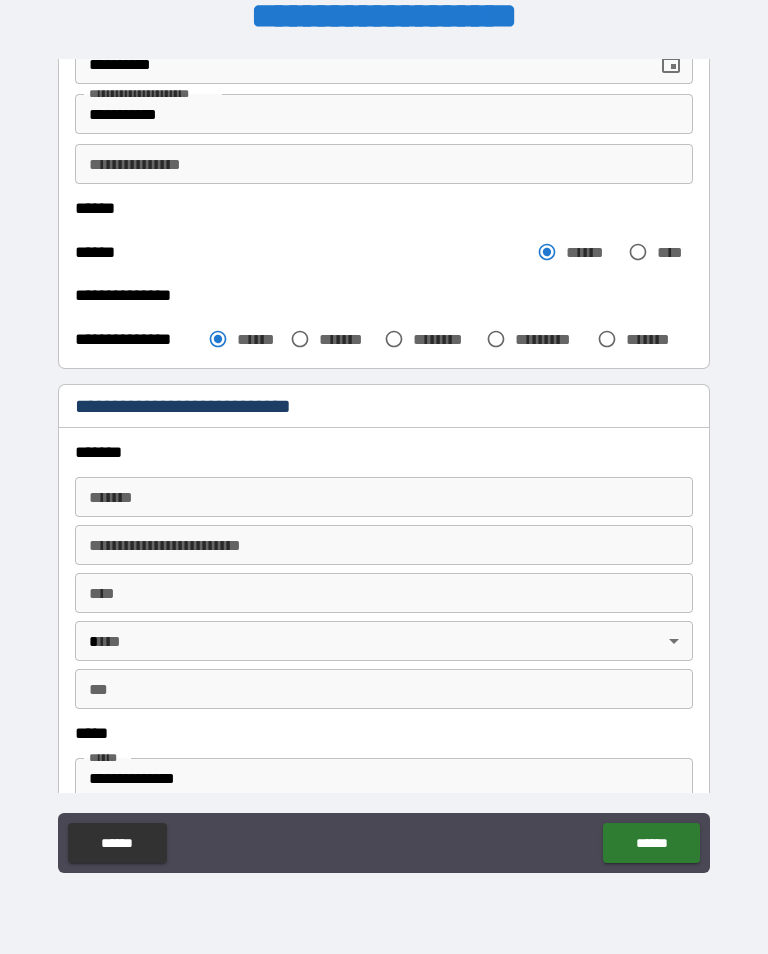 scroll, scrollTop: 434, scrollLeft: 0, axis: vertical 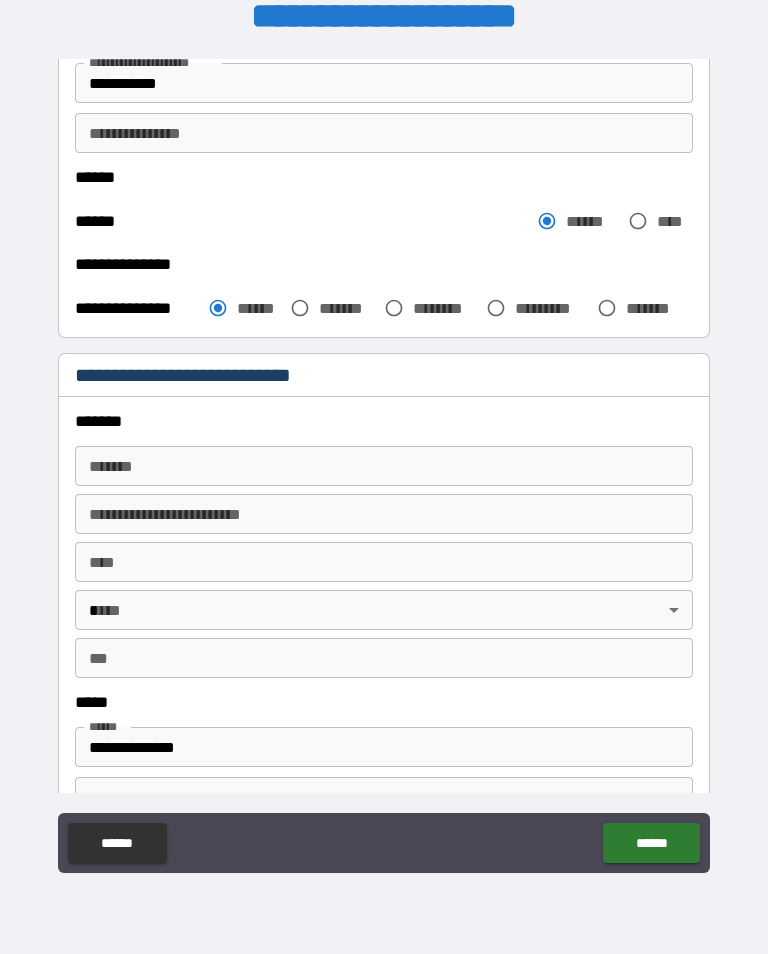 click on "******* *******" at bounding box center (384, 466) 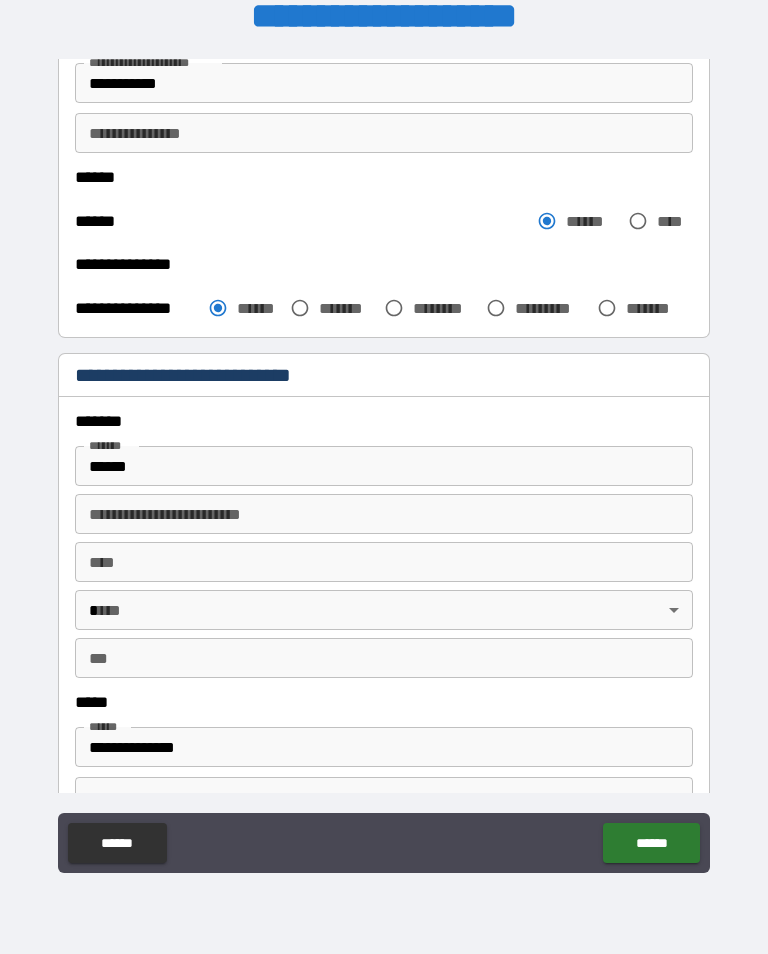 type on "**********" 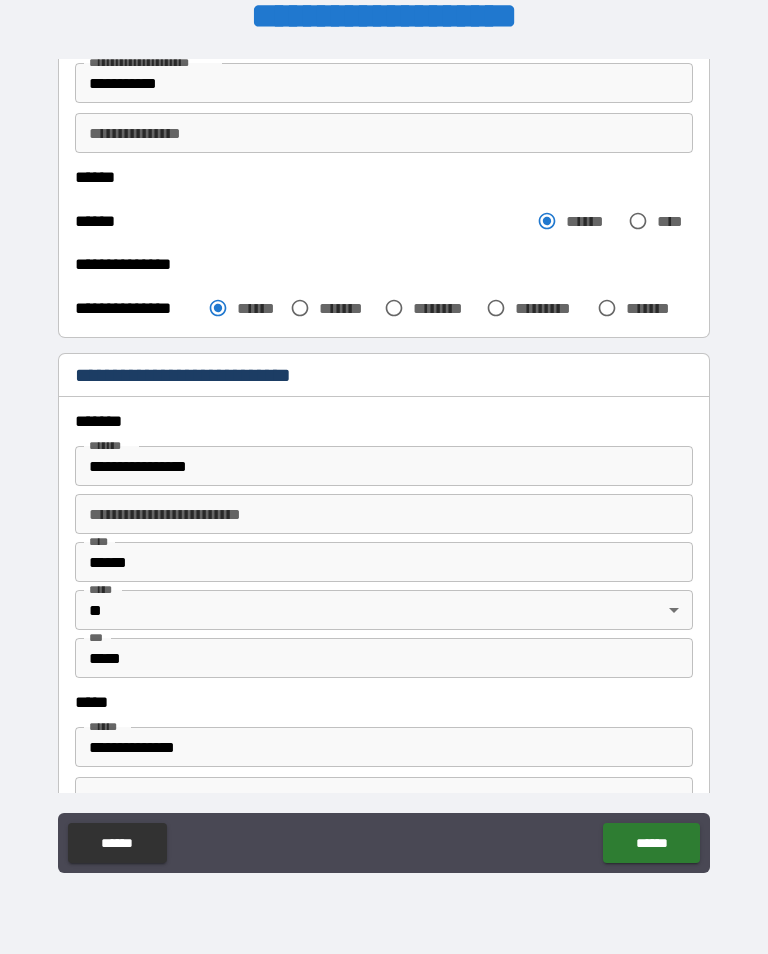 click on "******" at bounding box center [651, 843] 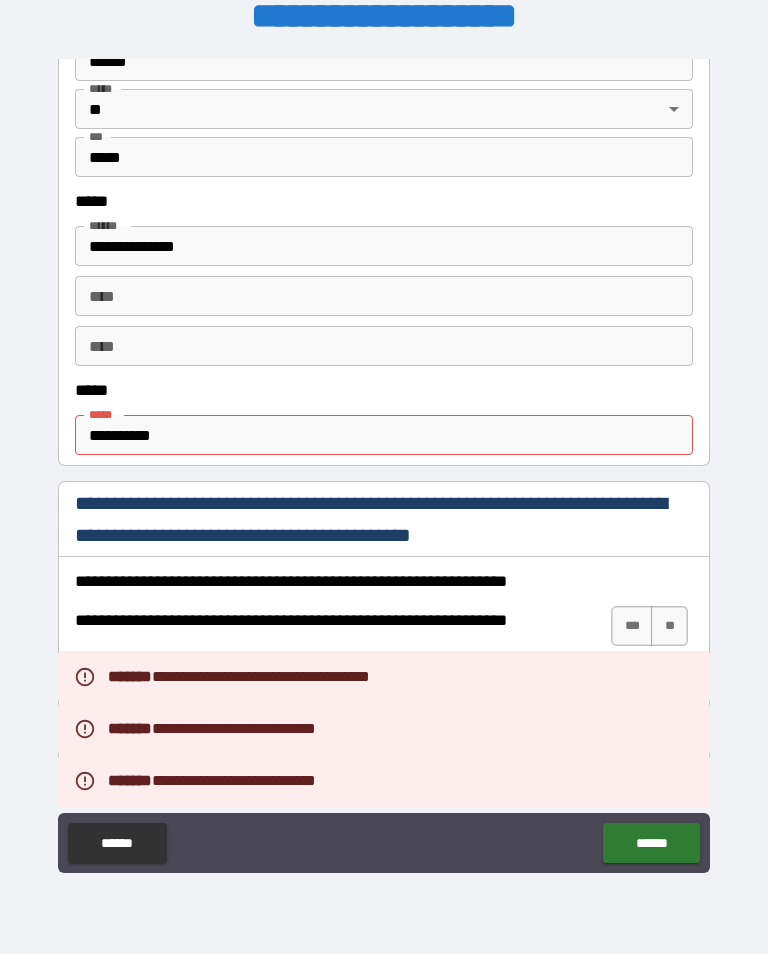 scroll, scrollTop: 936, scrollLeft: 0, axis: vertical 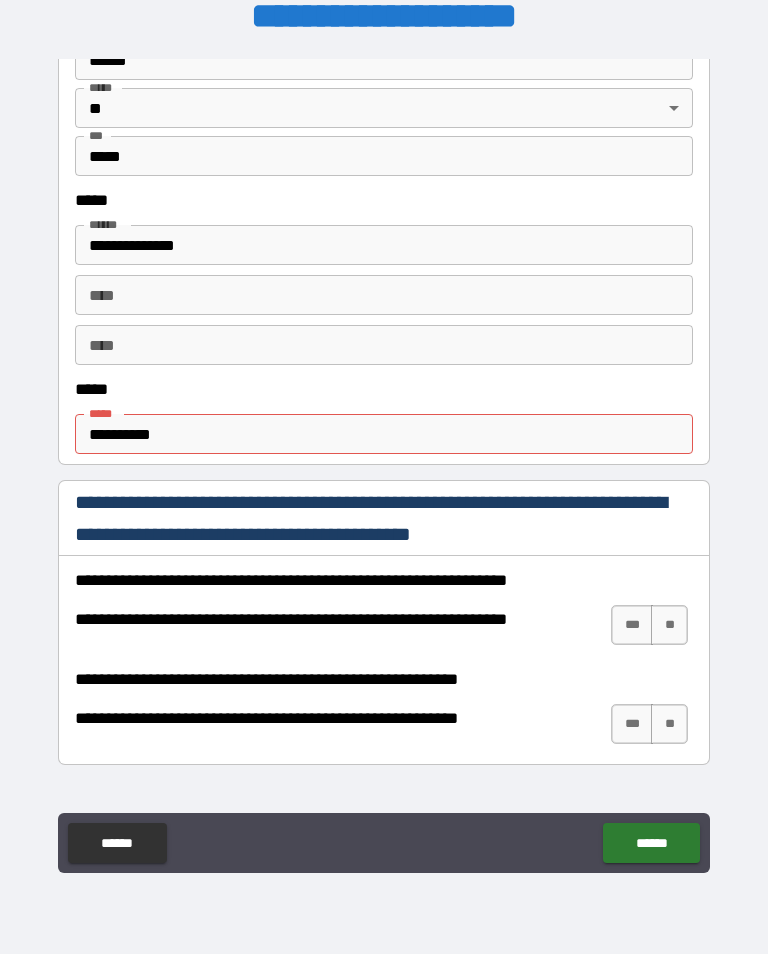click on "***" at bounding box center (632, 625) 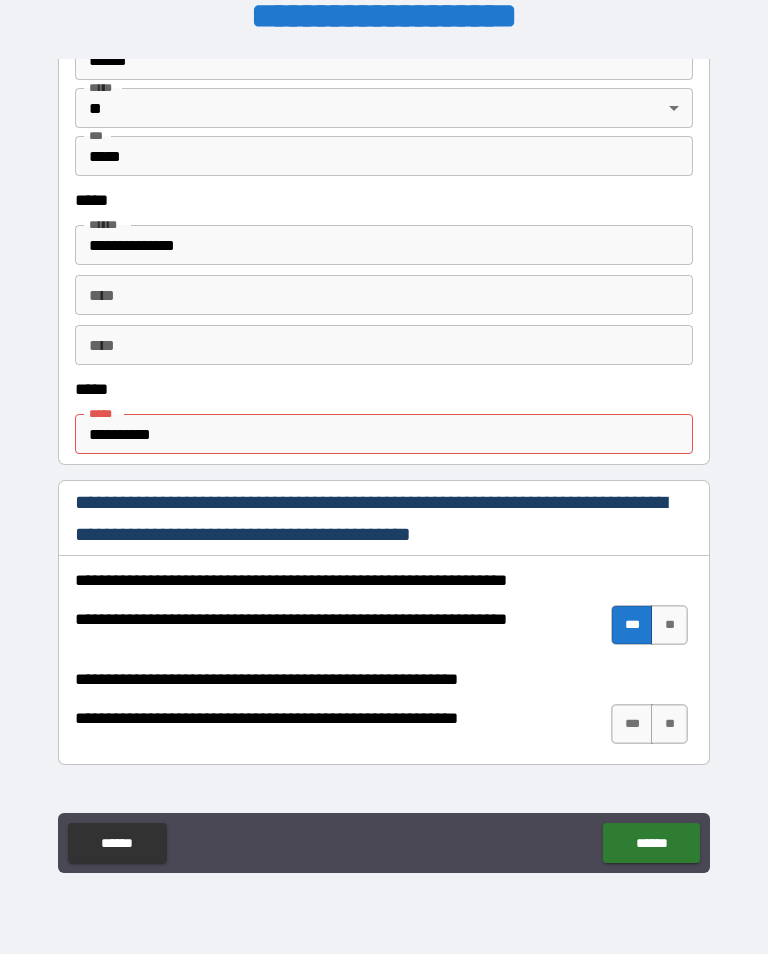 click on "***" at bounding box center [632, 724] 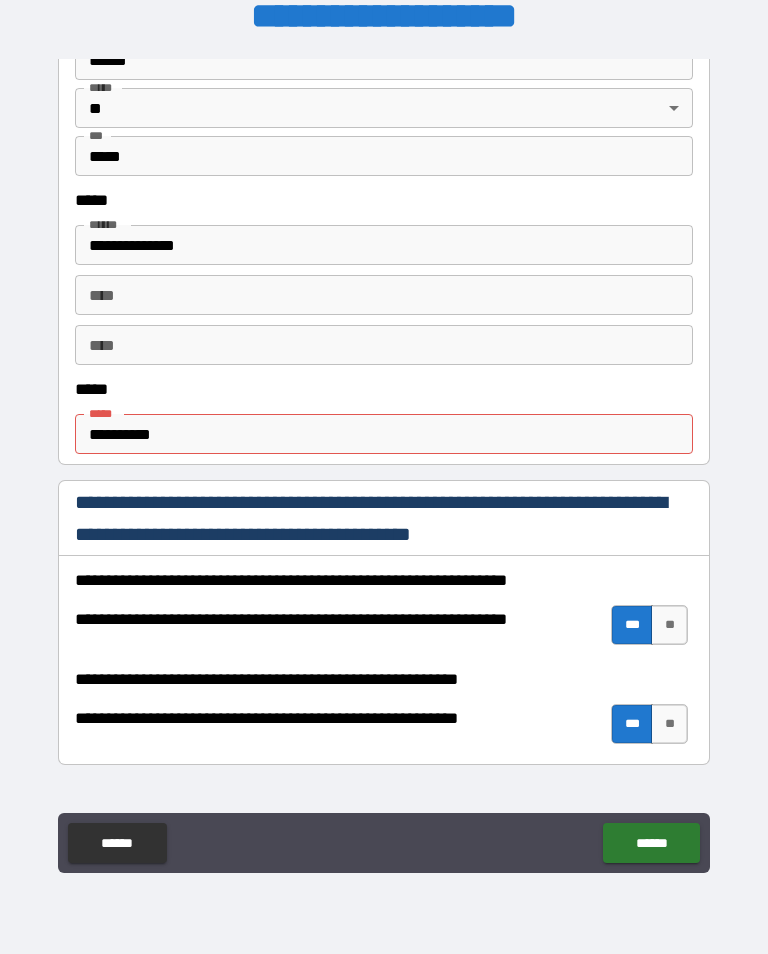 click on "******" at bounding box center [651, 843] 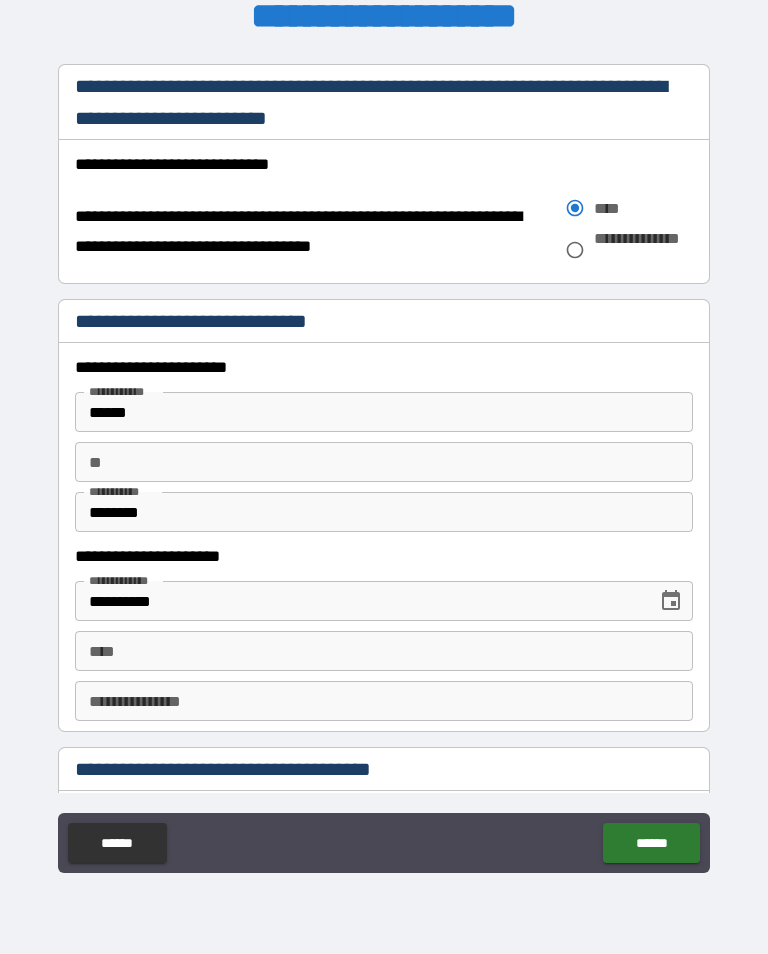 scroll, scrollTop: 1719, scrollLeft: 0, axis: vertical 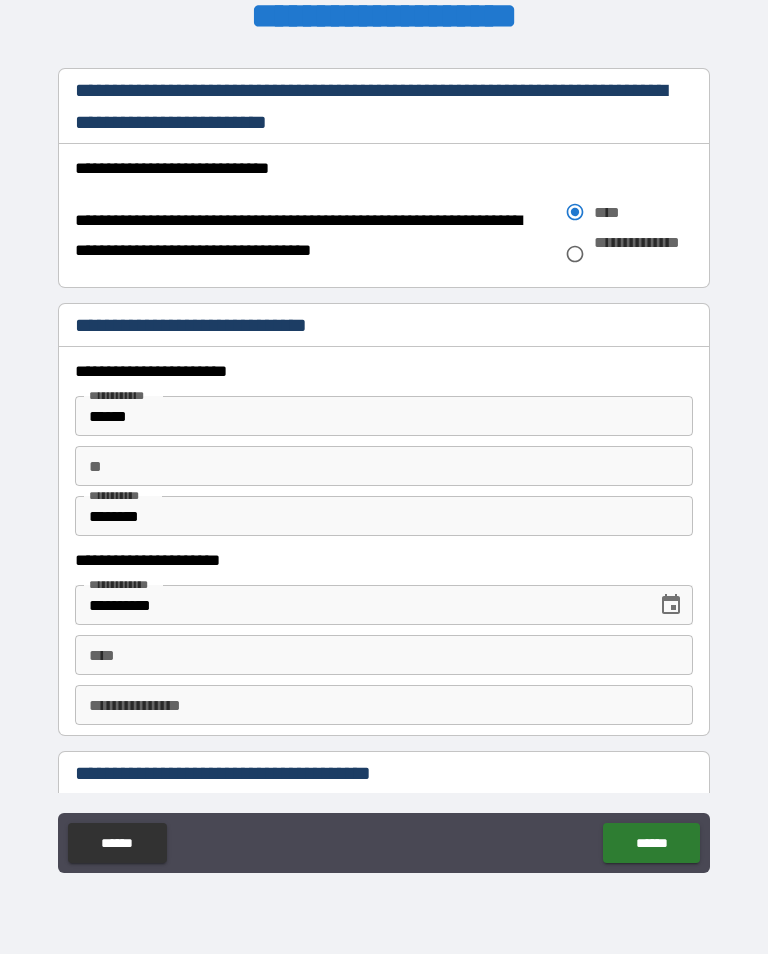 click on "******" at bounding box center [384, 416] 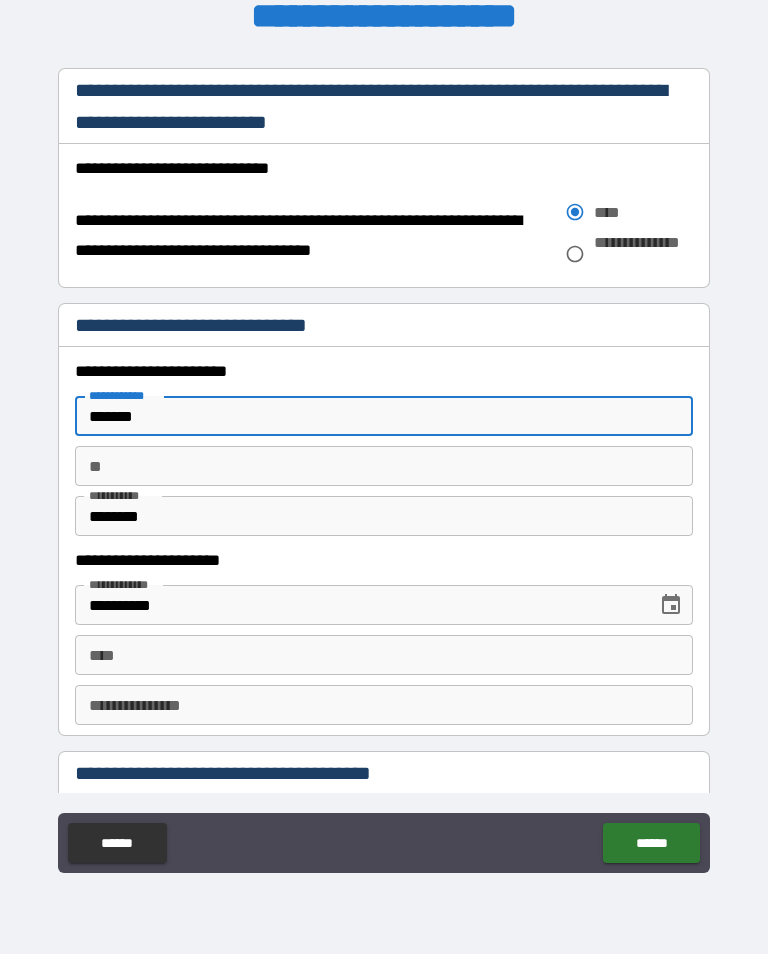 type on "*******" 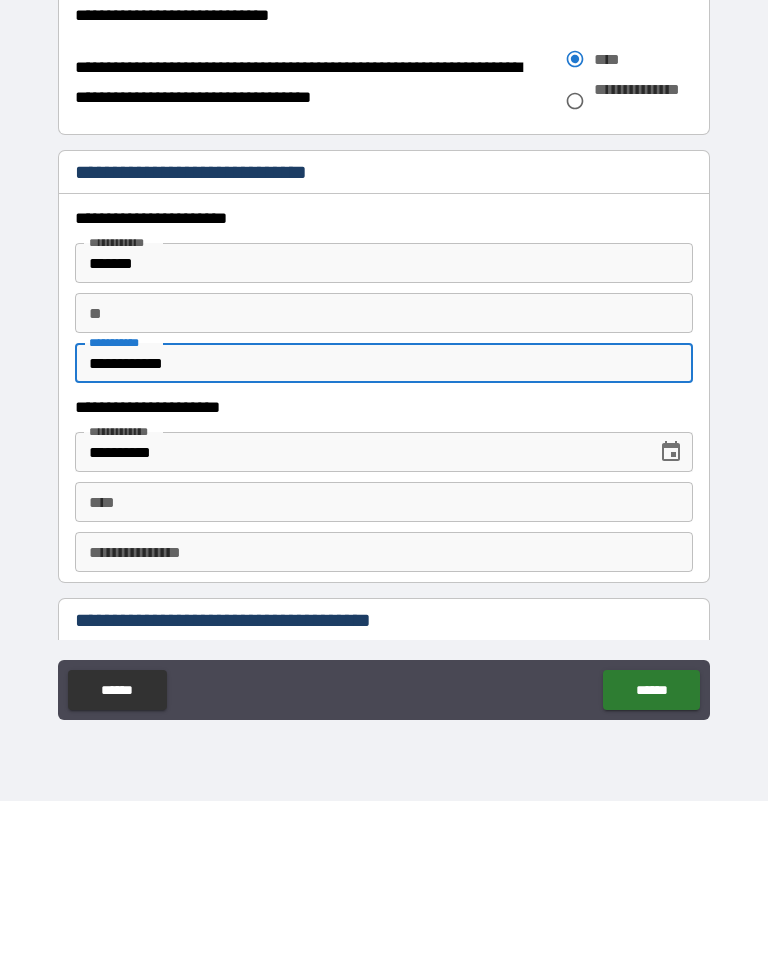 type on "**********" 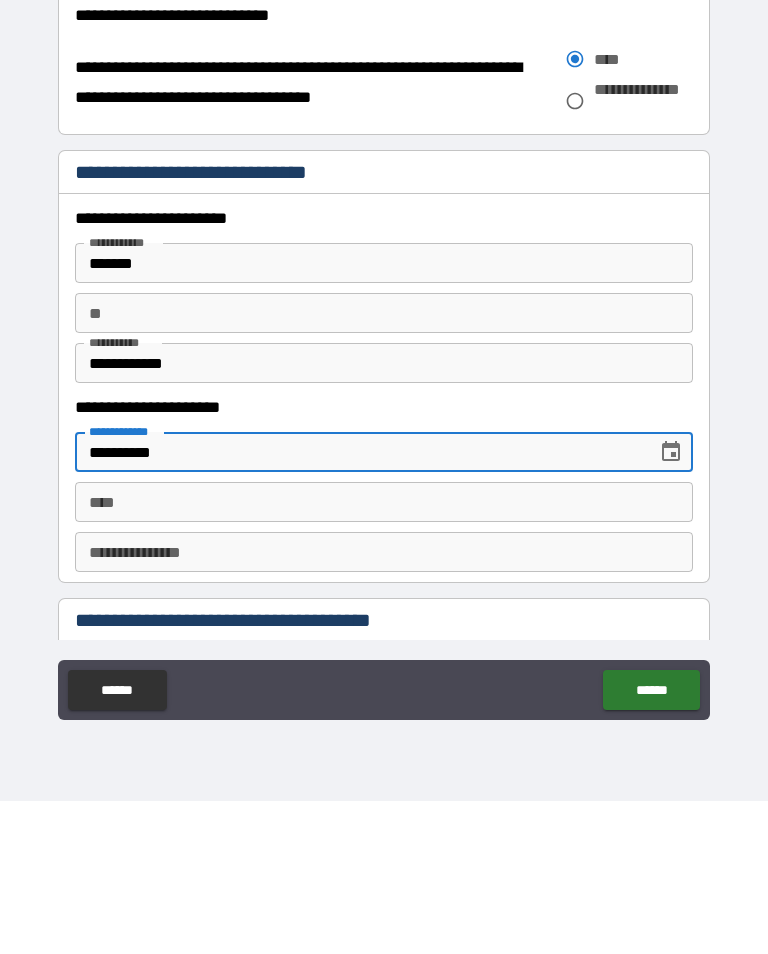 click 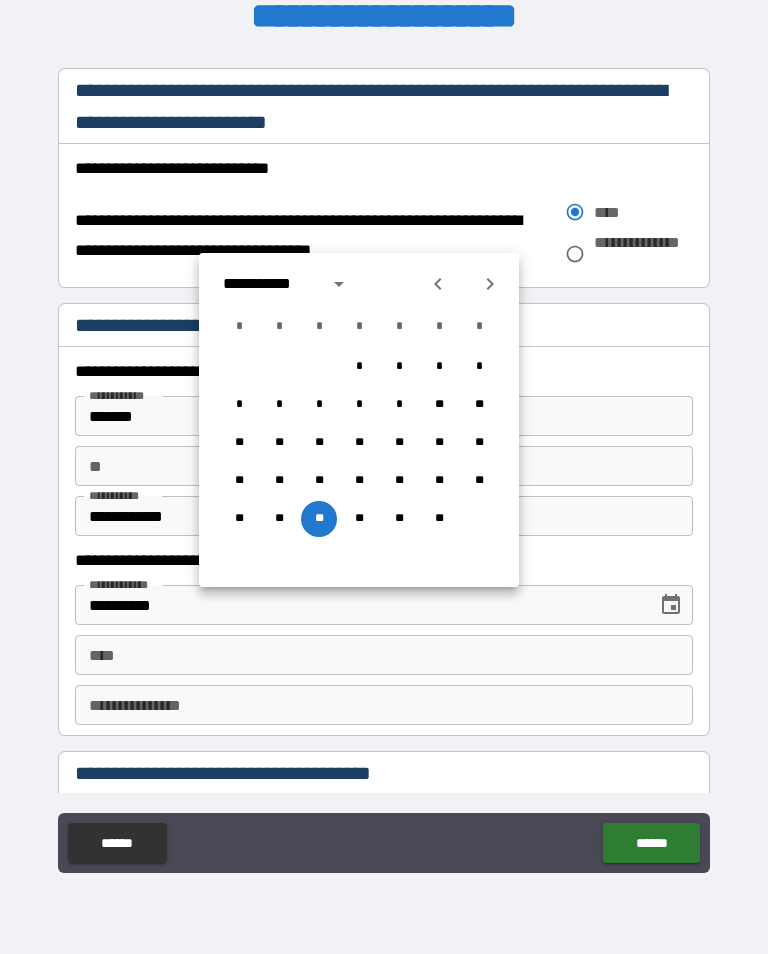 click on "**********" at bounding box center (269, 284) 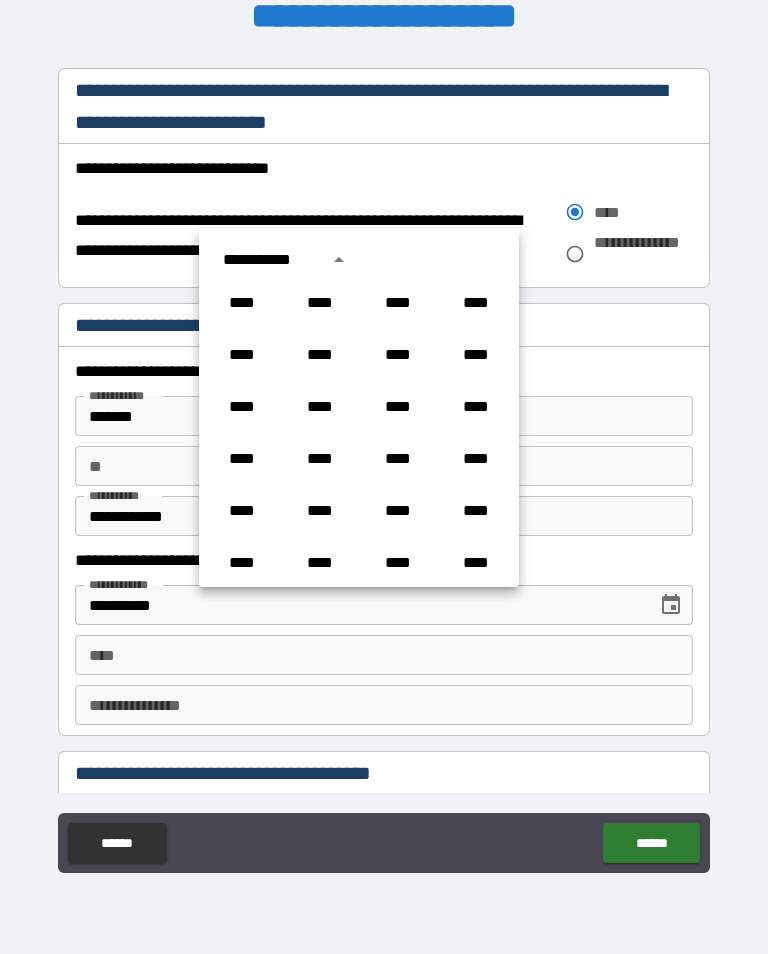 scroll, scrollTop: 943, scrollLeft: 0, axis: vertical 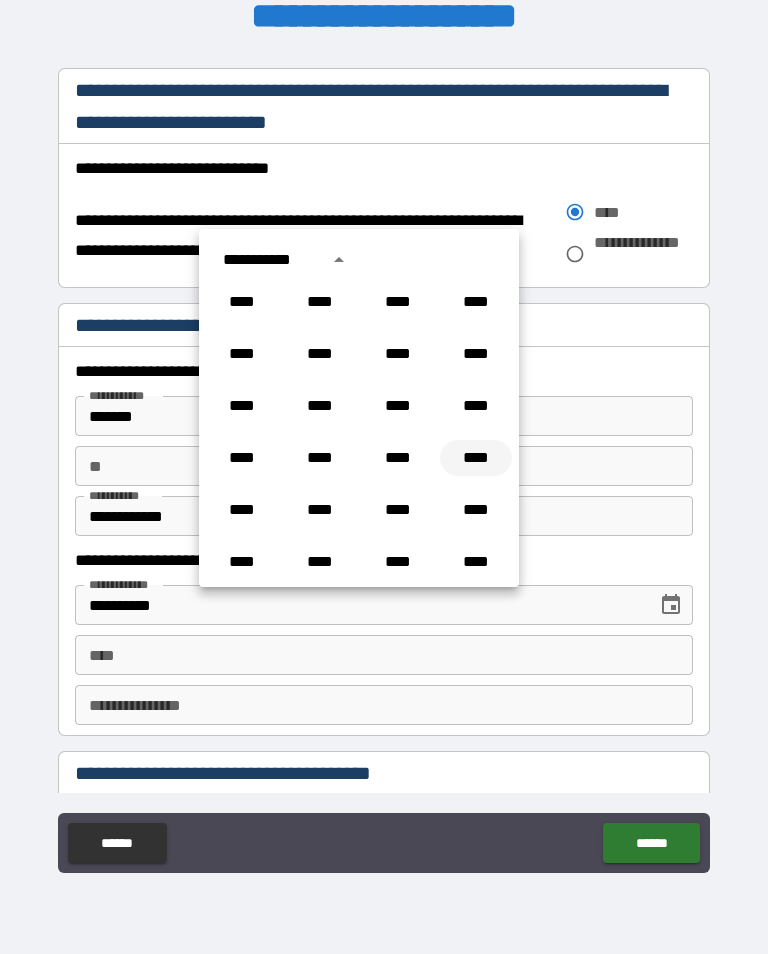 click on "****" at bounding box center (476, 458) 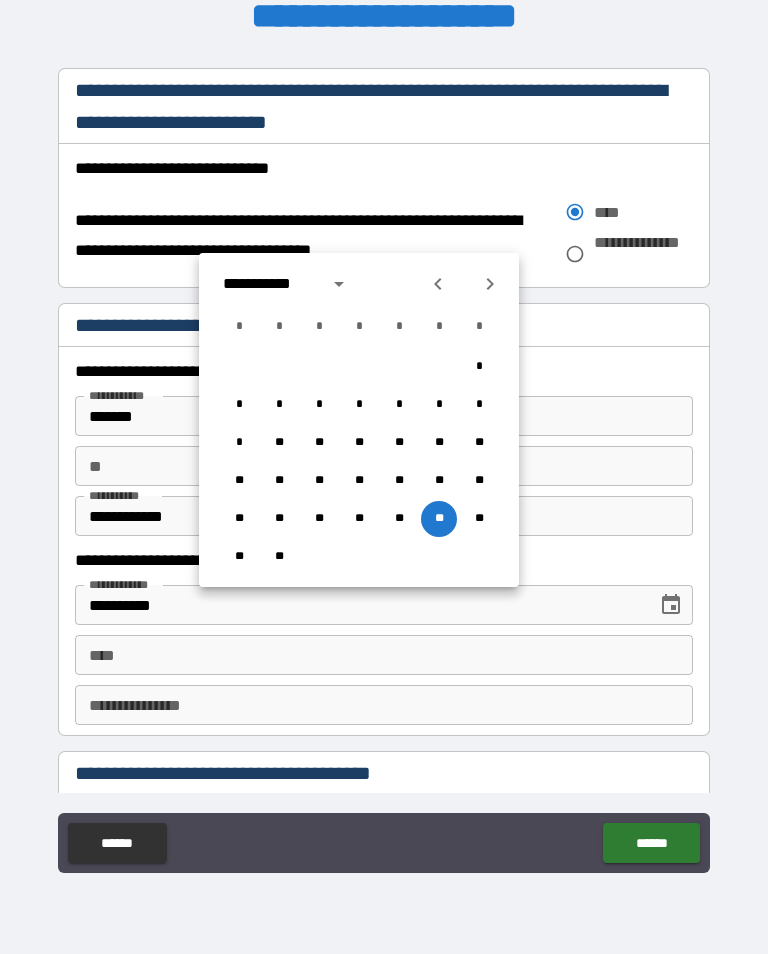 click at bounding box center (339, 284) 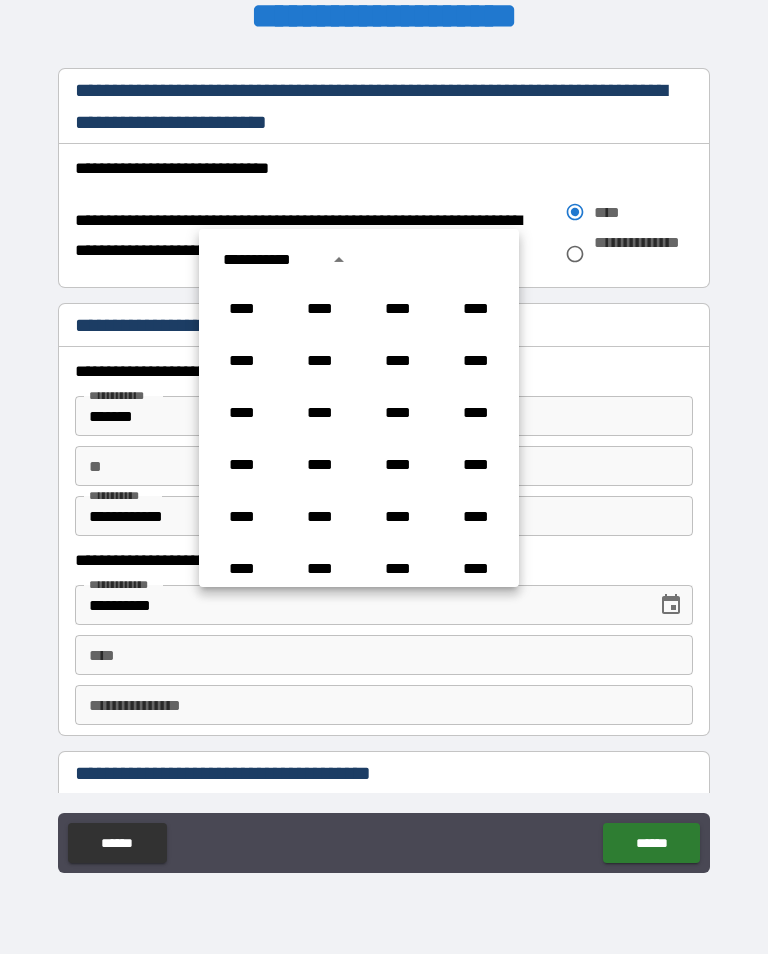 scroll, scrollTop: 966, scrollLeft: 0, axis: vertical 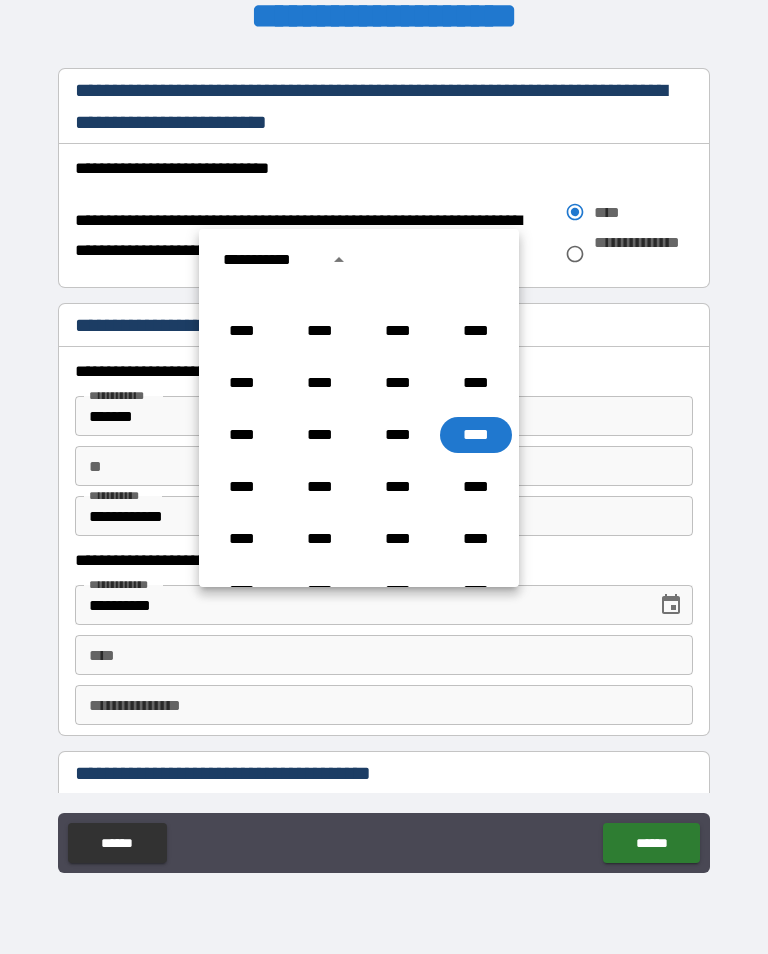 click on "**********" at bounding box center [269, 260] 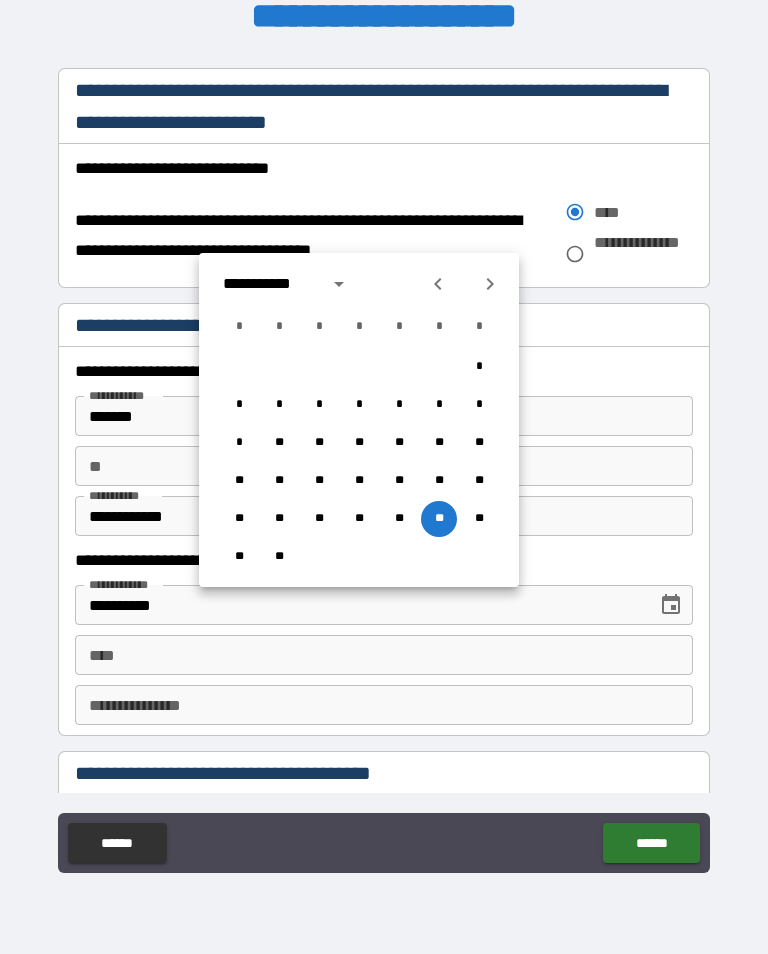 click on "**********" at bounding box center [269, 284] 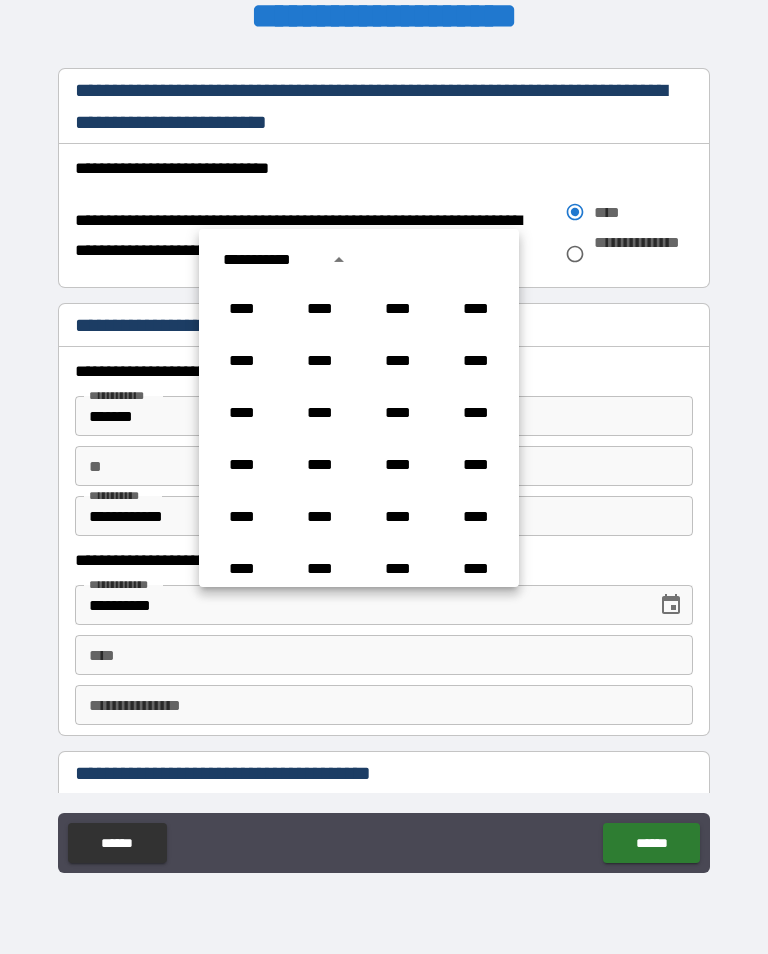 scroll, scrollTop: 966, scrollLeft: 0, axis: vertical 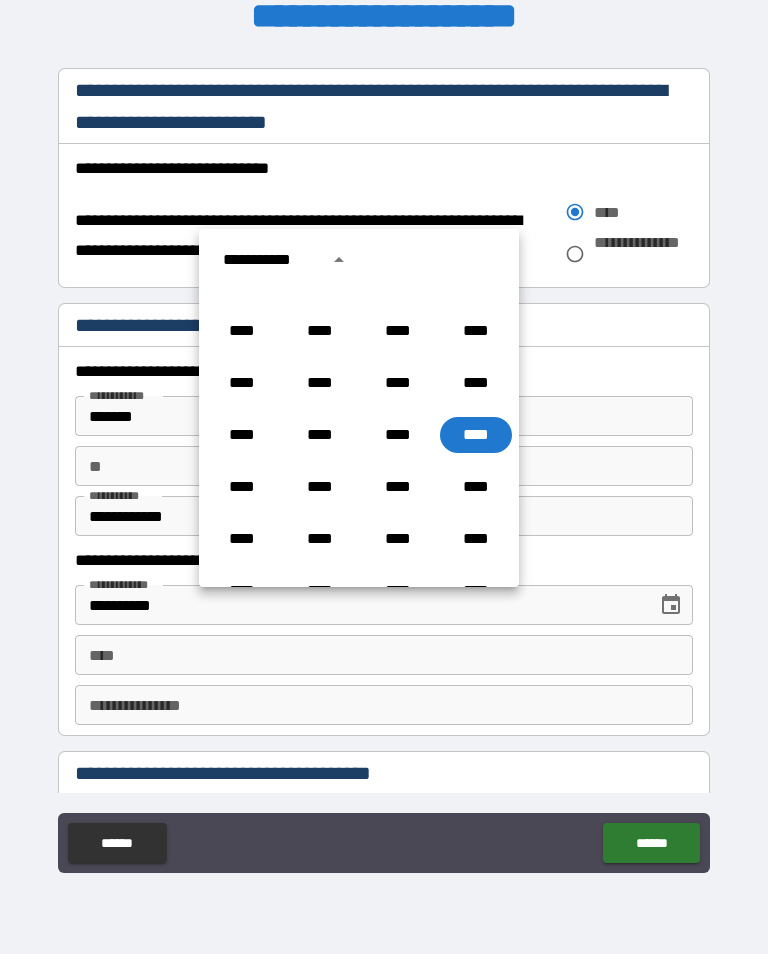 click on "****" at bounding box center (476, 435) 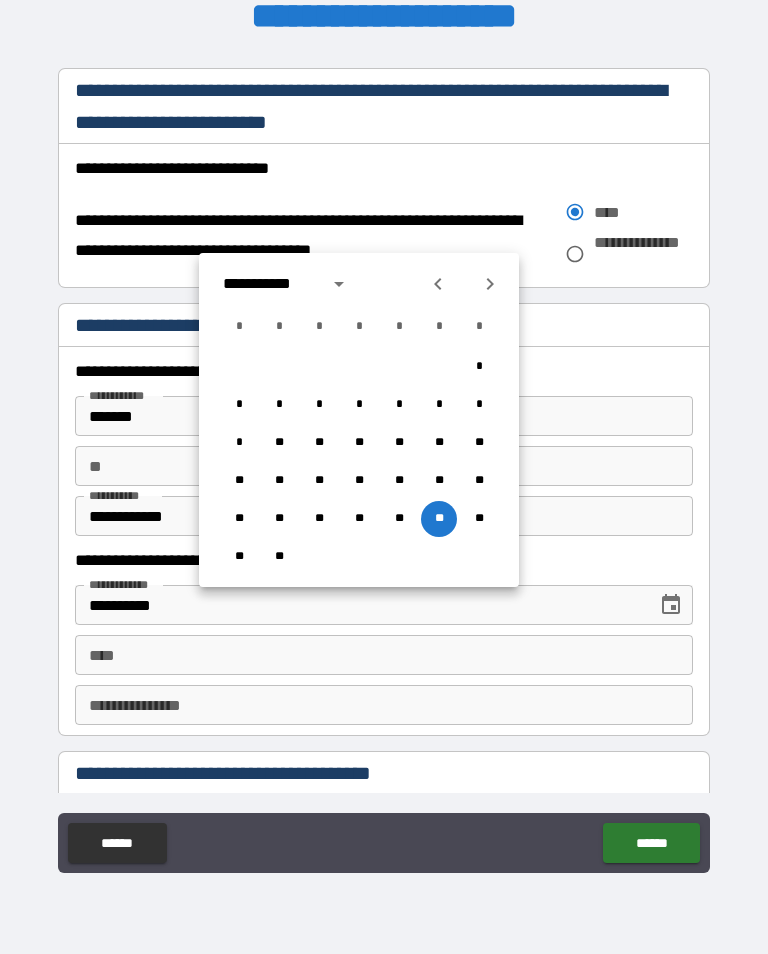click 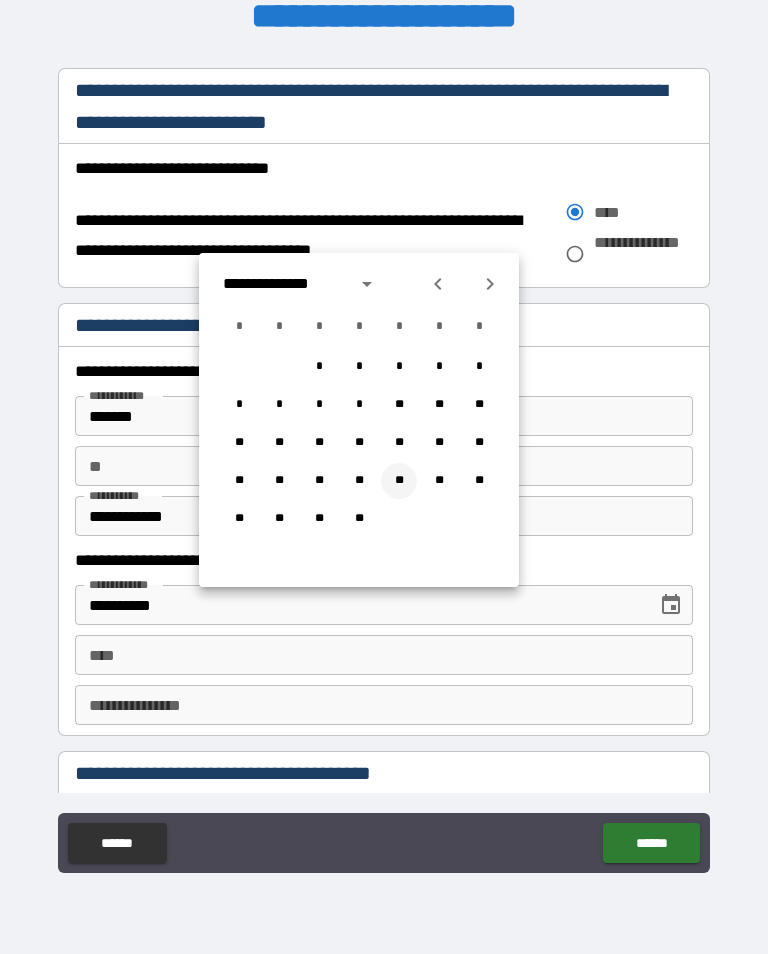 click on "**" at bounding box center [399, 481] 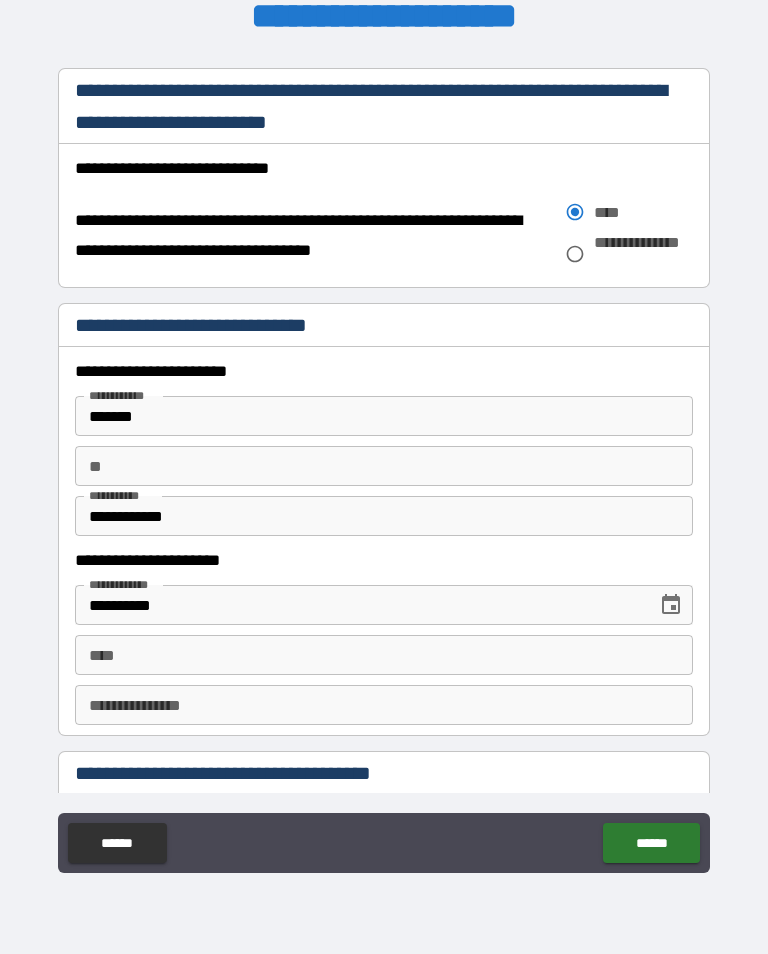 type on "**********" 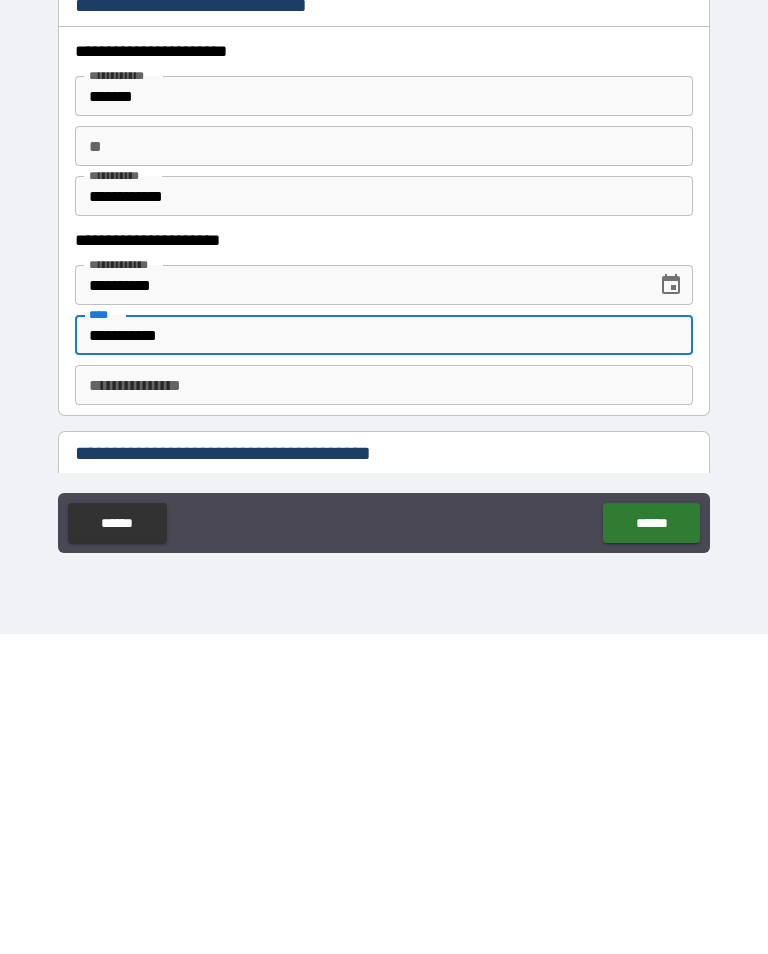 type on "**********" 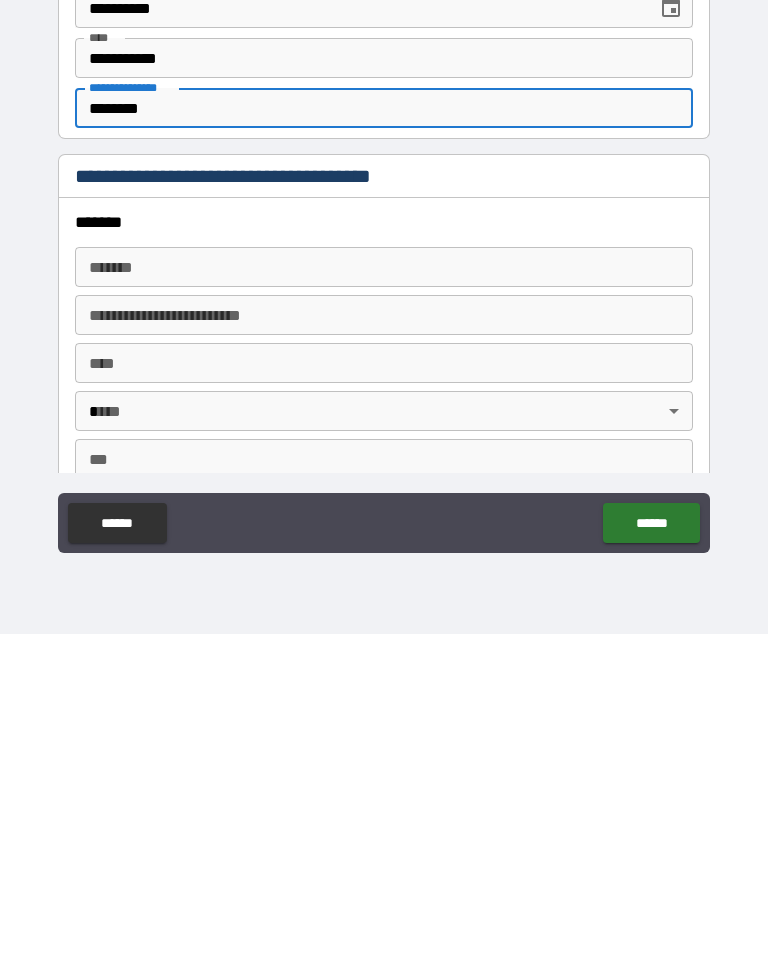 scroll, scrollTop: 1996, scrollLeft: 0, axis: vertical 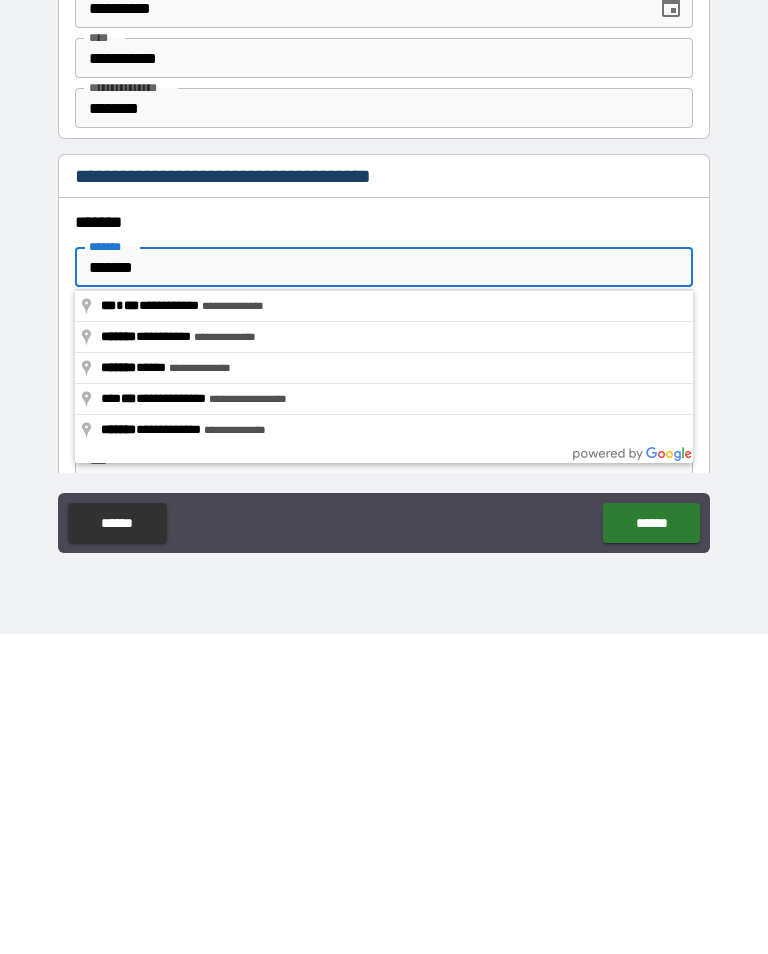 type on "**********" 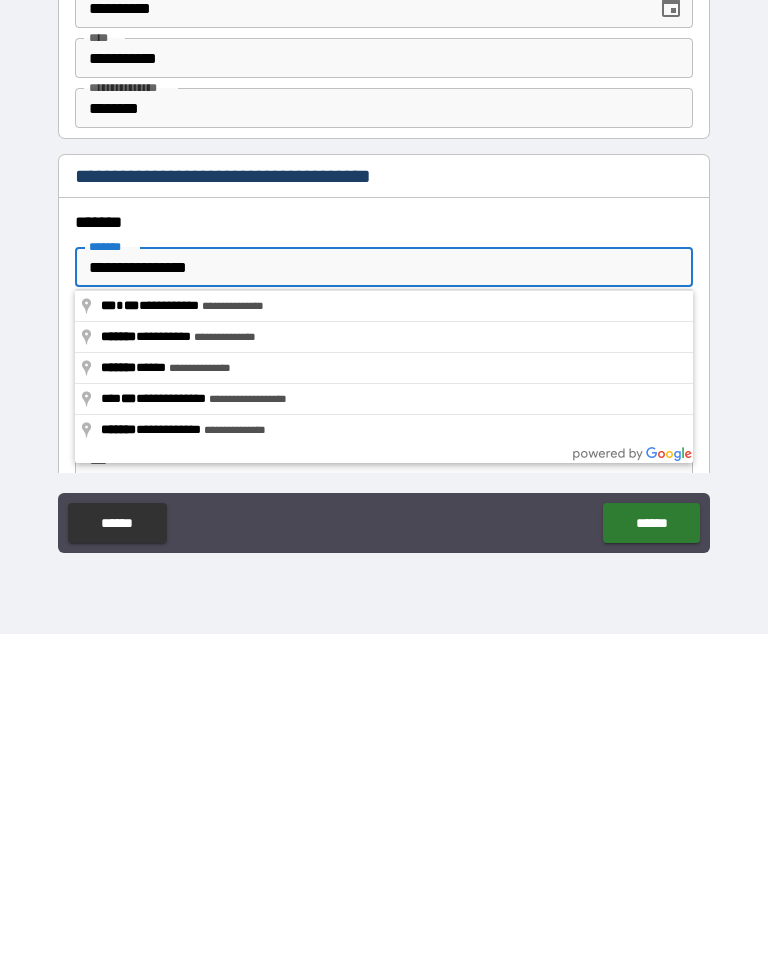 type on "*****" 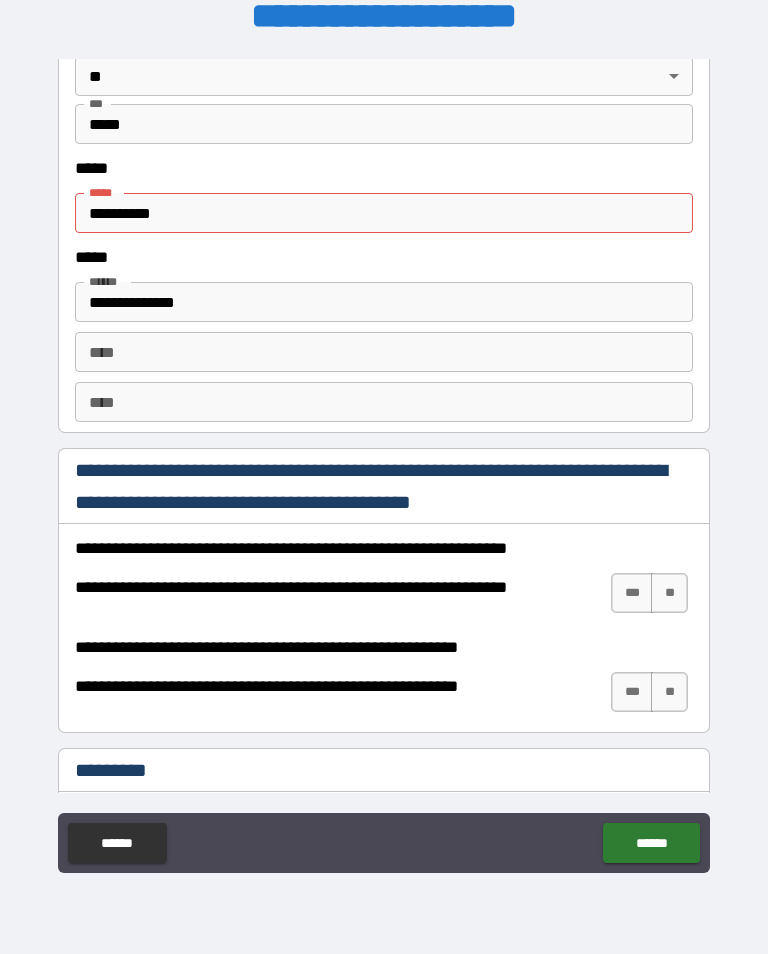 scroll, scrollTop: 2651, scrollLeft: 0, axis: vertical 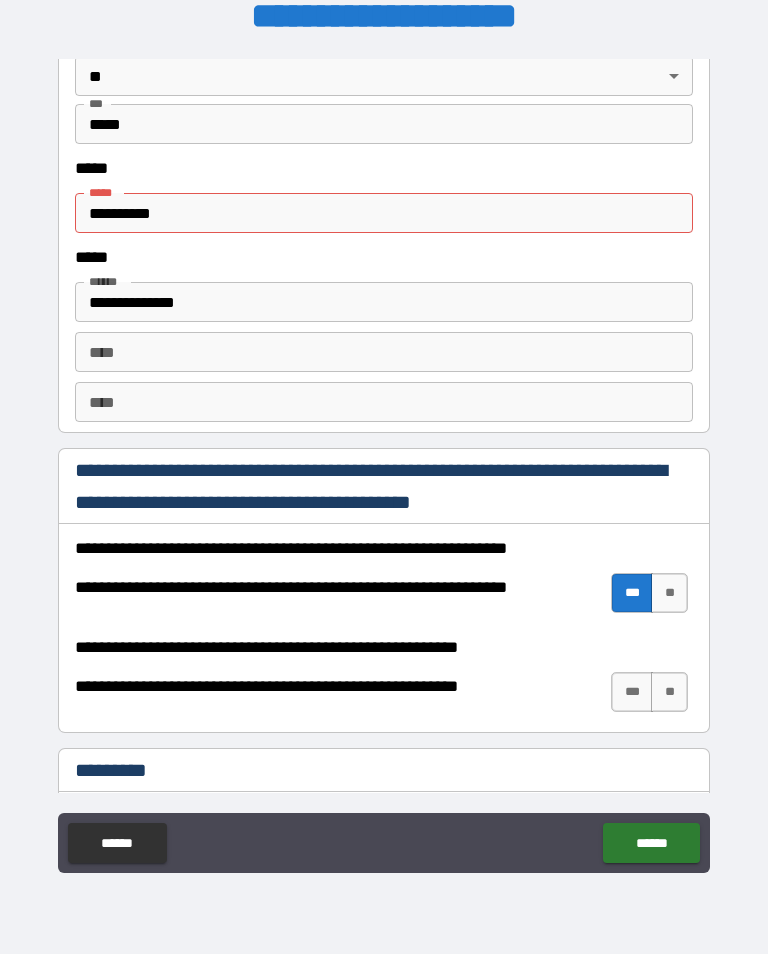 click on "***" at bounding box center (632, 692) 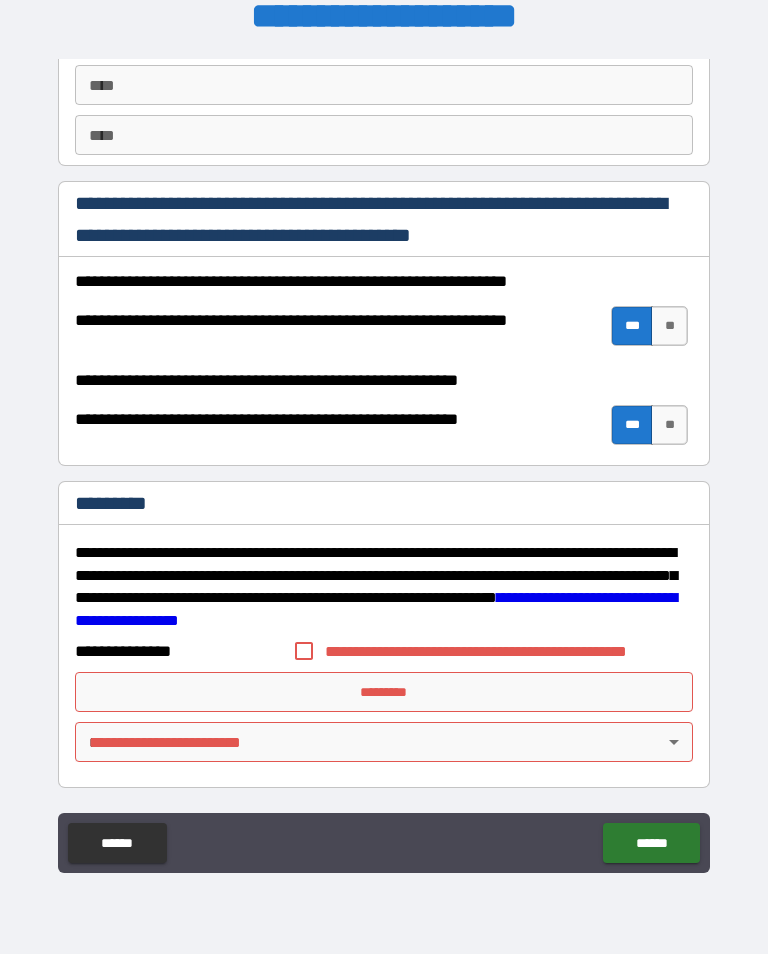 scroll, scrollTop: 2918, scrollLeft: 0, axis: vertical 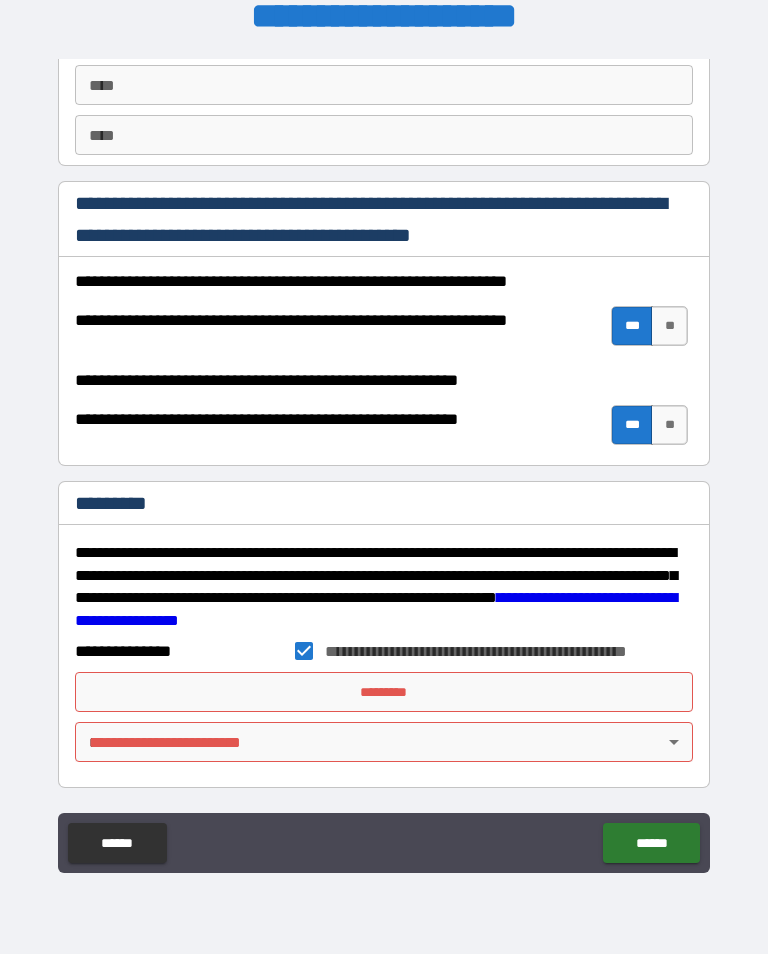 click on "*********" at bounding box center [384, 692] 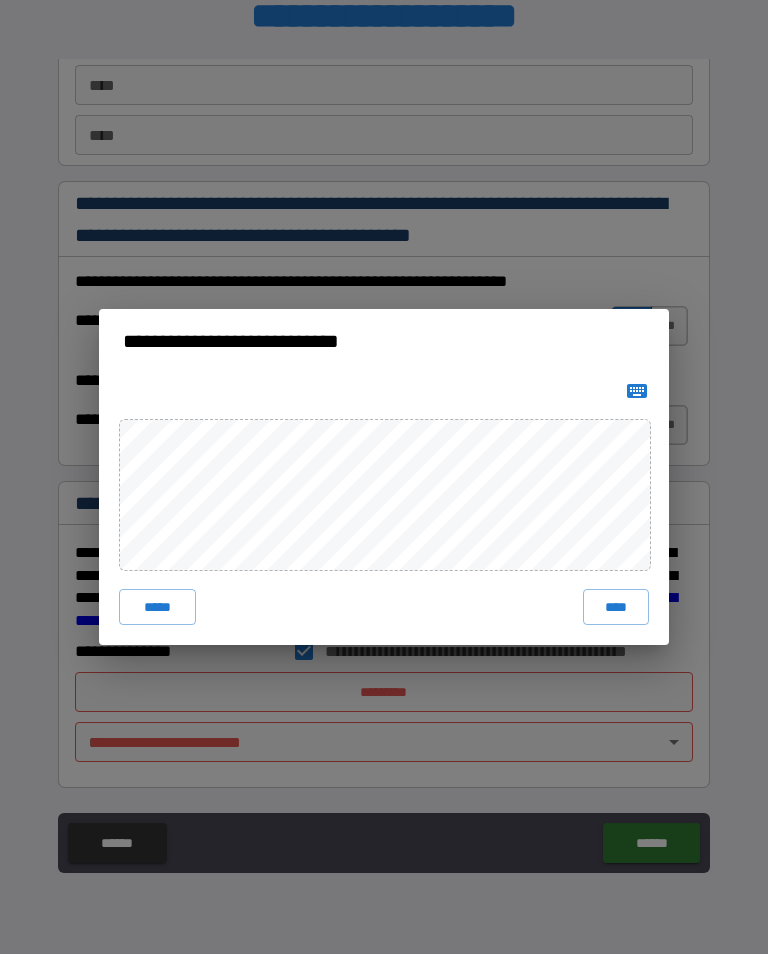 click on "****" at bounding box center [616, 607] 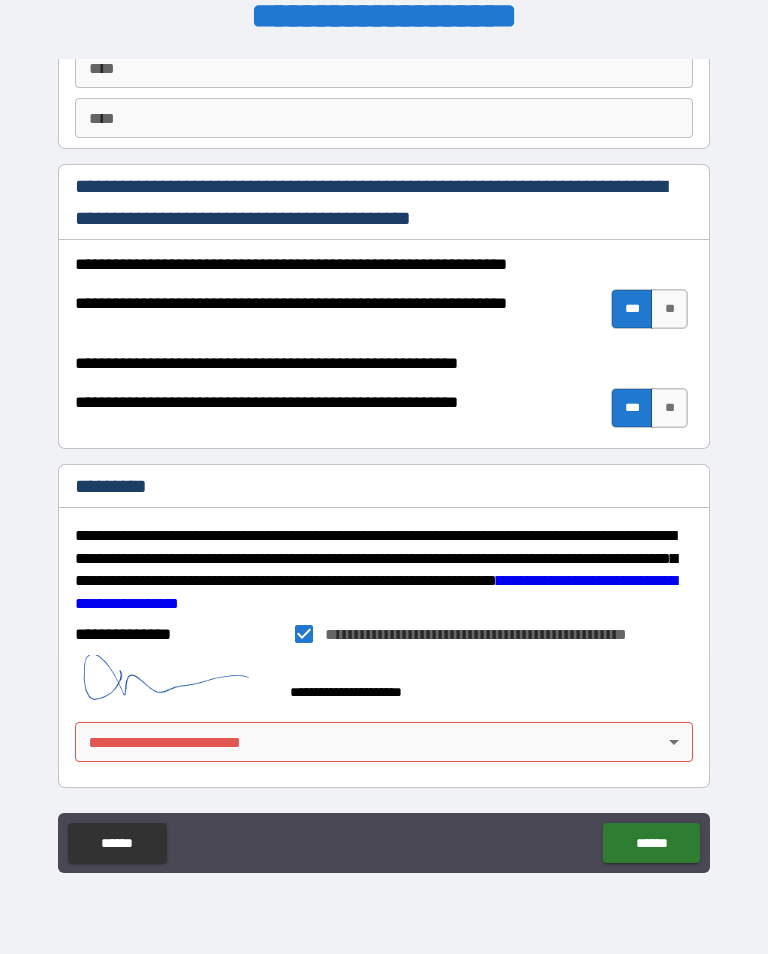 scroll, scrollTop: 2935, scrollLeft: 0, axis: vertical 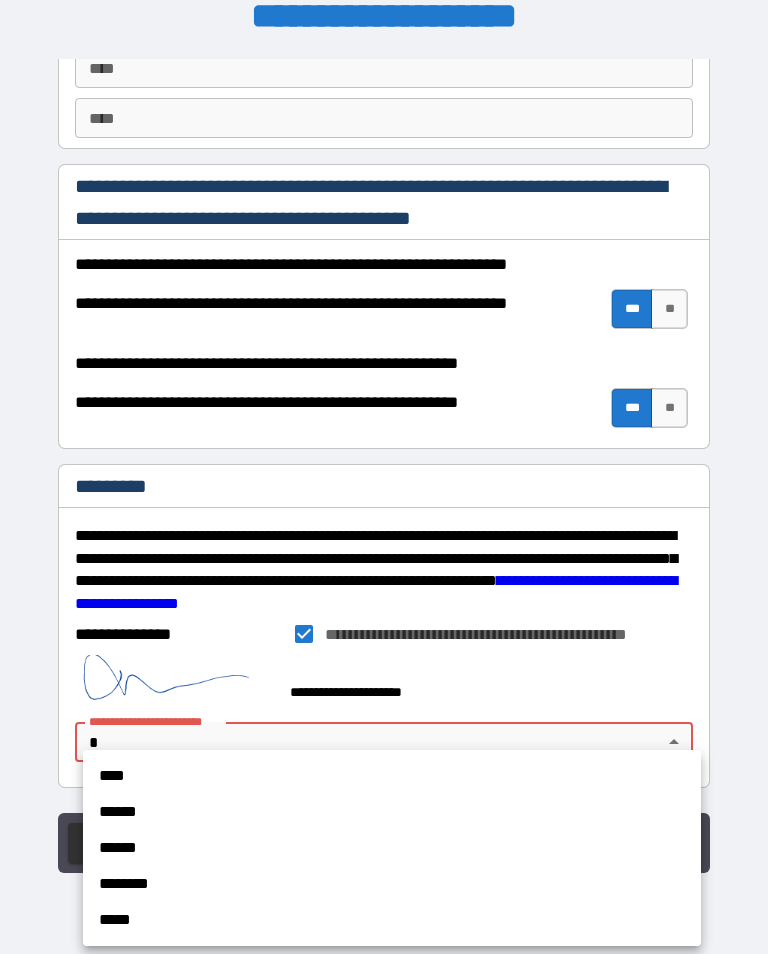 click on "******" at bounding box center (392, 812) 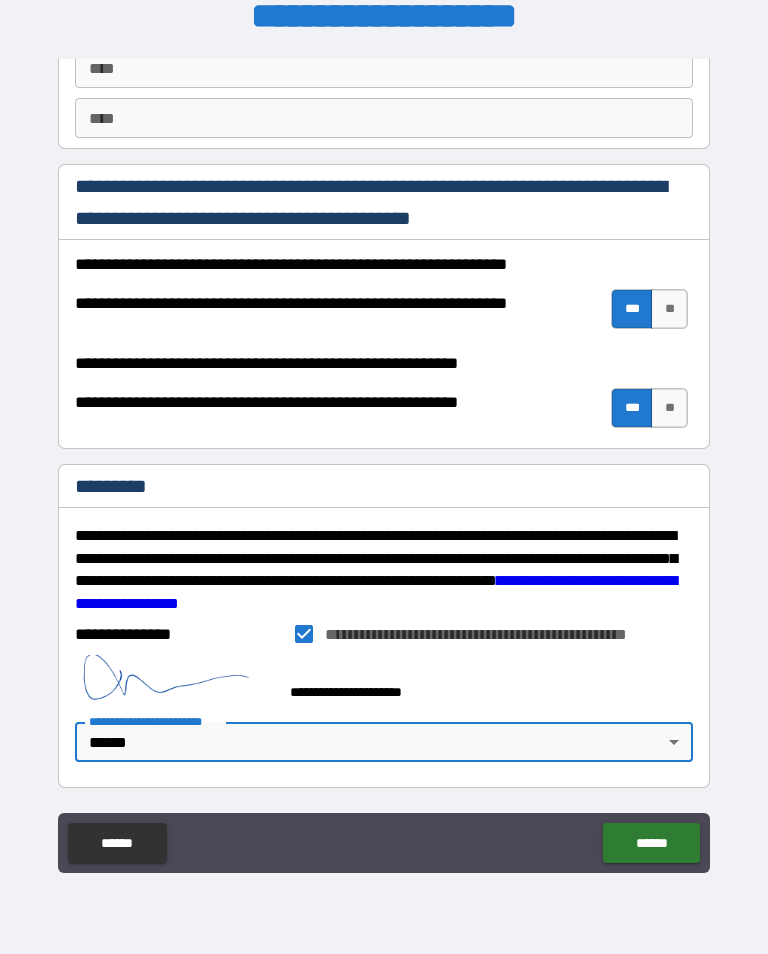 click on "******" at bounding box center (651, 843) 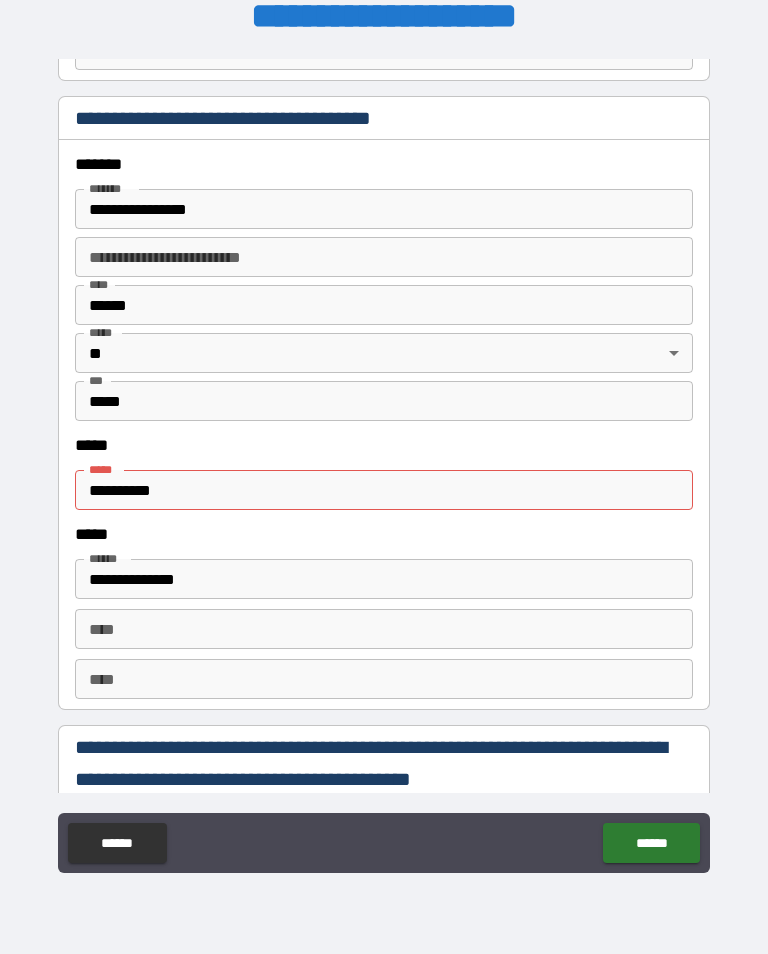 scroll, scrollTop: 2372, scrollLeft: 0, axis: vertical 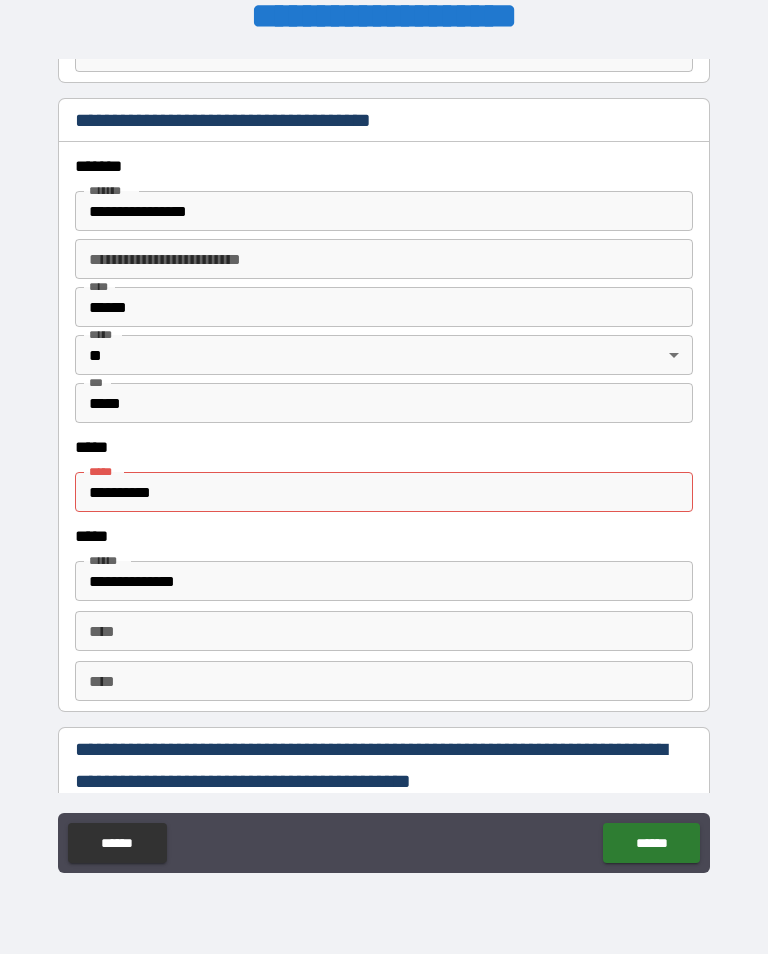 click on "**********" at bounding box center (384, 492) 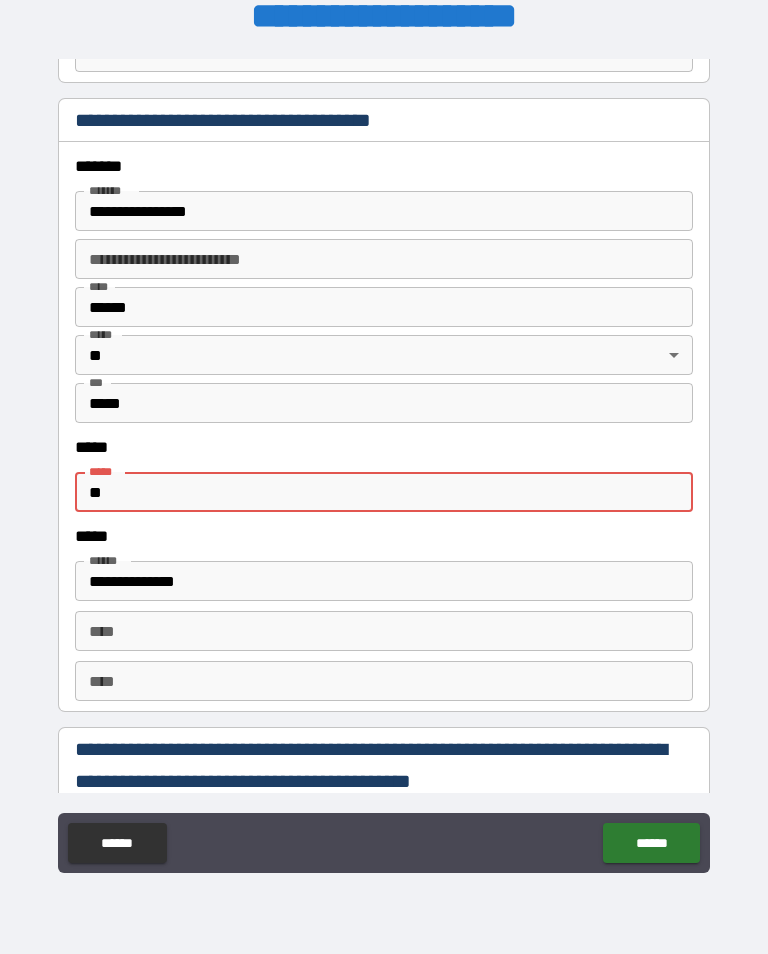 type on "*" 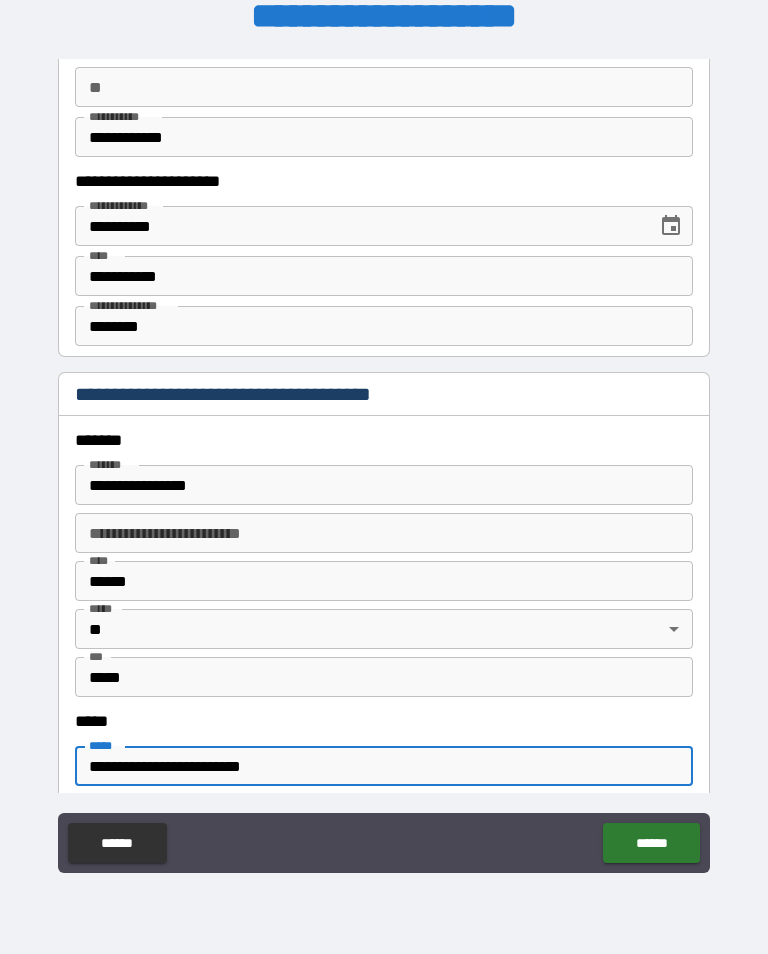scroll, scrollTop: 2074, scrollLeft: 0, axis: vertical 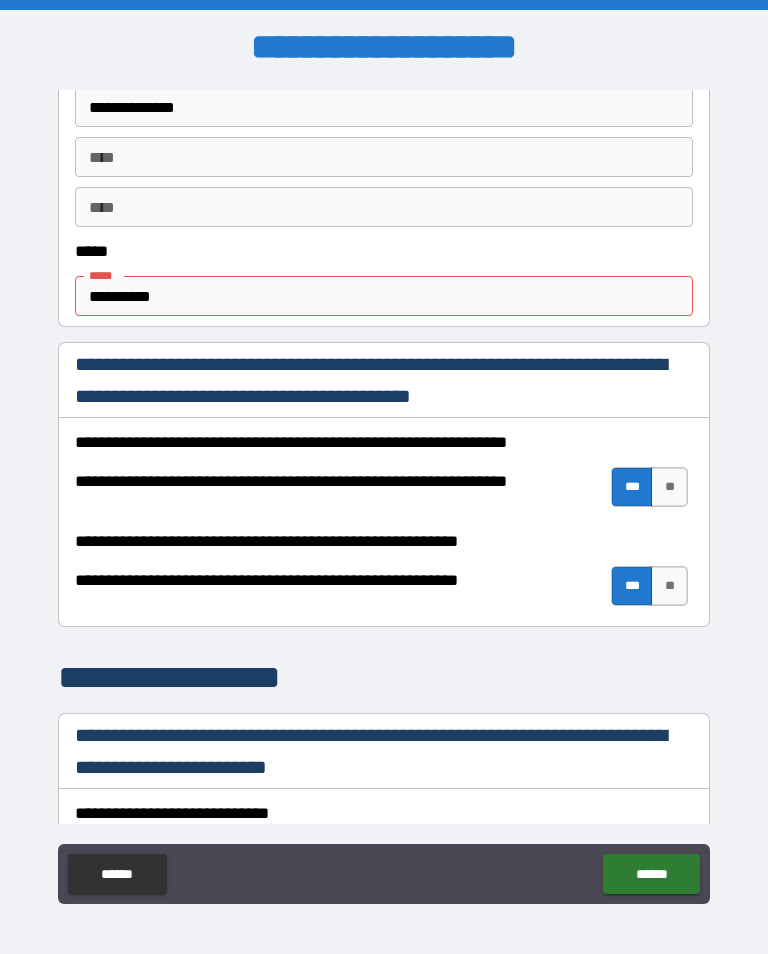 type on "**********" 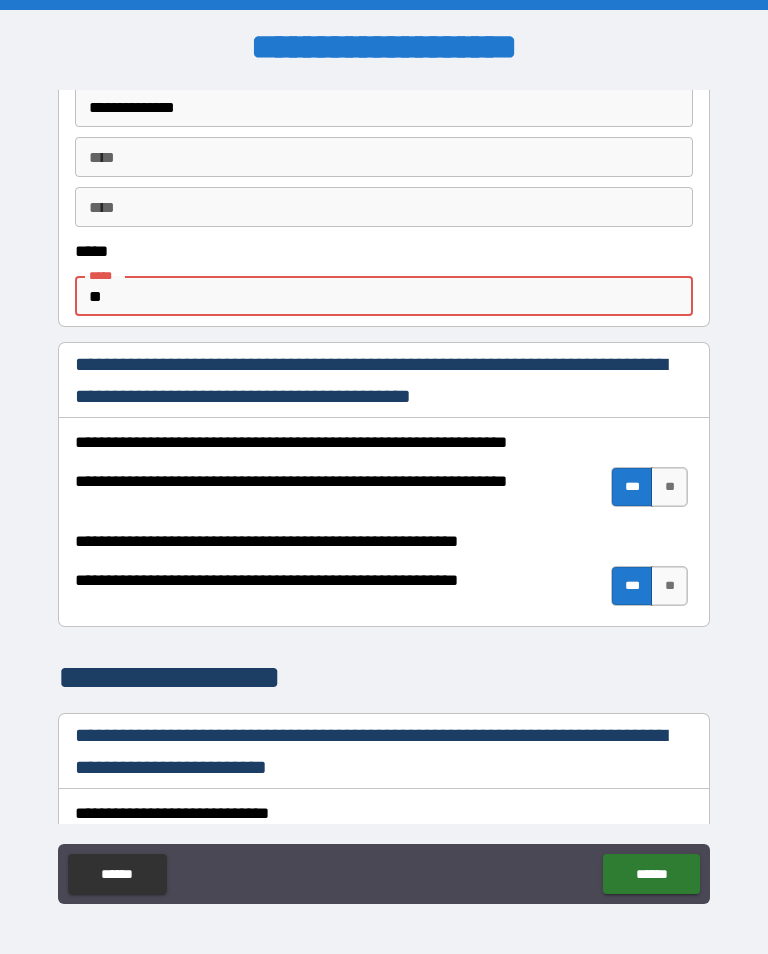 type on "*" 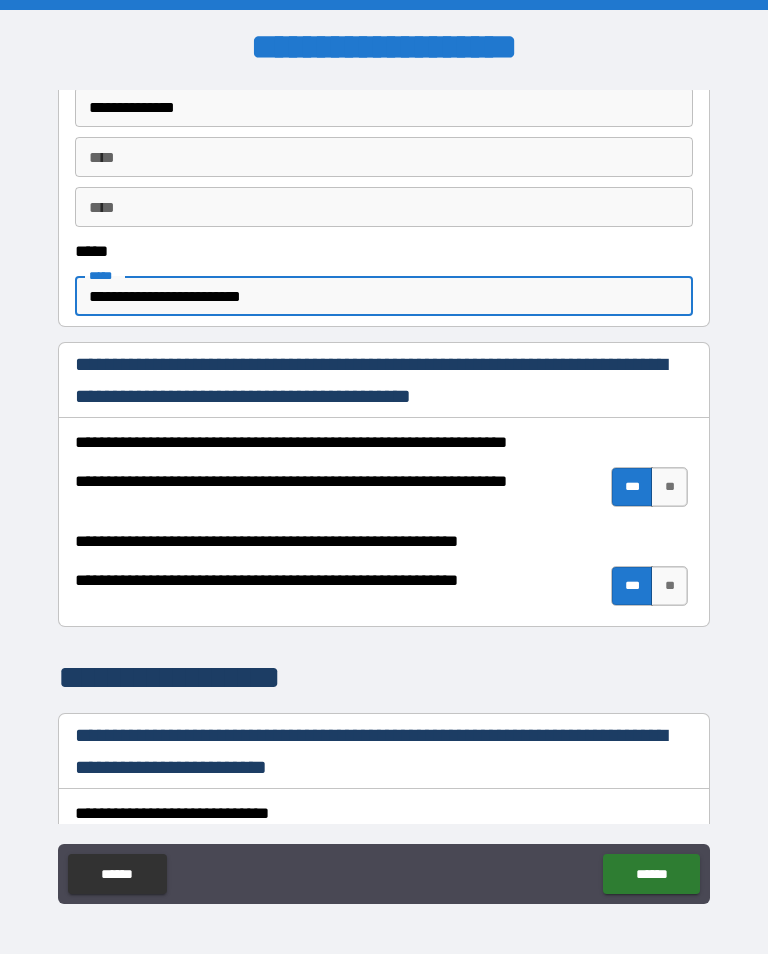 type on "**********" 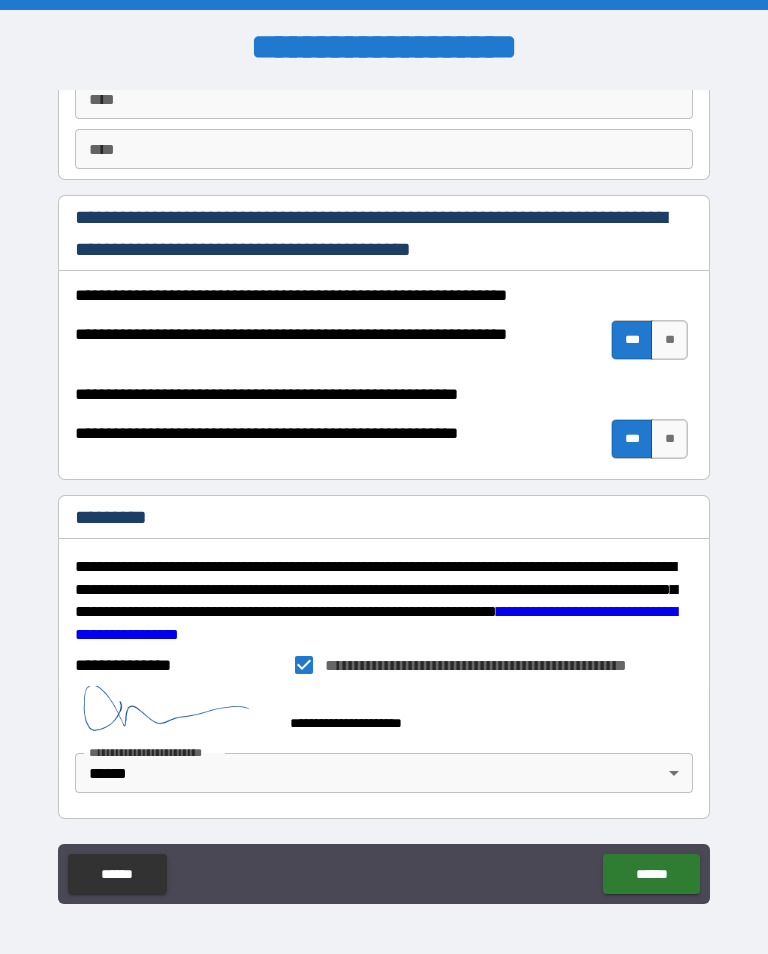 scroll, scrollTop: 2935, scrollLeft: 0, axis: vertical 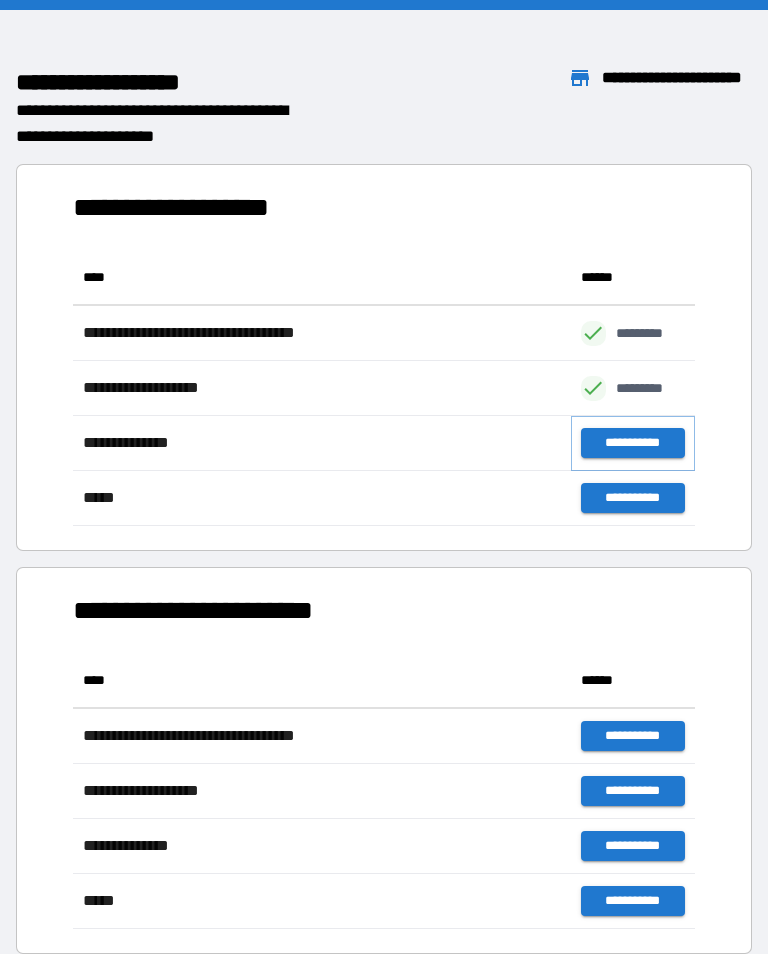 click on "**********" at bounding box center [633, 443] 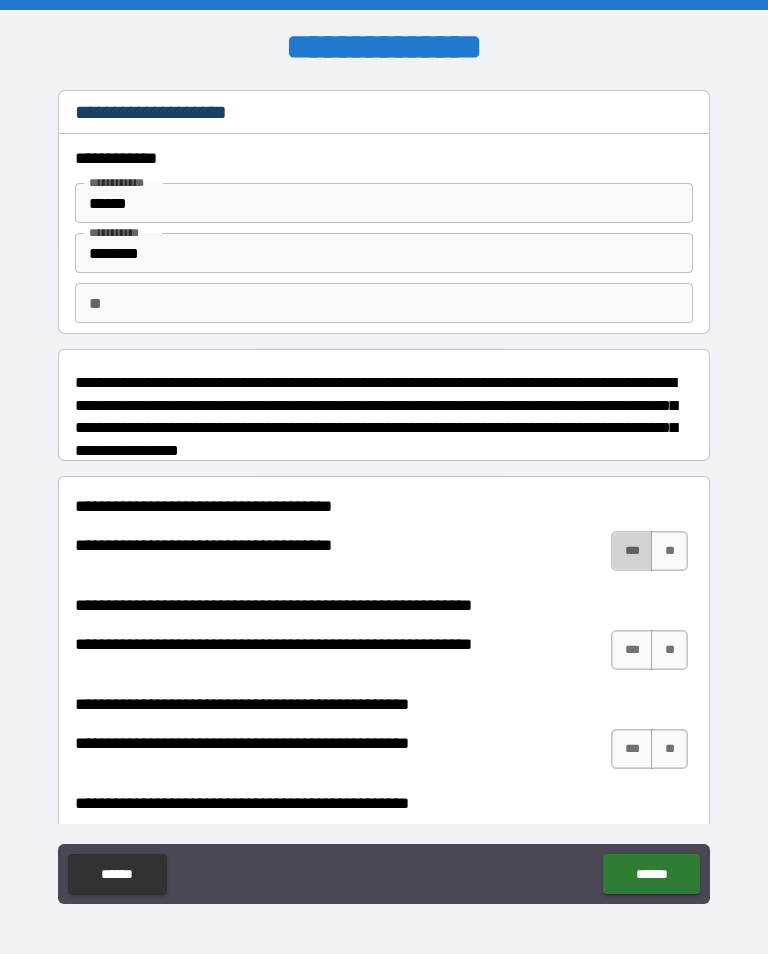 click on "***" at bounding box center [632, 551] 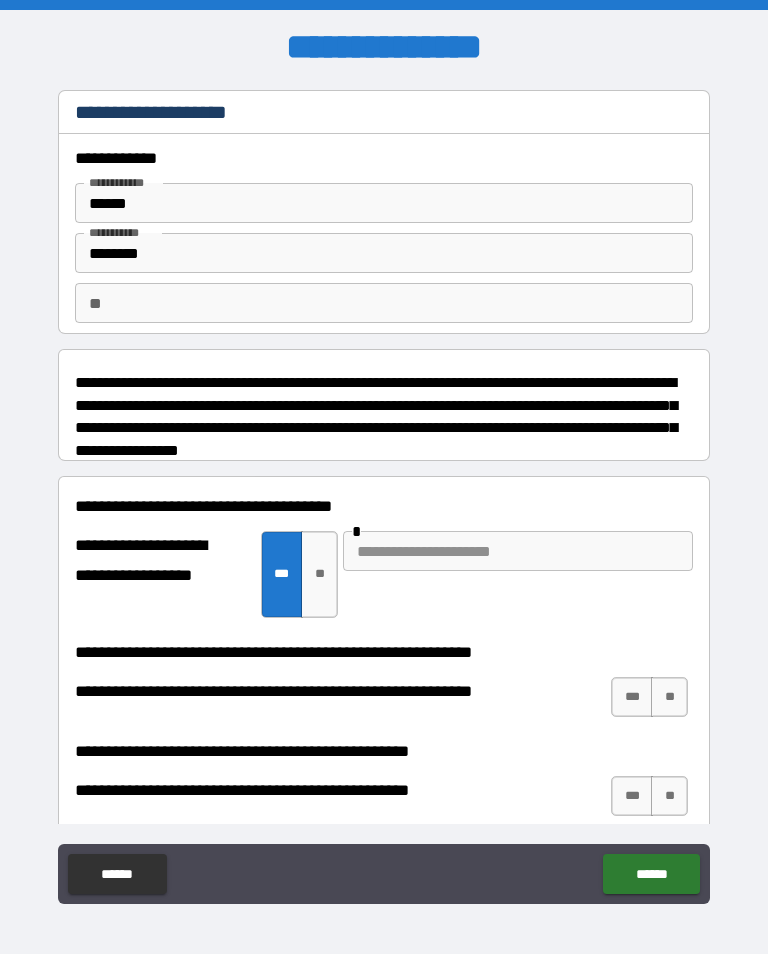 click at bounding box center (518, 551) 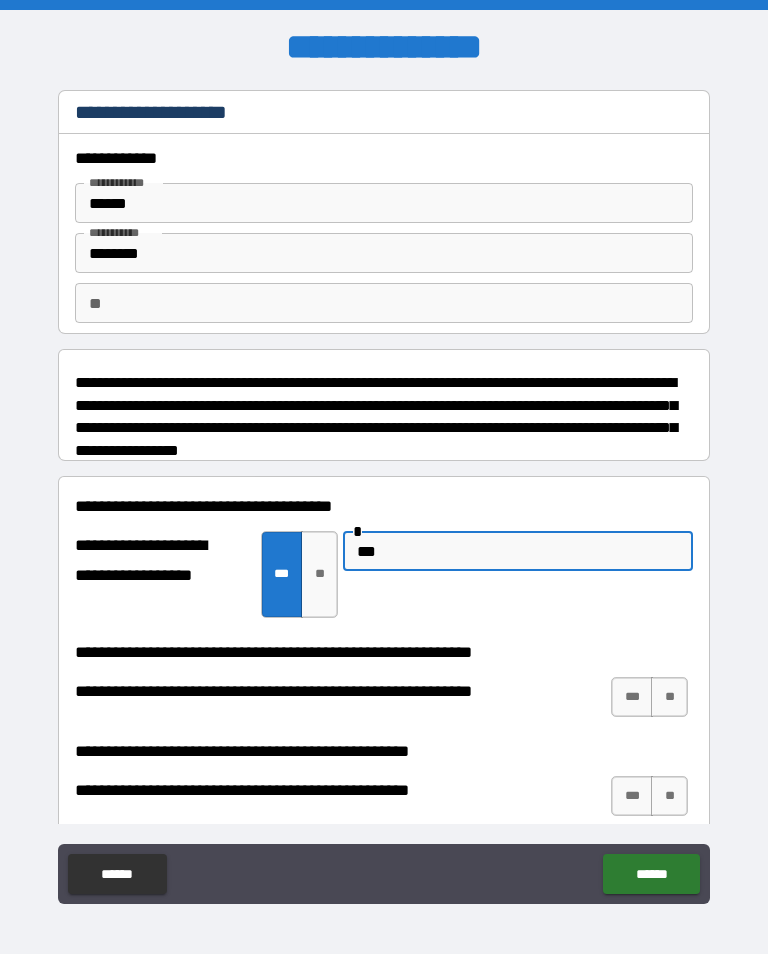 click on "*** *" at bounding box center [513, 574] 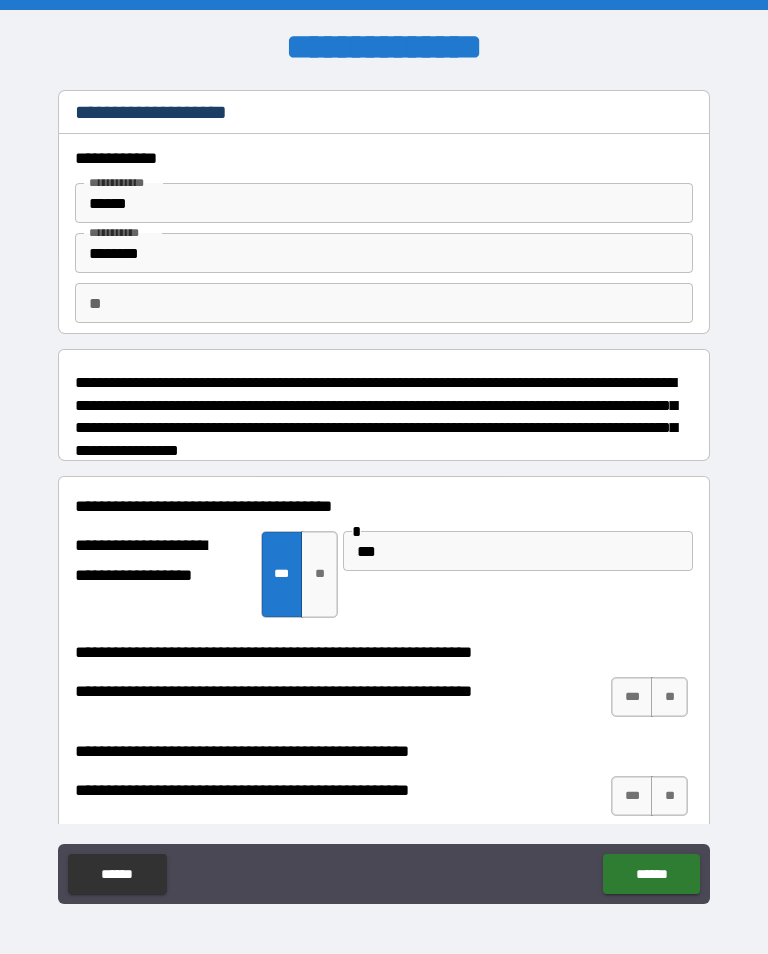 click on "**" at bounding box center [669, 697] 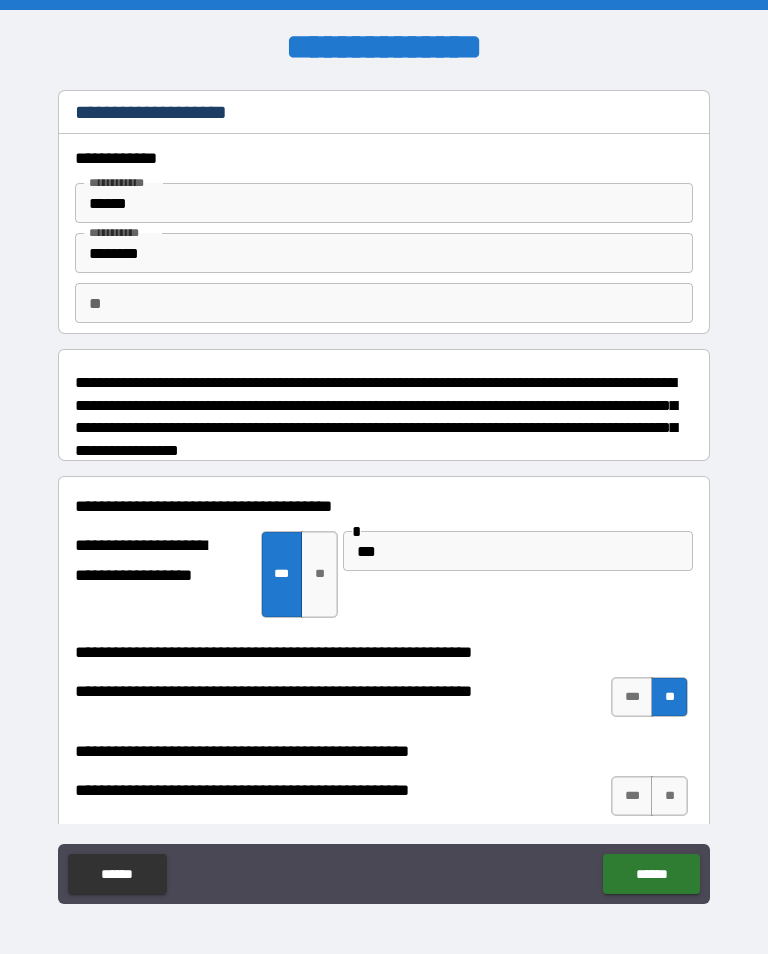 click on "***" at bounding box center (518, 551) 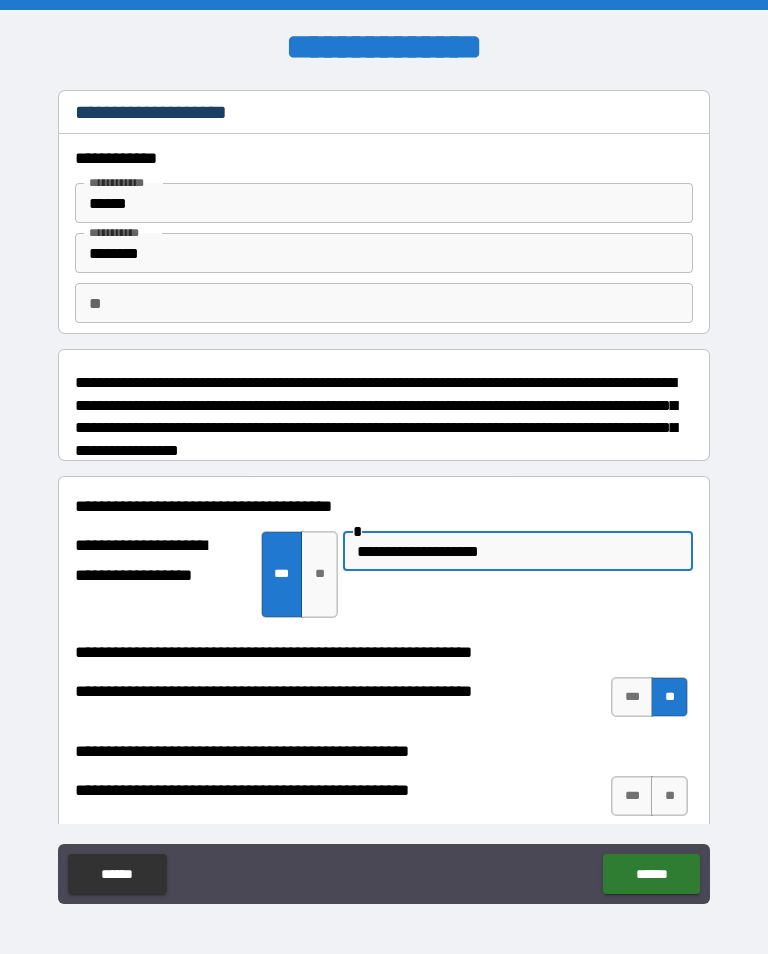 type on "**********" 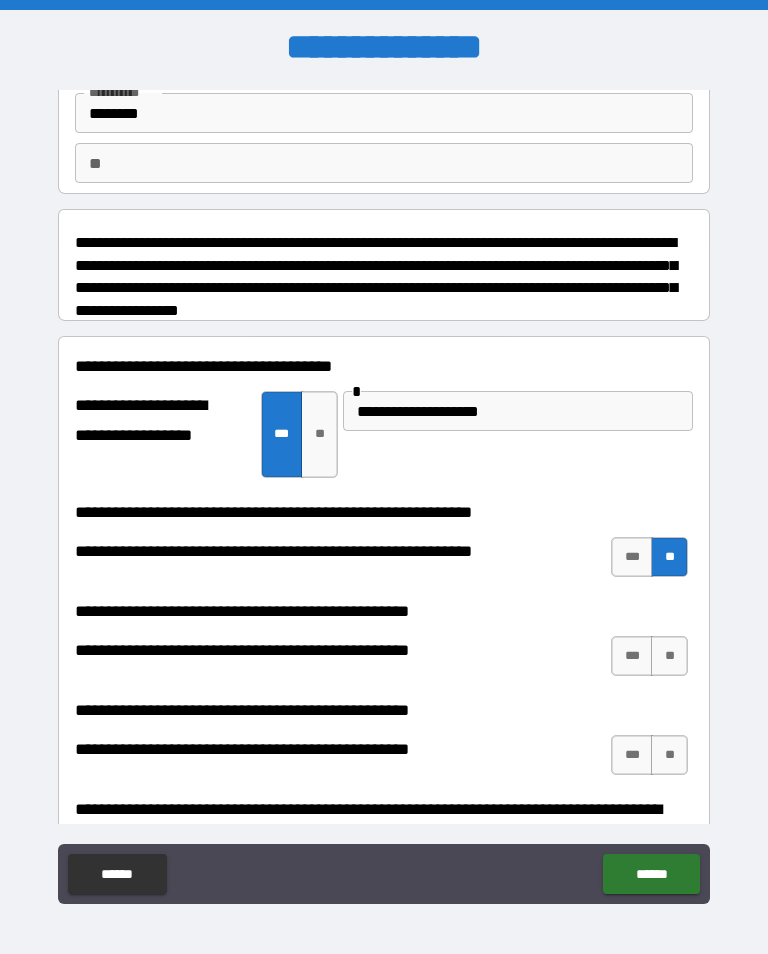 scroll, scrollTop: 142, scrollLeft: 0, axis: vertical 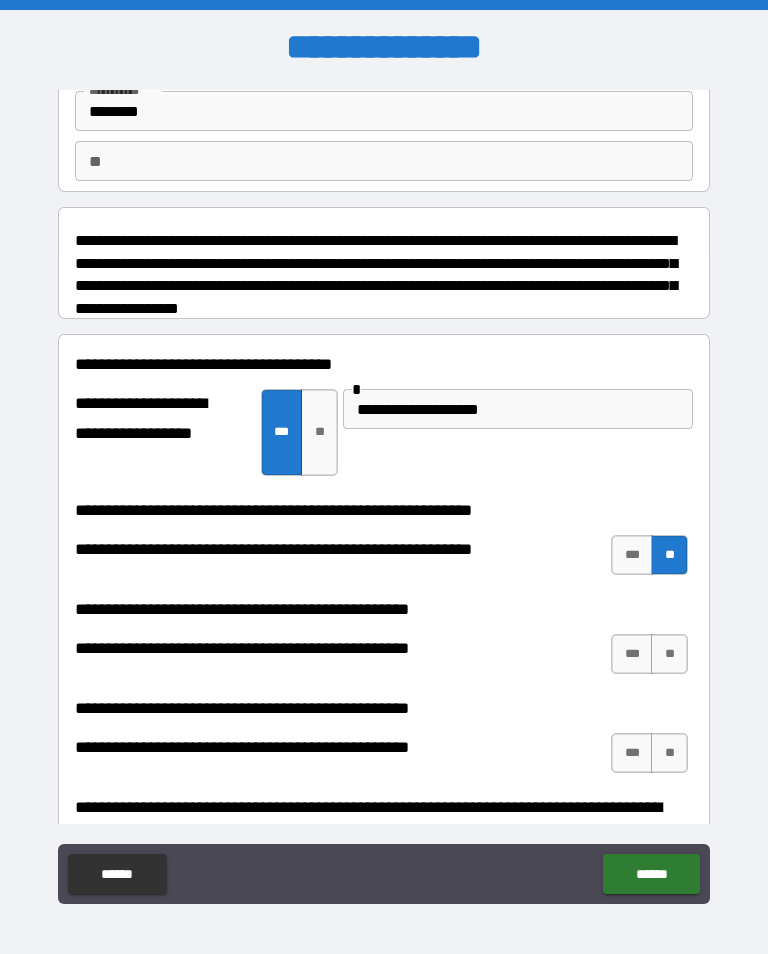 click on "**" at bounding box center [669, 654] 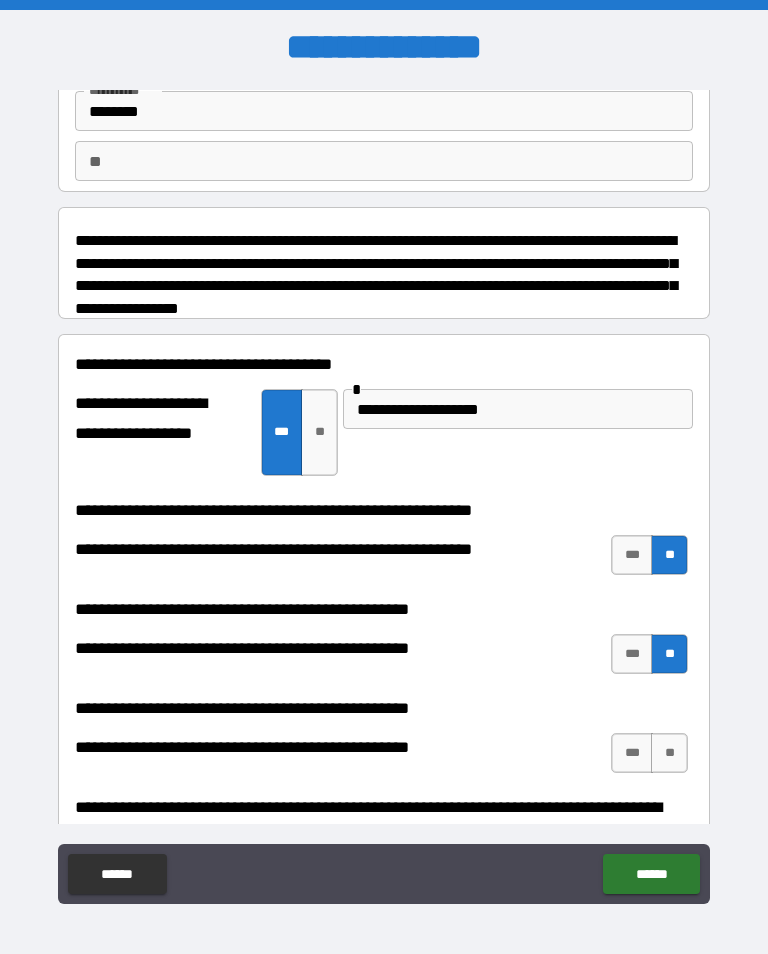 click on "**" at bounding box center (669, 753) 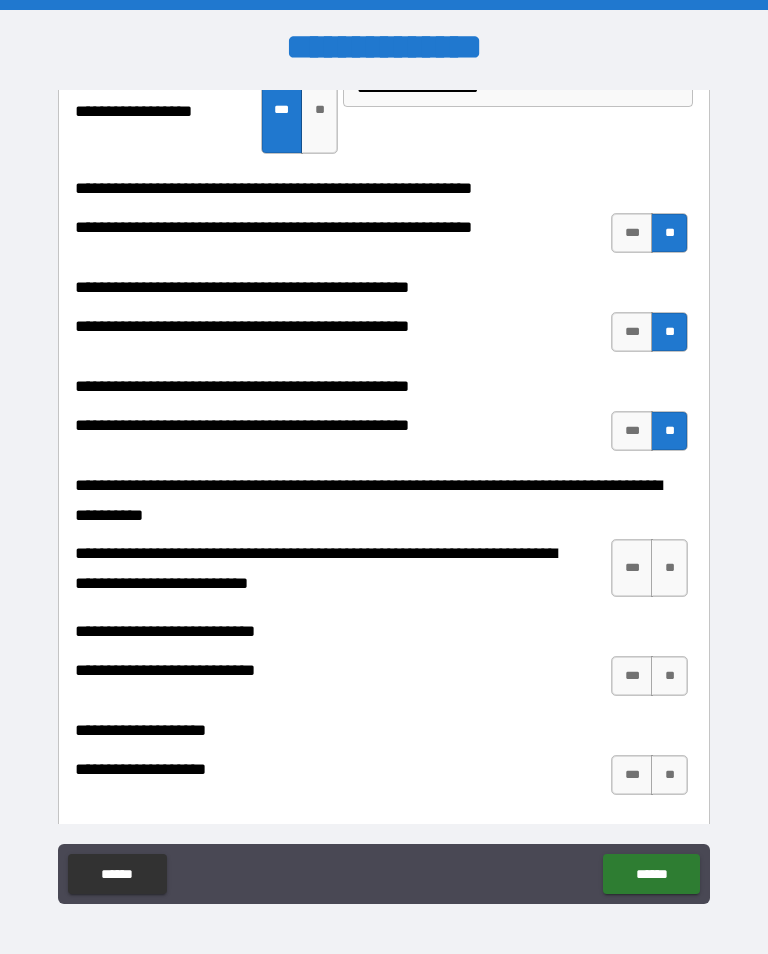 scroll, scrollTop: 465, scrollLeft: 0, axis: vertical 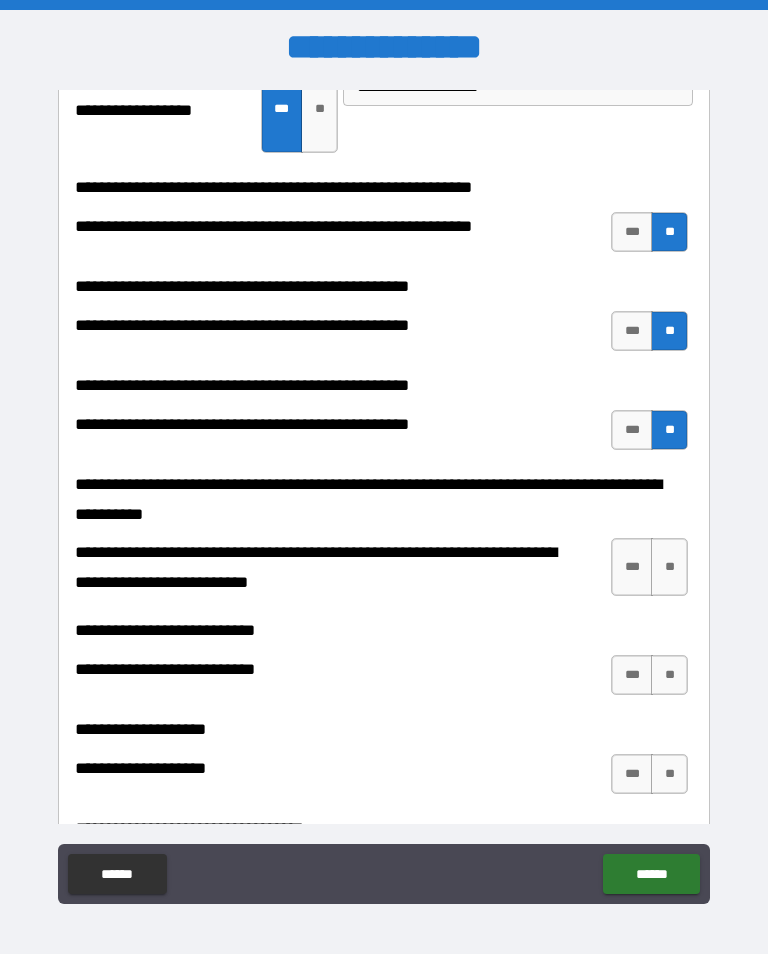 click on "**" at bounding box center [669, 567] 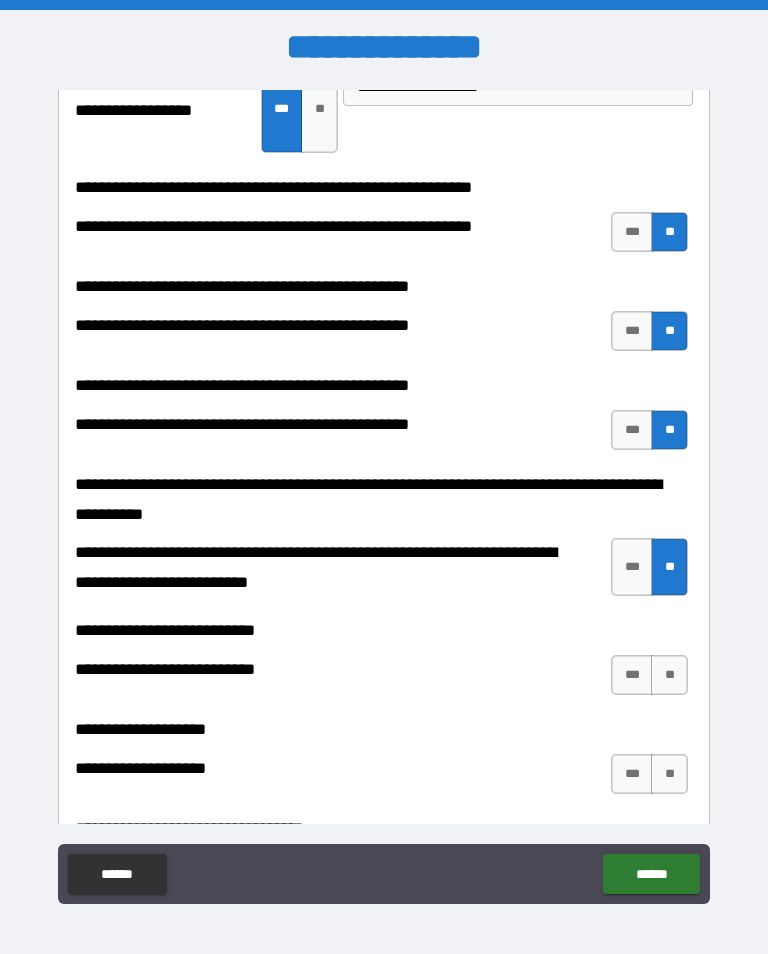 click on "**" at bounding box center (669, 675) 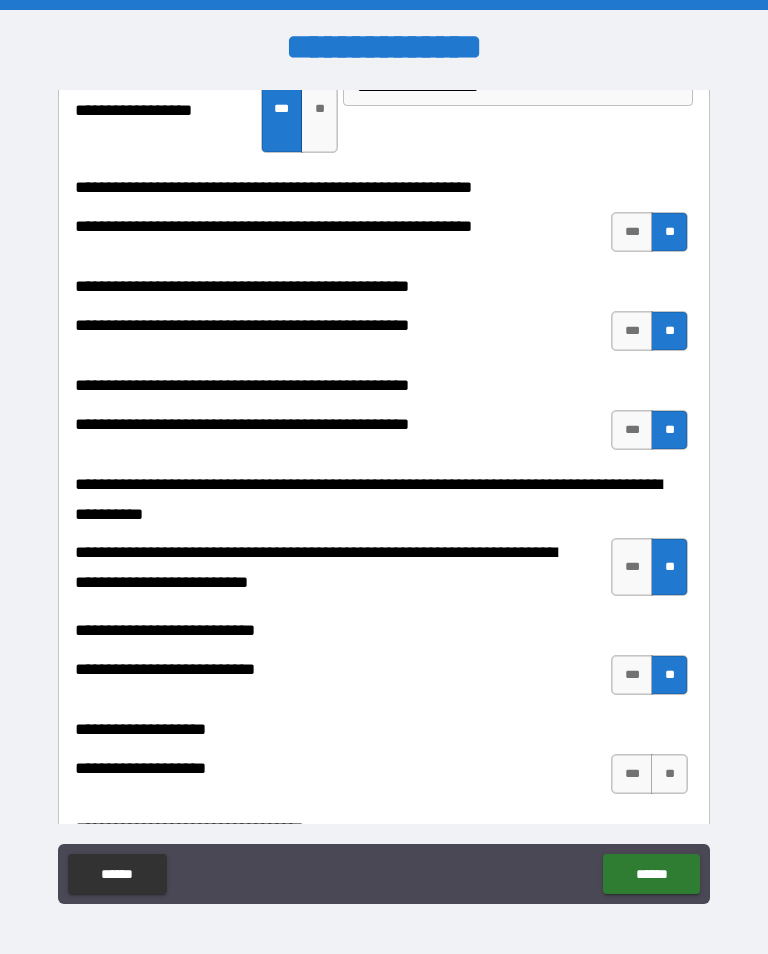 click on "**" at bounding box center (669, 774) 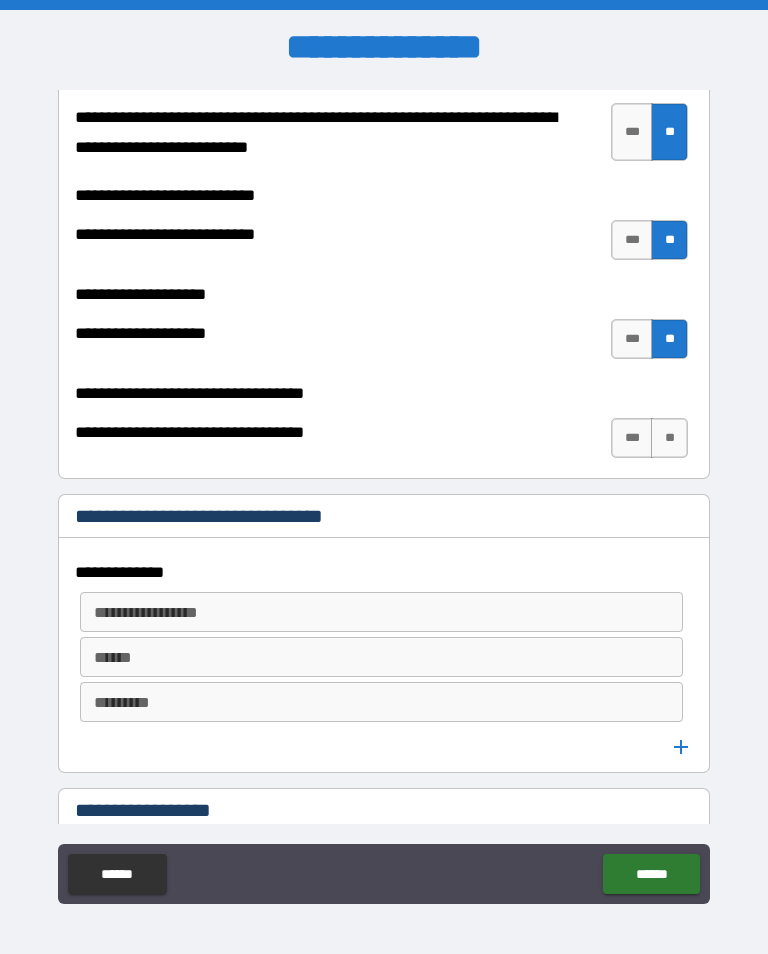 scroll, scrollTop: 902, scrollLeft: 0, axis: vertical 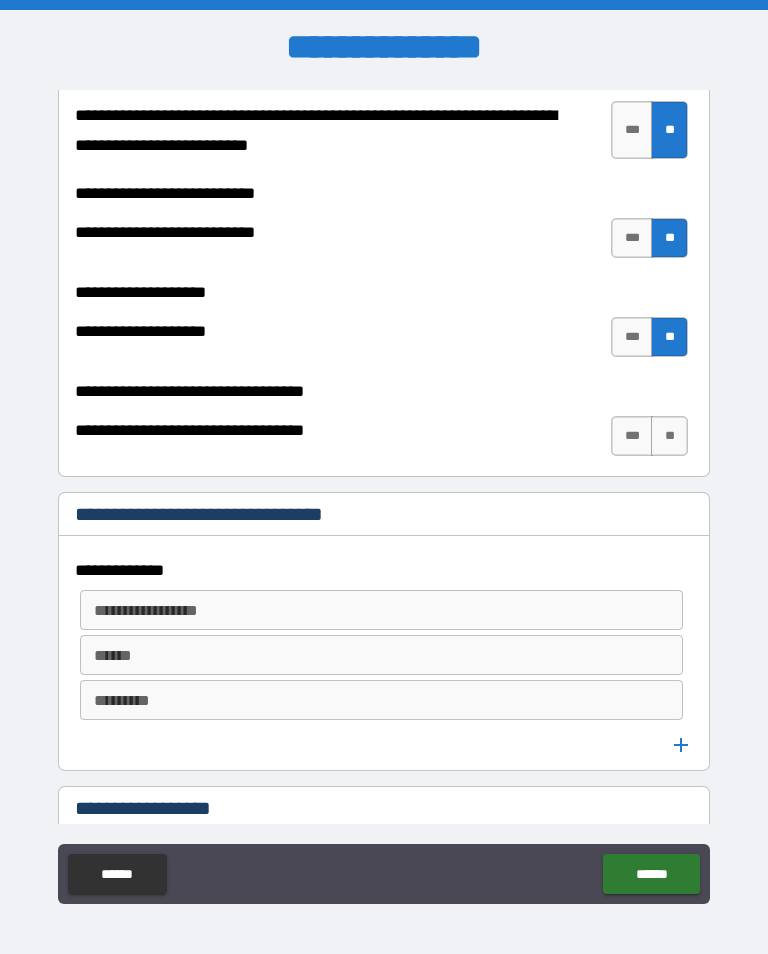 click on "**" at bounding box center [669, 436] 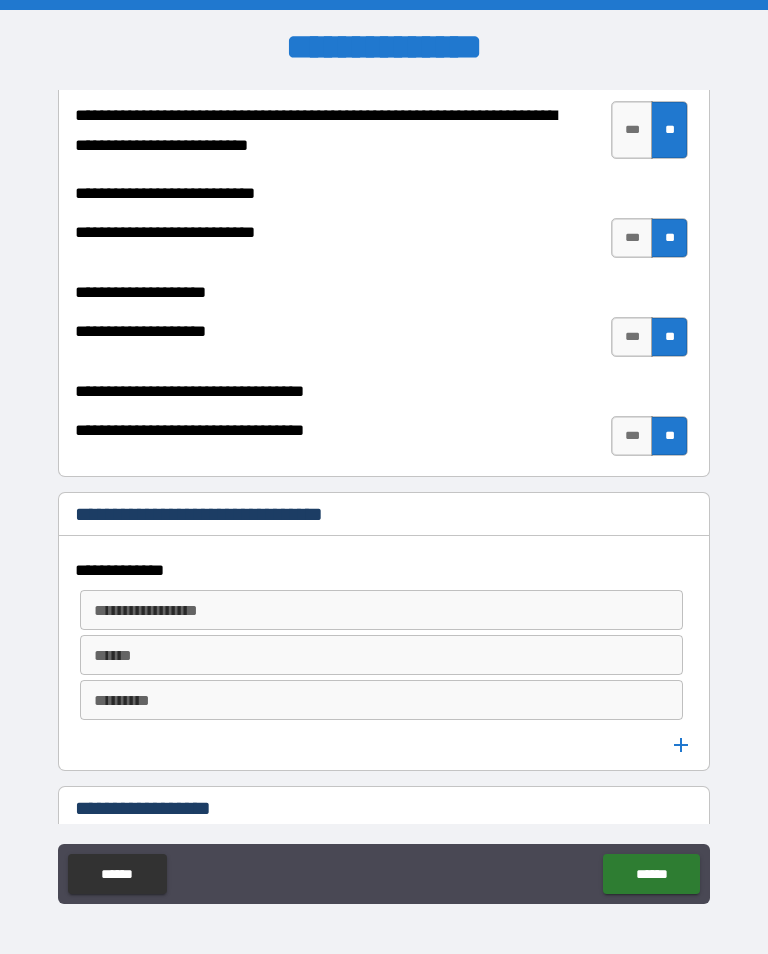 click on "**" at bounding box center (669, 436) 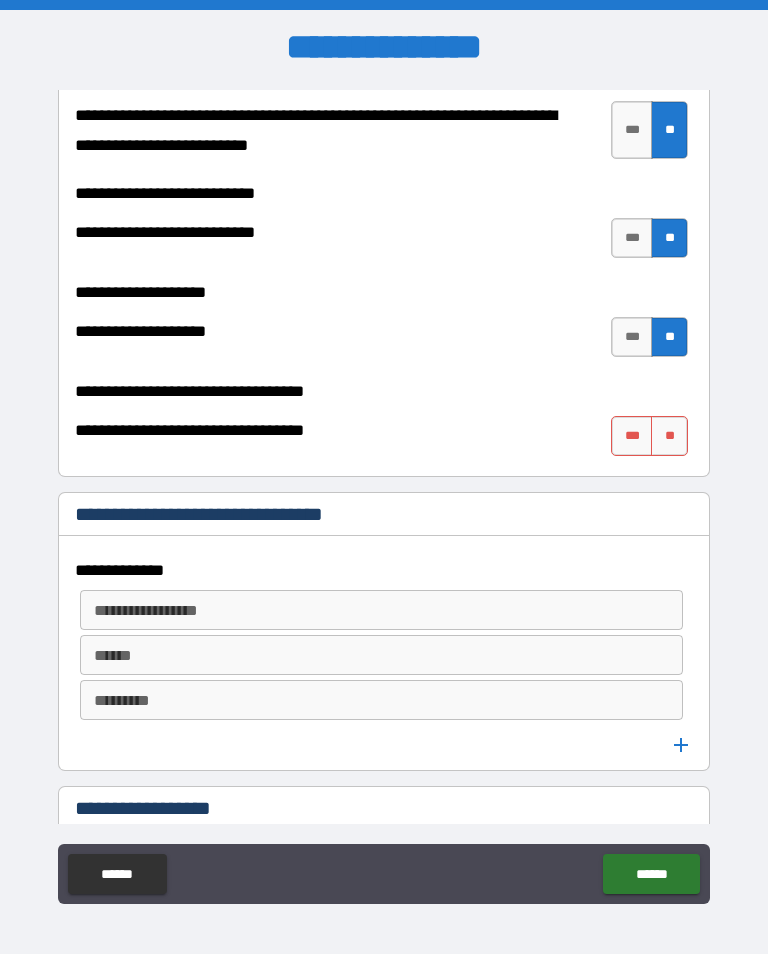 click on "**" at bounding box center [669, 436] 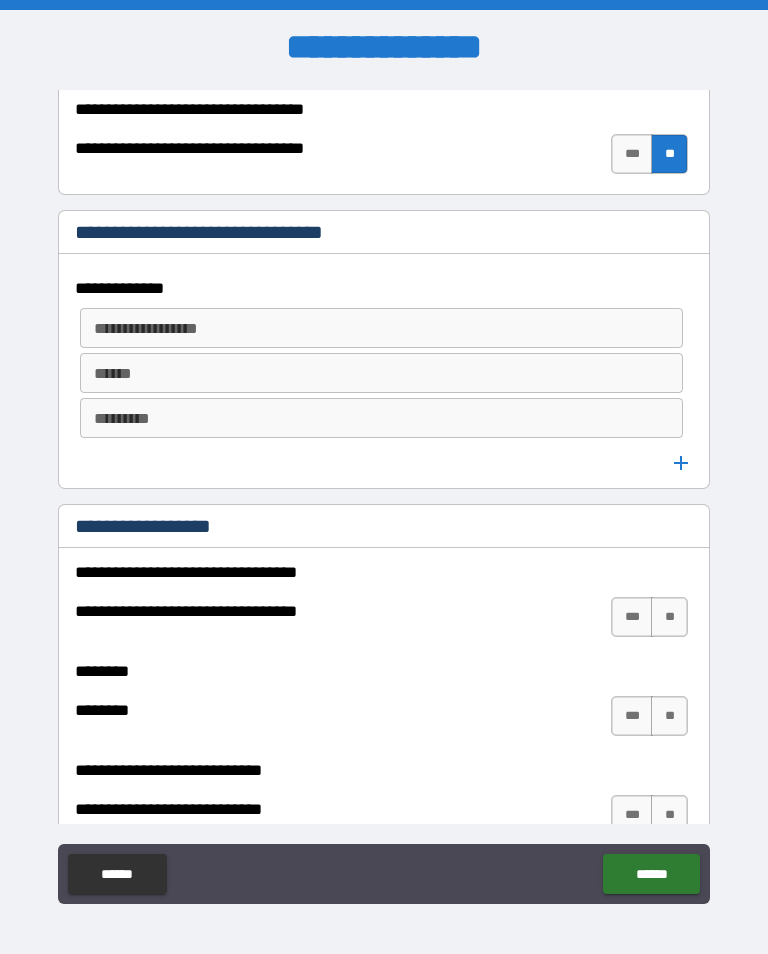 scroll, scrollTop: 1186, scrollLeft: 0, axis: vertical 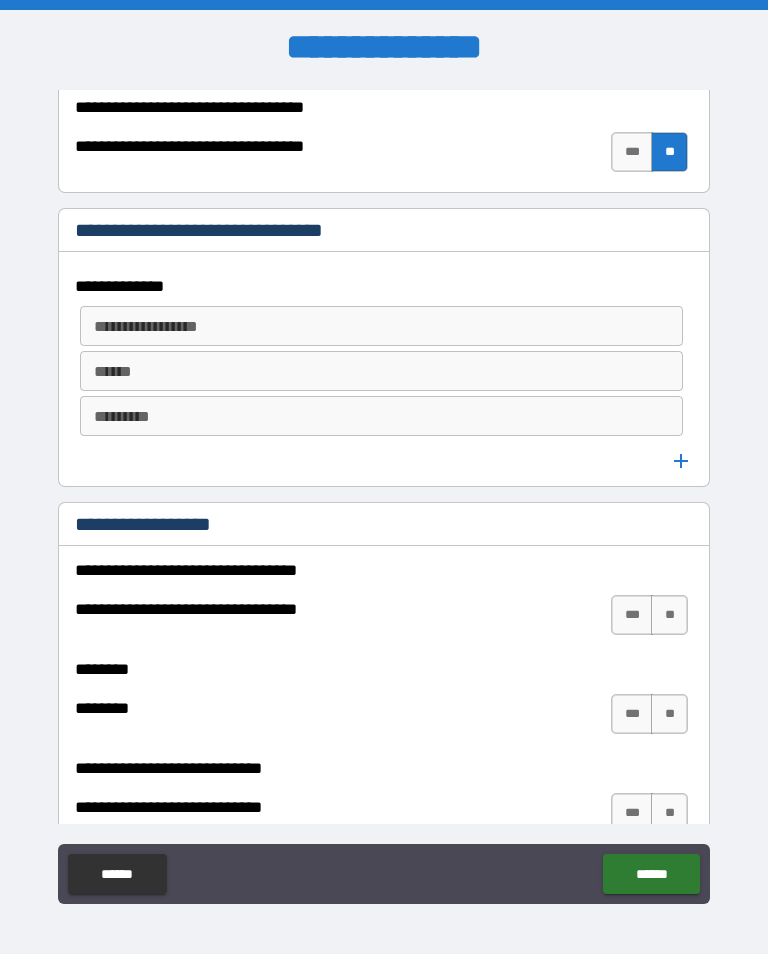 click on "**" at bounding box center [669, 615] 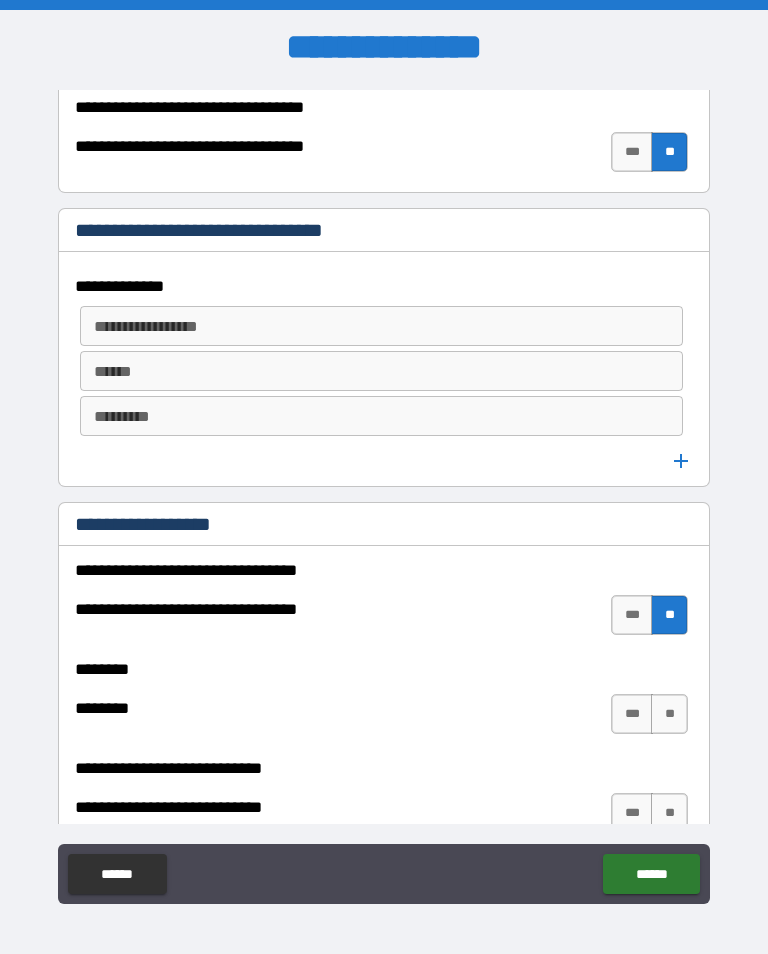 click on "**" at bounding box center (669, 714) 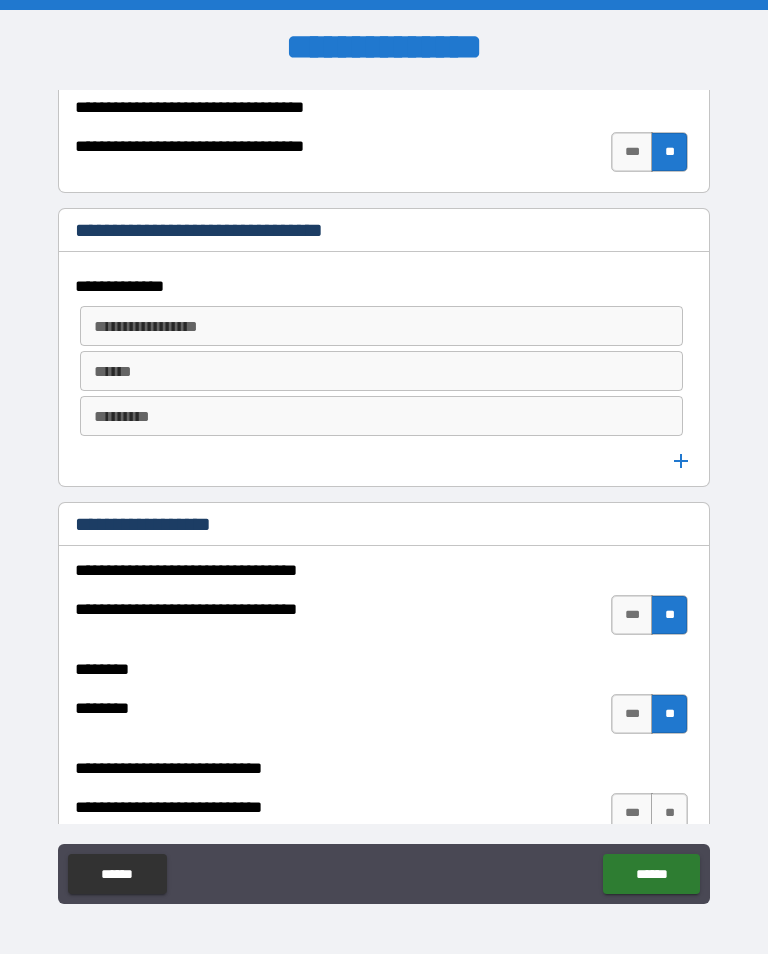scroll, scrollTop: 1315, scrollLeft: 0, axis: vertical 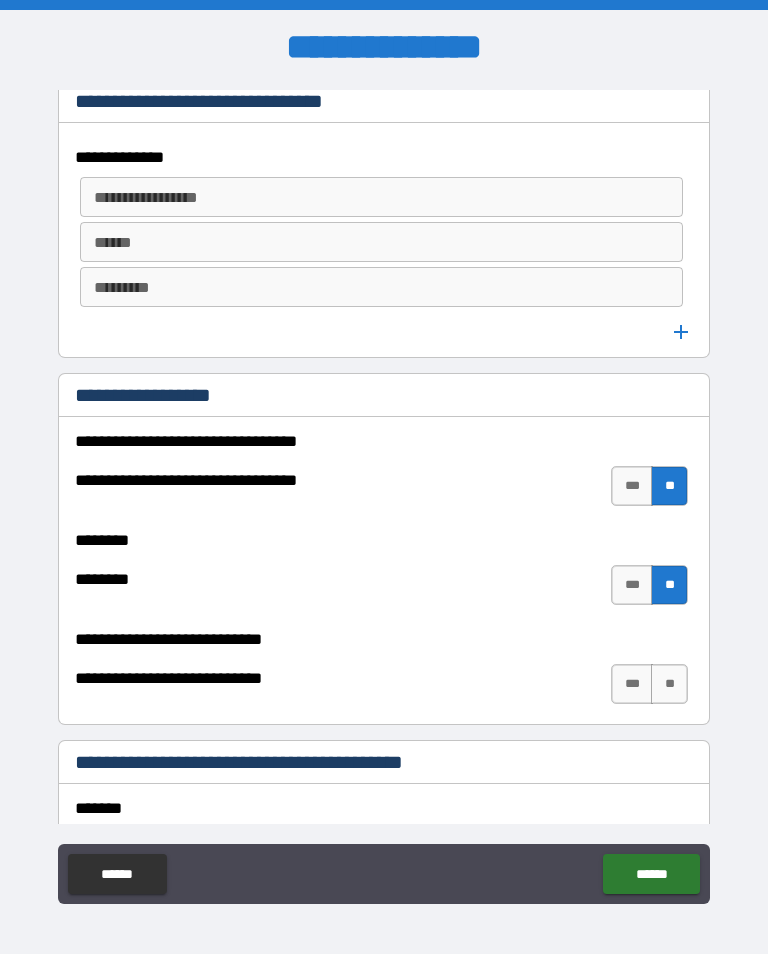 click on "**" at bounding box center (669, 684) 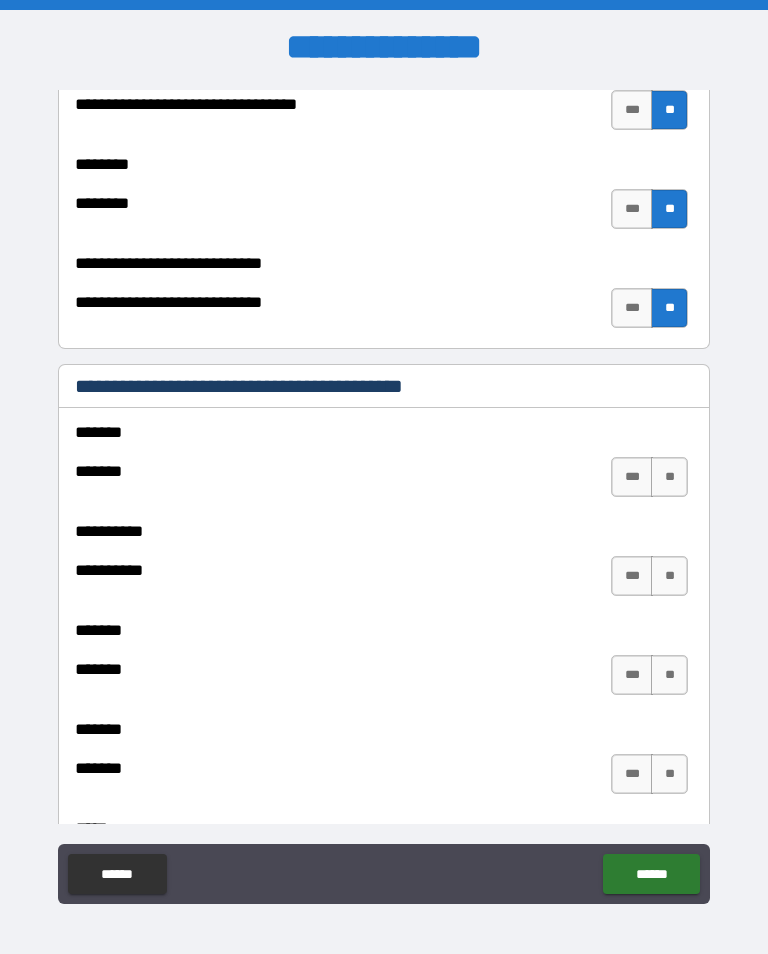 scroll, scrollTop: 1693, scrollLeft: 0, axis: vertical 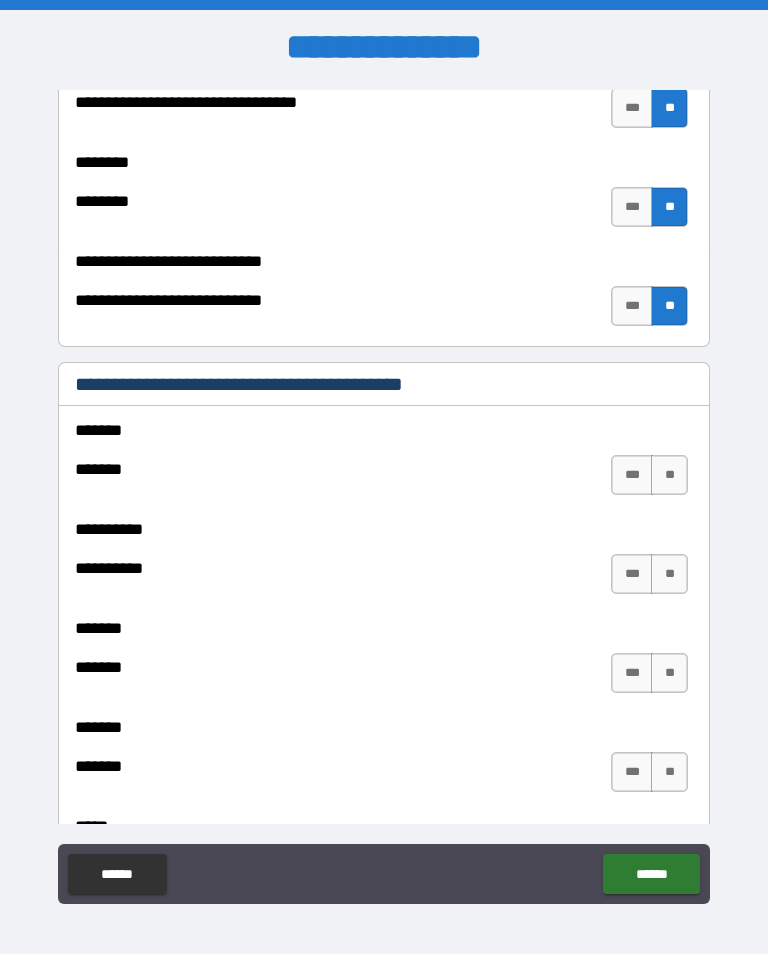 click on "**" at bounding box center (669, 475) 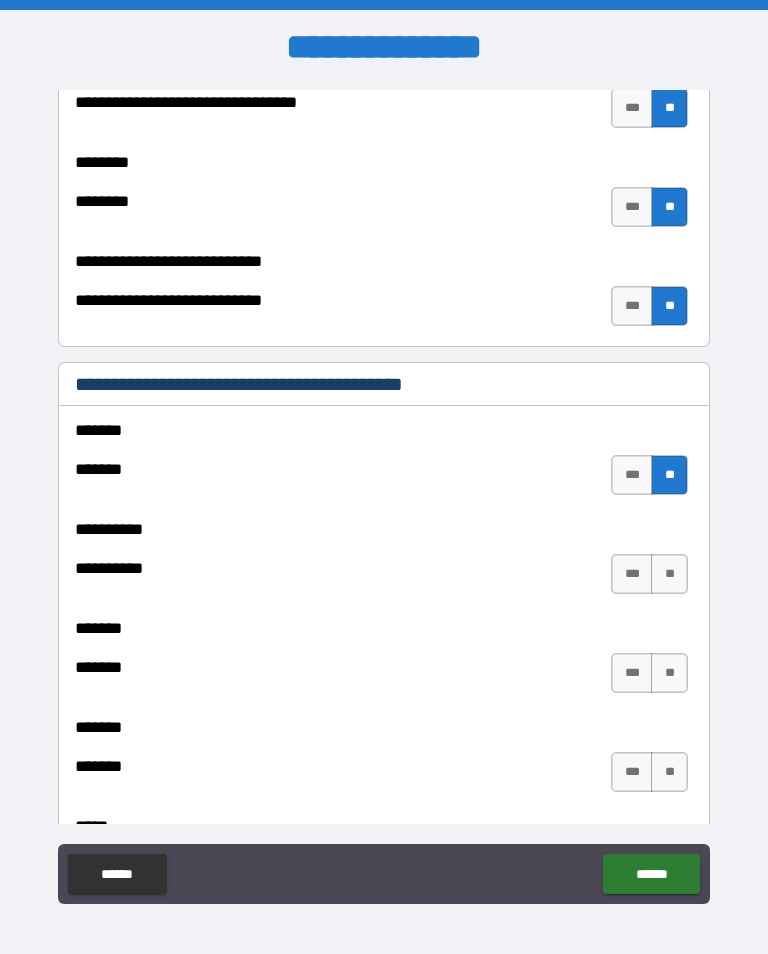 click on "**" at bounding box center (669, 574) 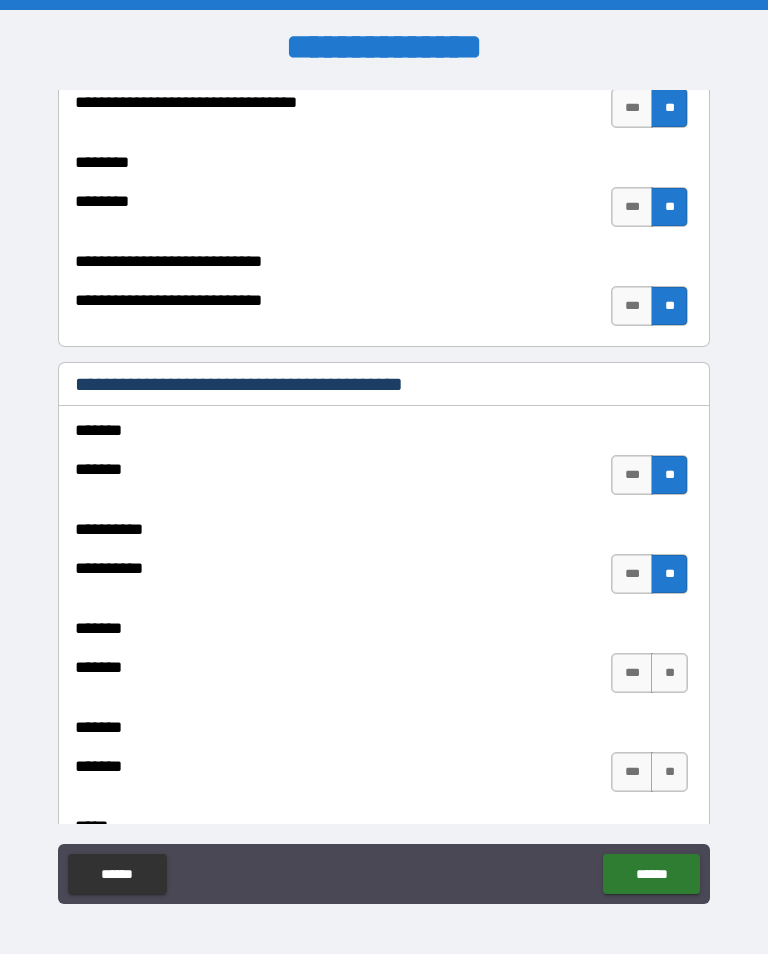 click on "**" at bounding box center [669, 673] 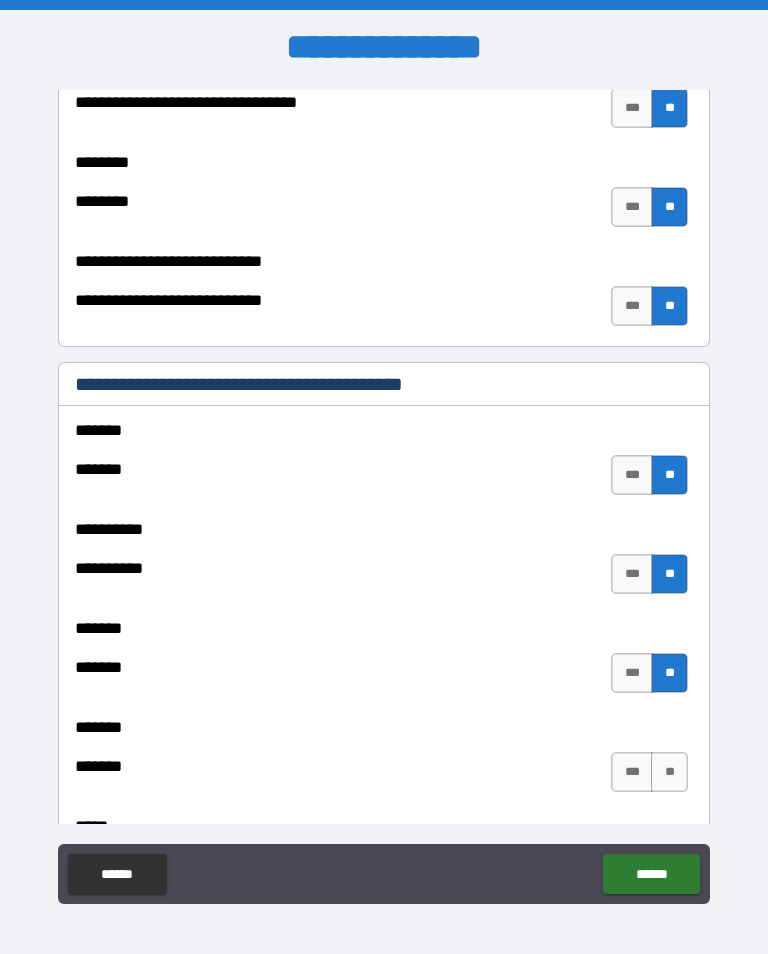 click on "**" at bounding box center (669, 772) 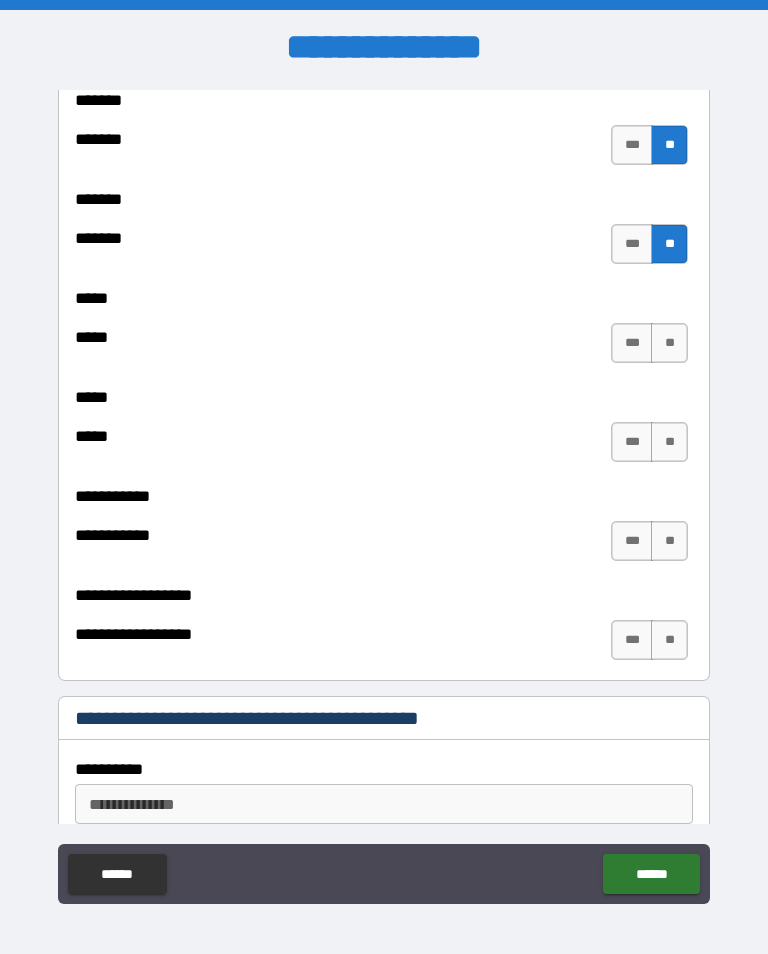 scroll, scrollTop: 2222, scrollLeft: 0, axis: vertical 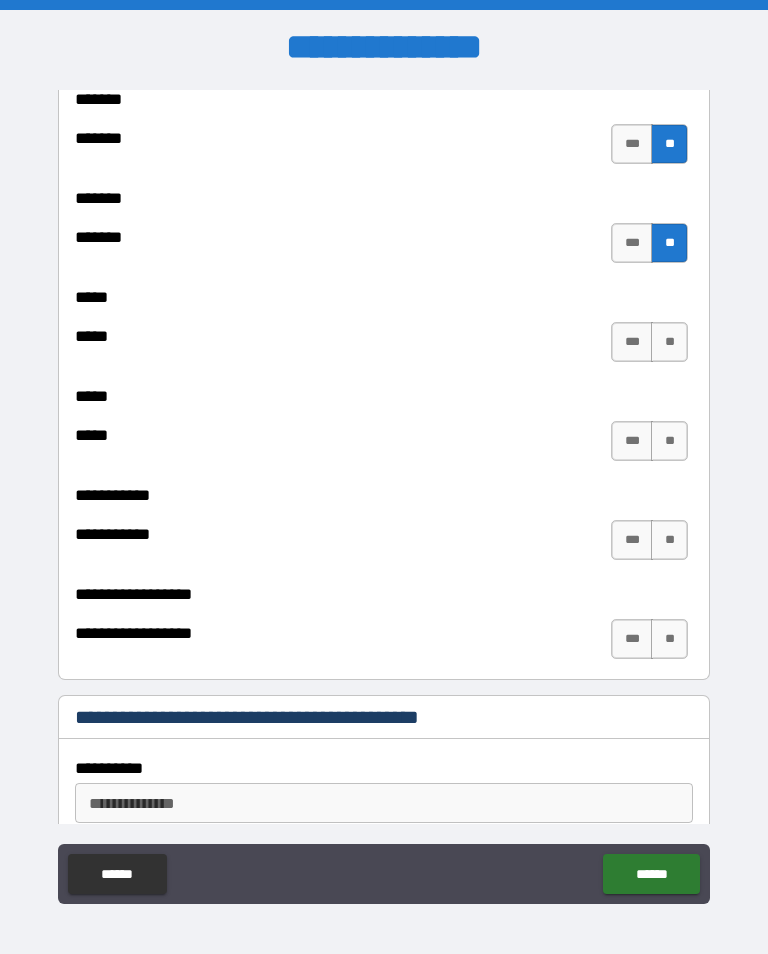 click on "**" at bounding box center [669, 342] 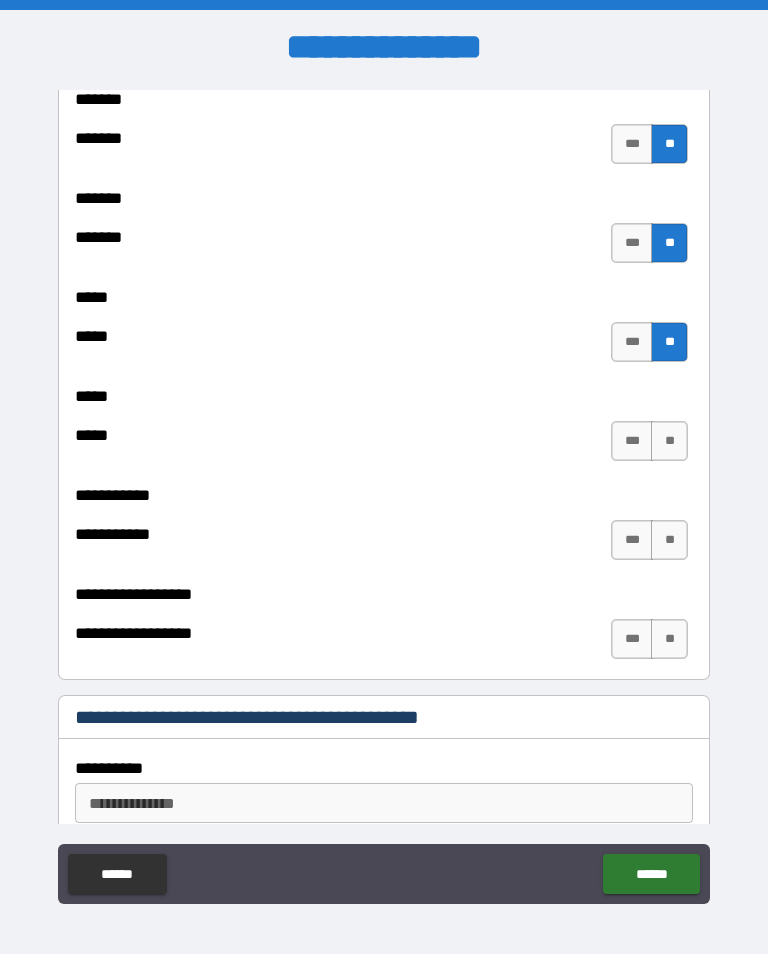 click on "**" at bounding box center (669, 441) 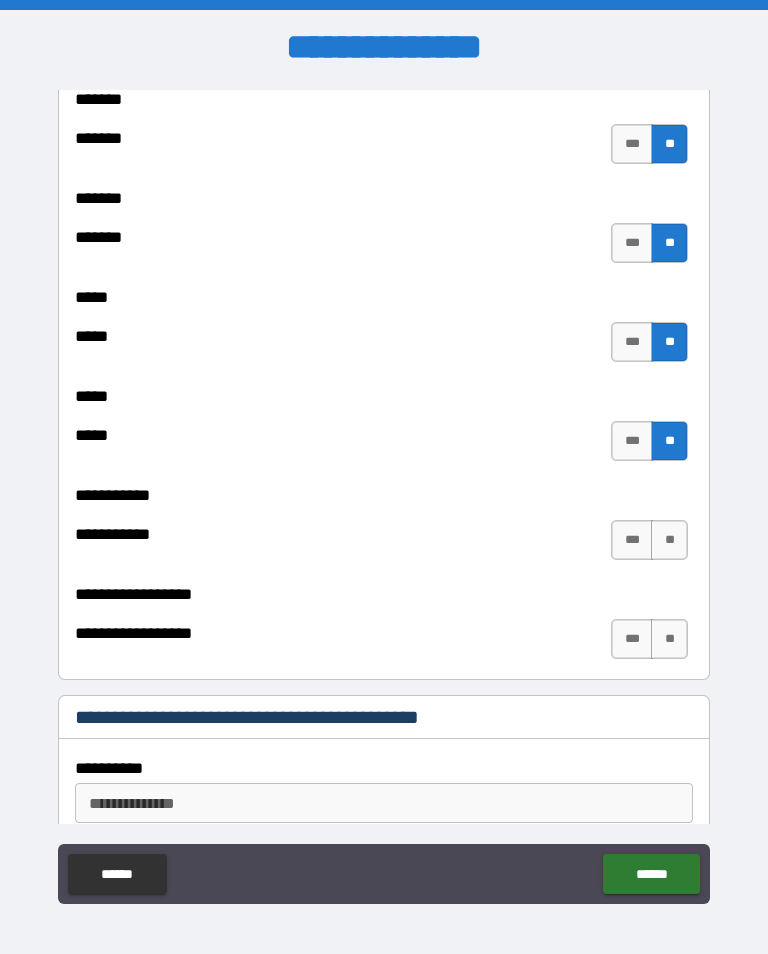 click on "**" at bounding box center (669, 540) 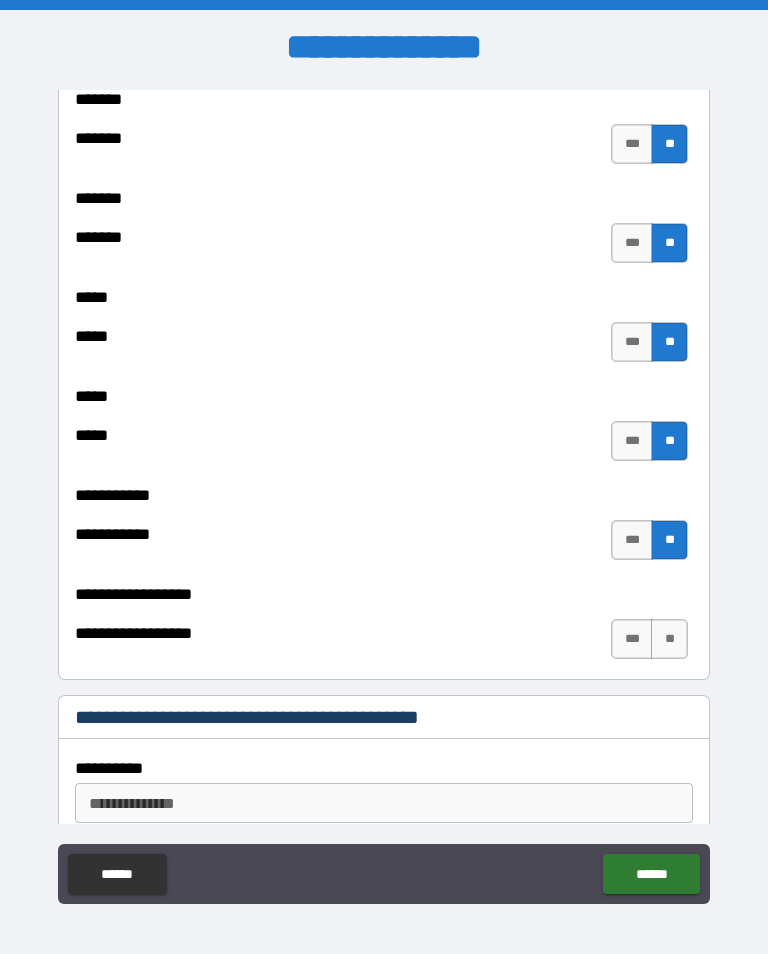click on "**" at bounding box center (669, 639) 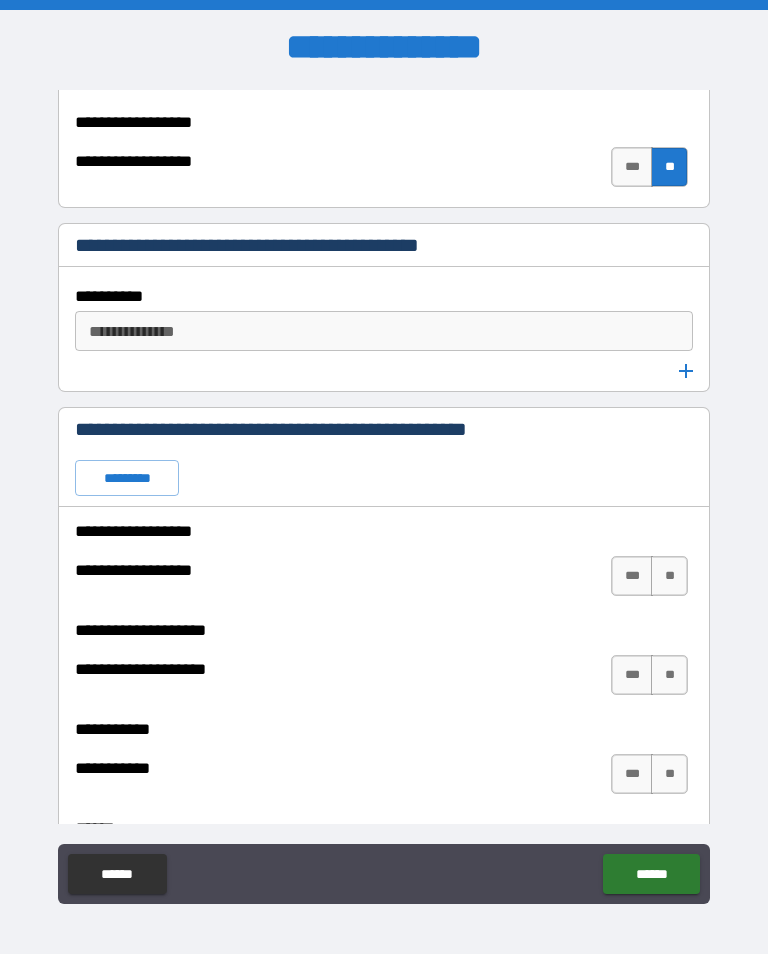 scroll, scrollTop: 2695, scrollLeft: 0, axis: vertical 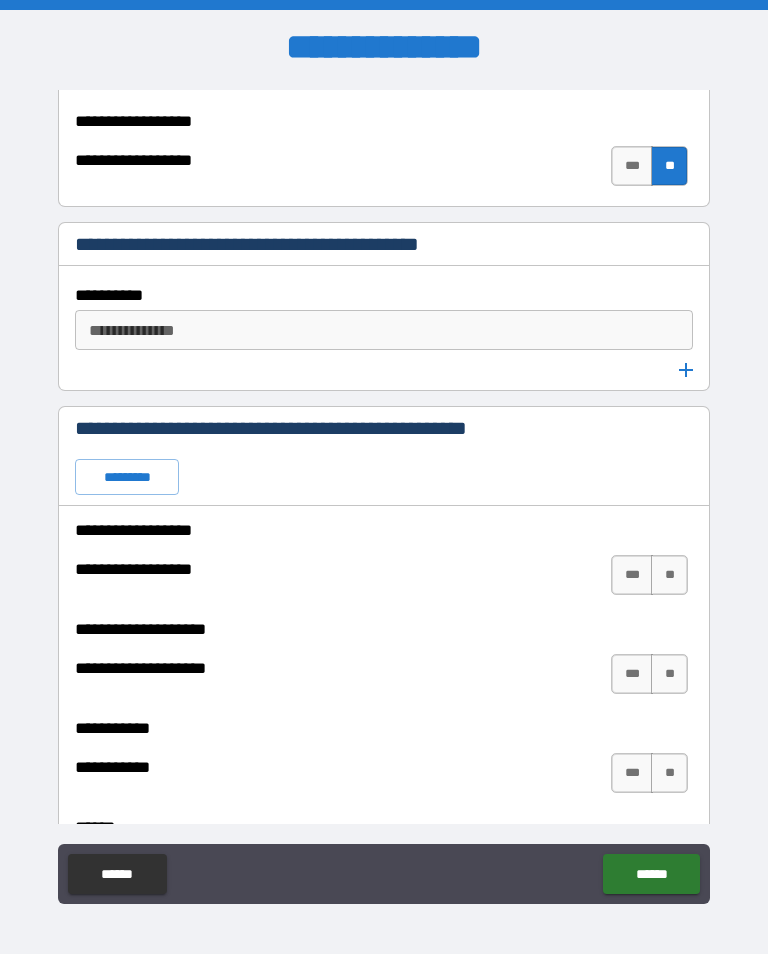 click on "*********" at bounding box center [127, 477] 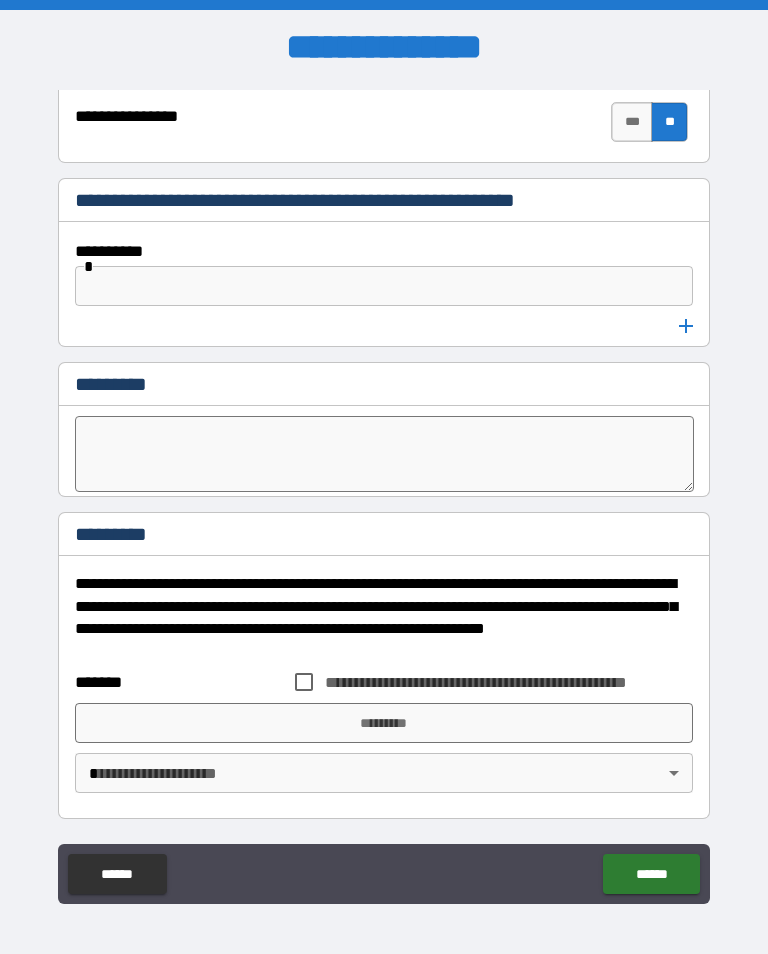 scroll, scrollTop: 10672, scrollLeft: 0, axis: vertical 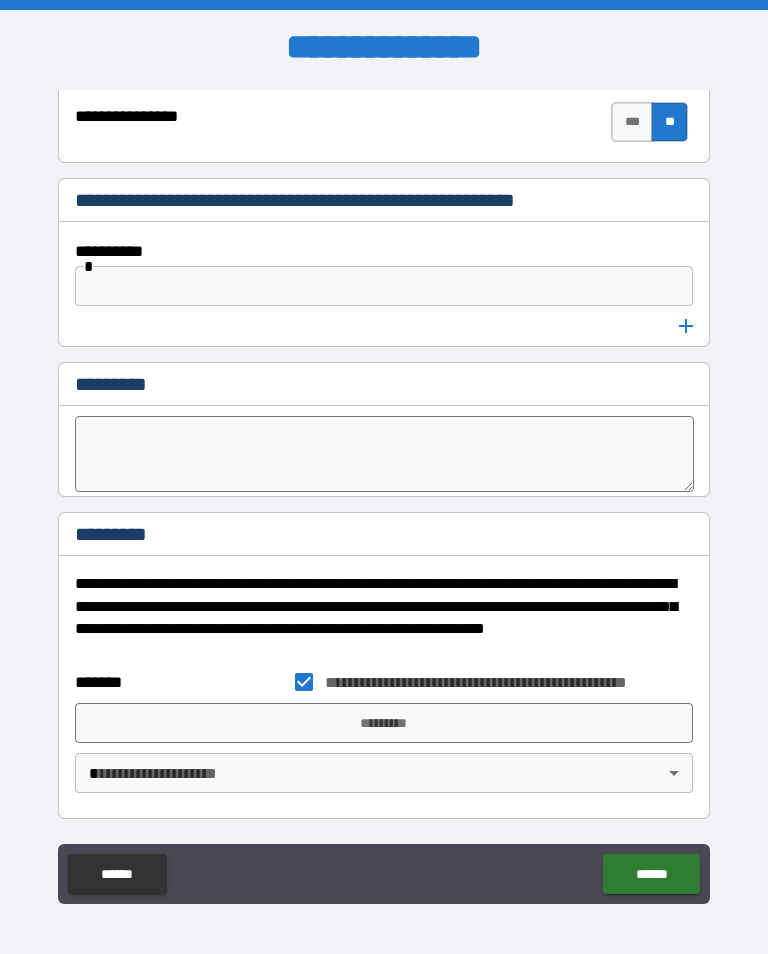 click on "*********" at bounding box center [384, 723] 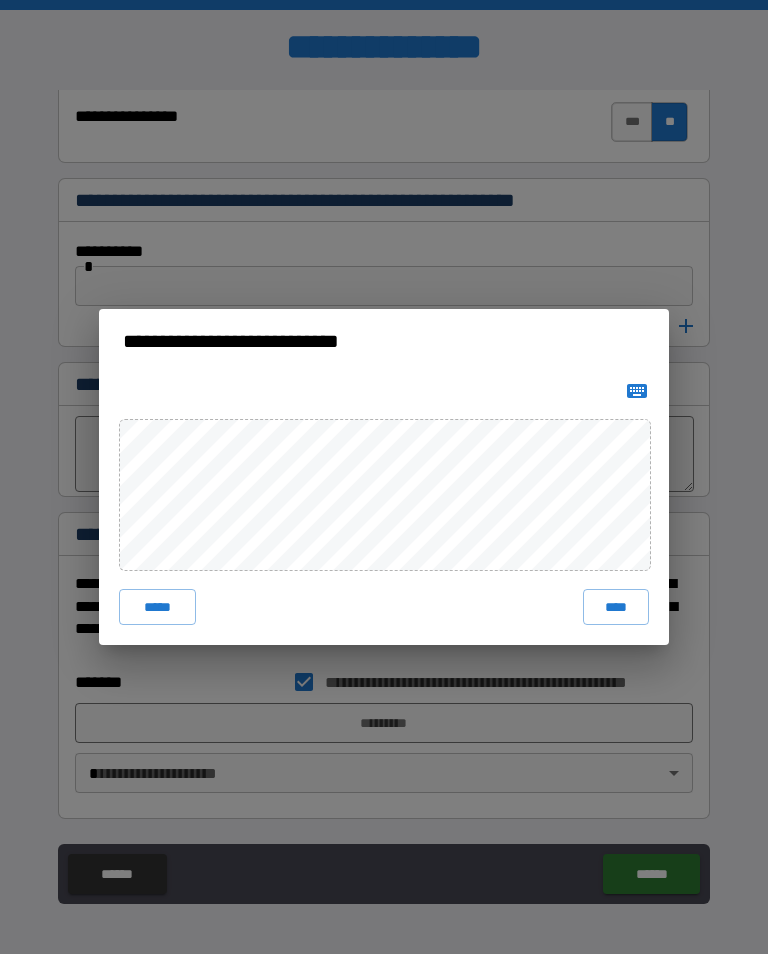 click on "****" at bounding box center (616, 607) 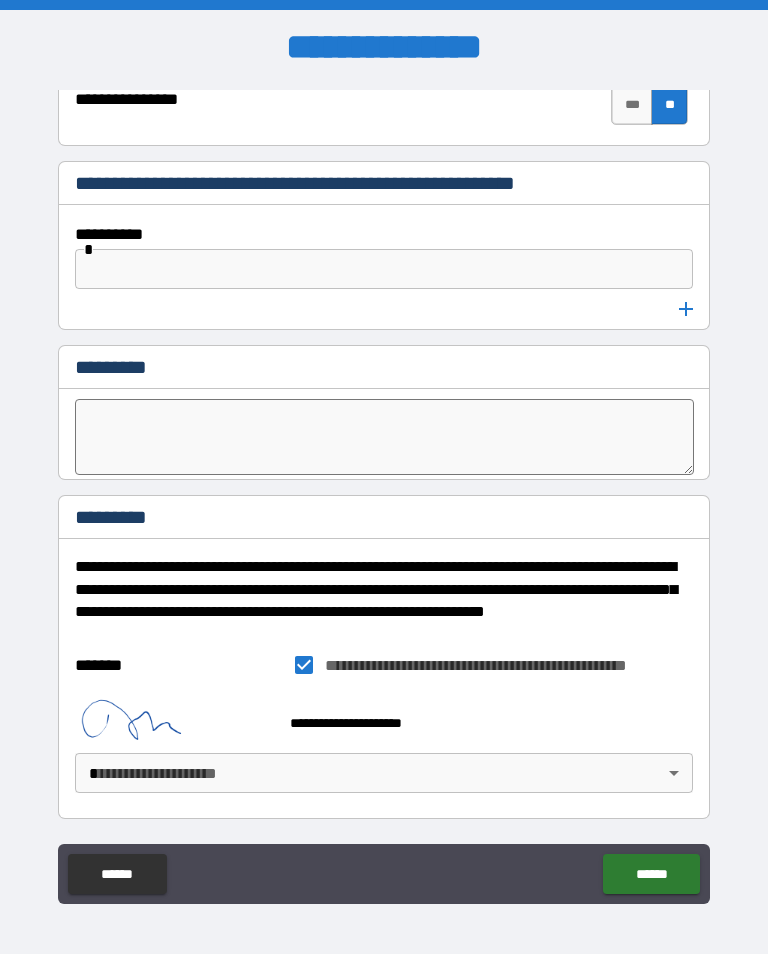 scroll, scrollTop: 10689, scrollLeft: 0, axis: vertical 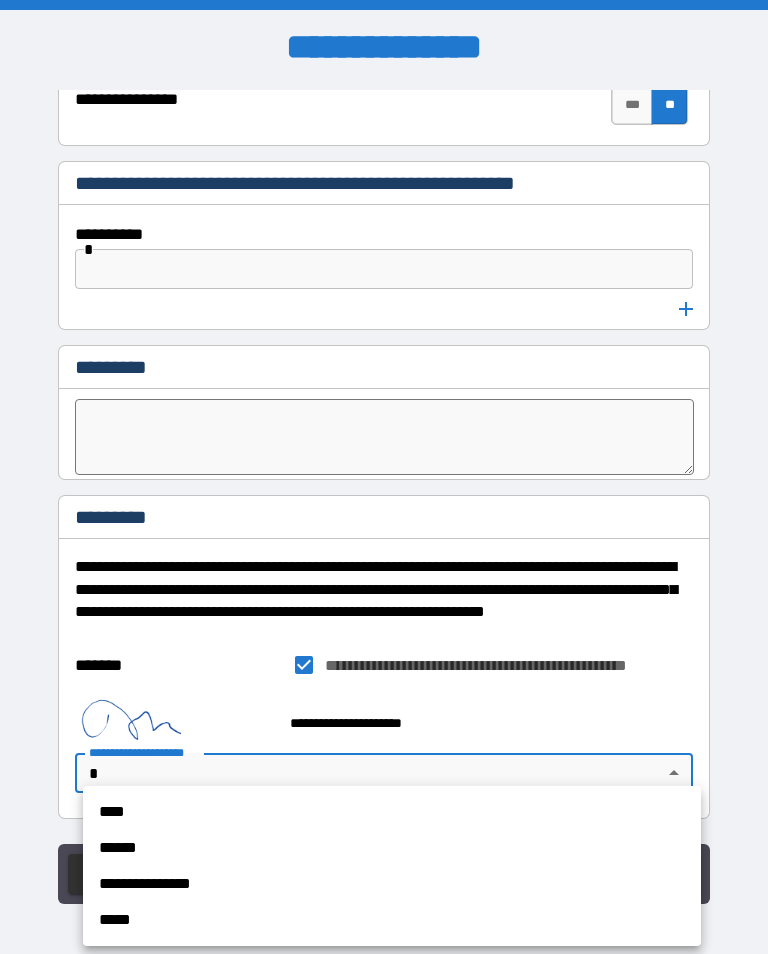 click on "**********" at bounding box center [392, 884] 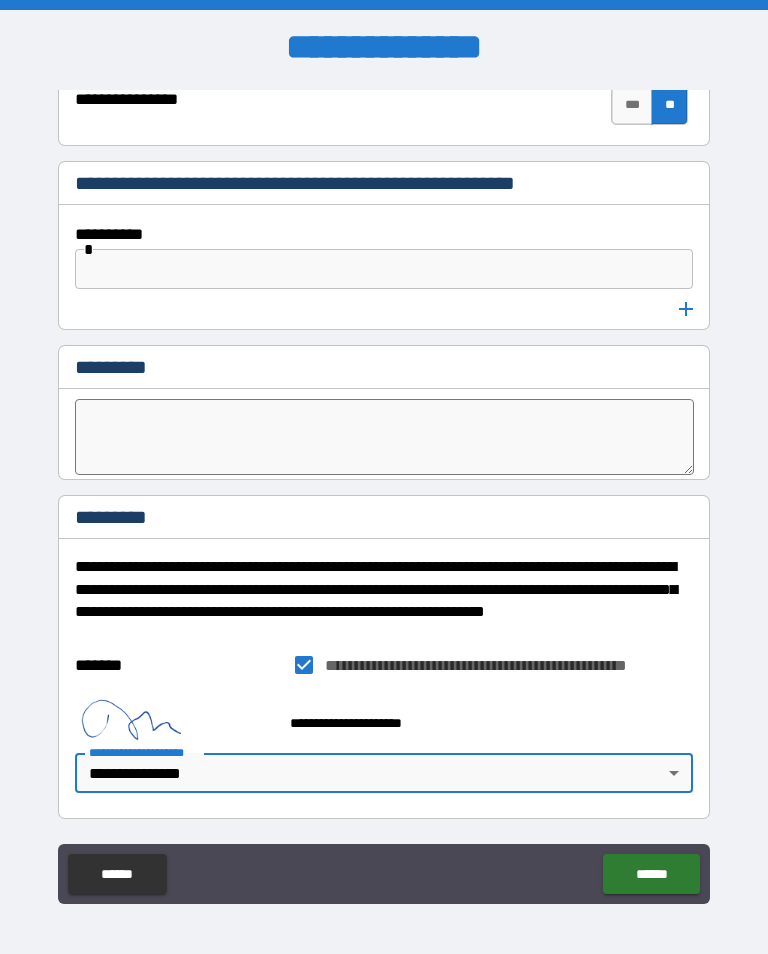 click on "******" at bounding box center [651, 874] 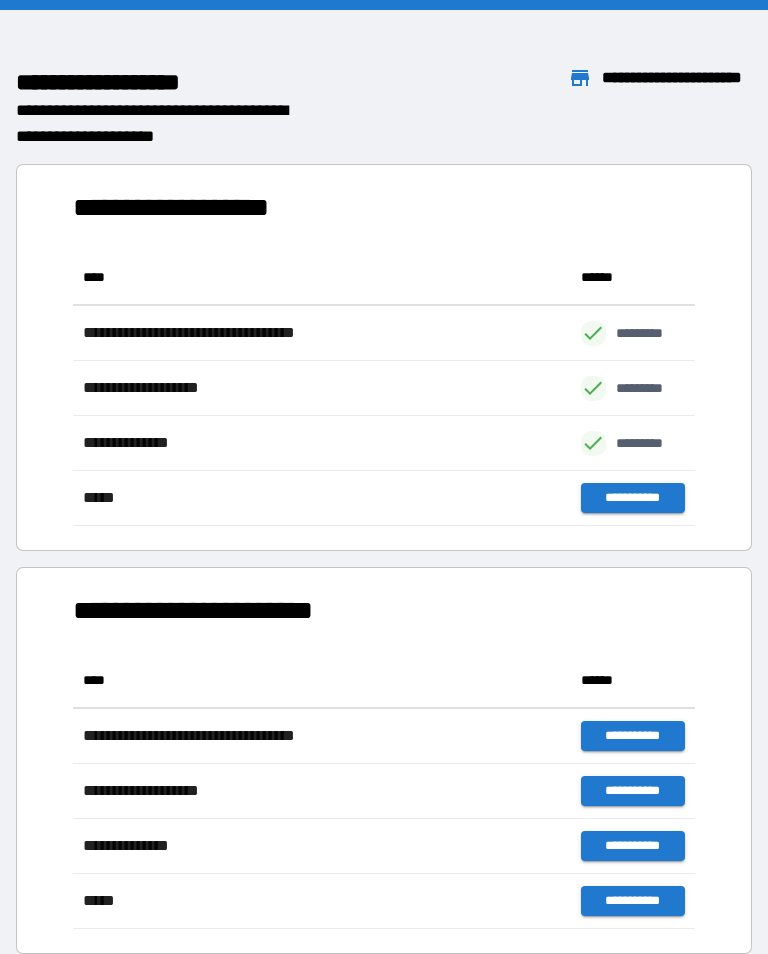 scroll, scrollTop: 276, scrollLeft: 622, axis: both 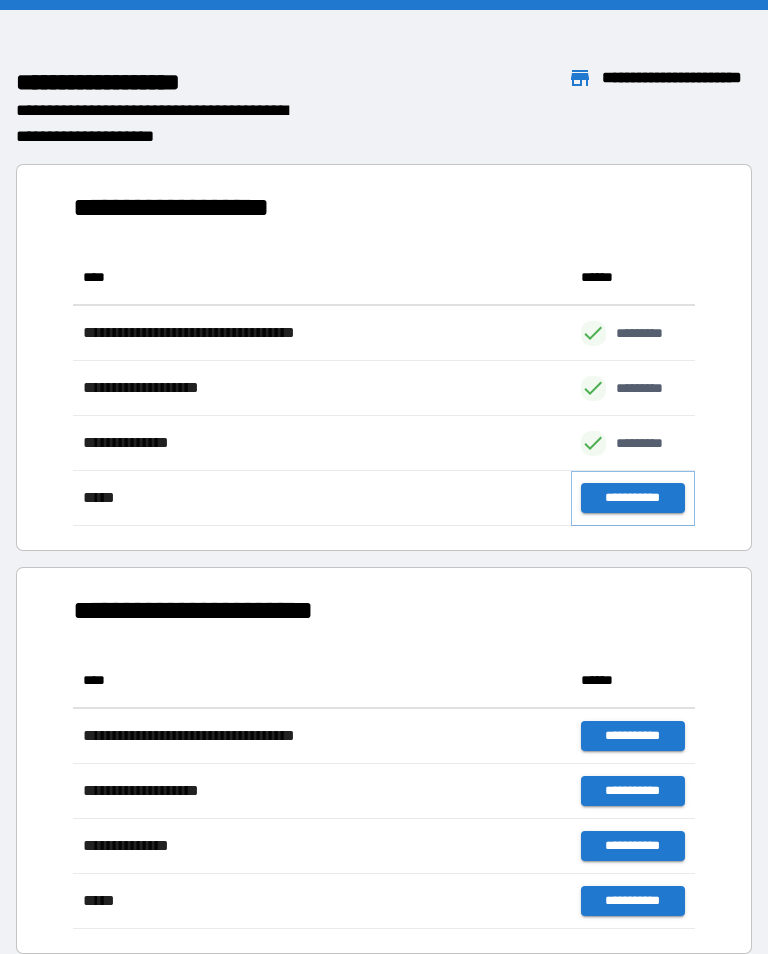 click on "**********" at bounding box center (633, 498) 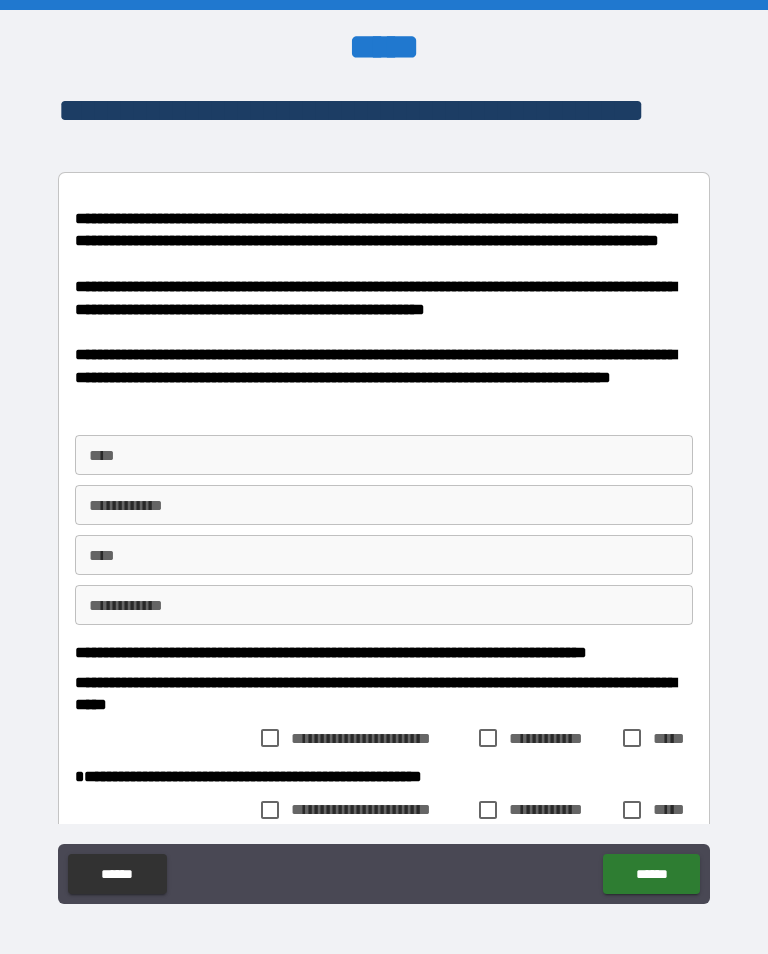 click on "**** ****" at bounding box center (384, 455) 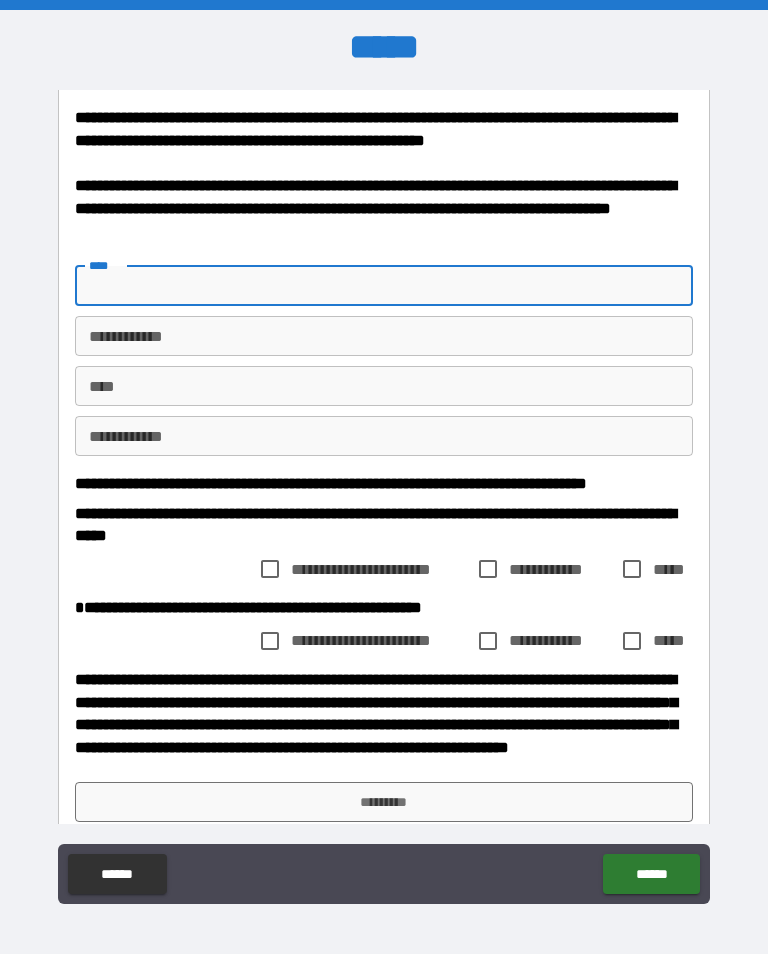 scroll, scrollTop: 168, scrollLeft: 0, axis: vertical 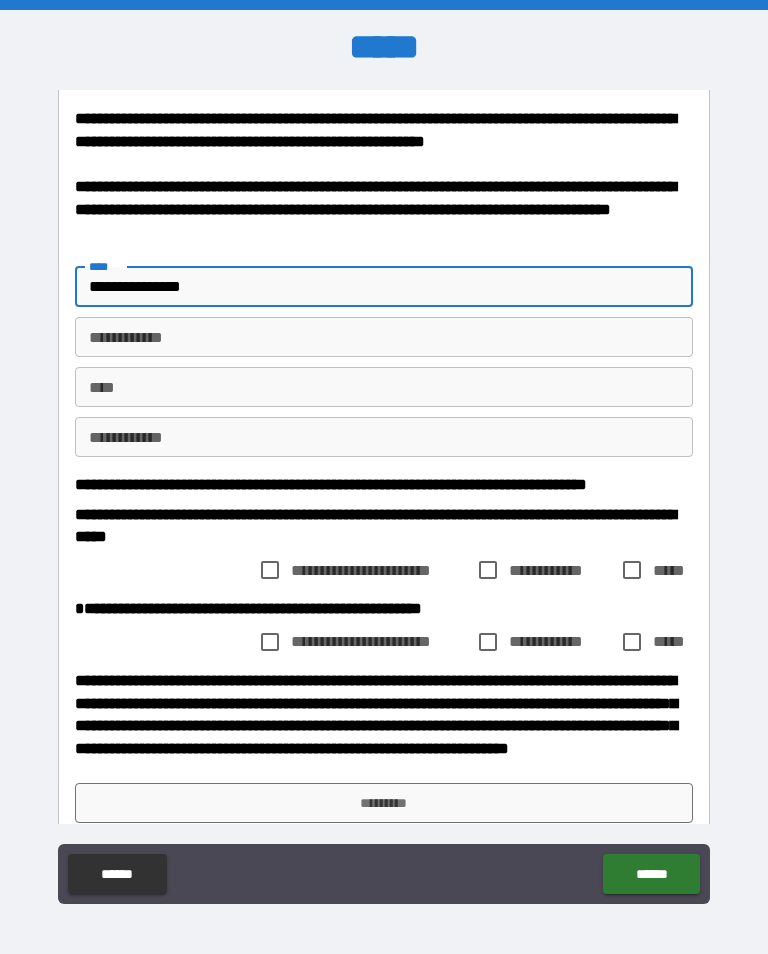 type on "**********" 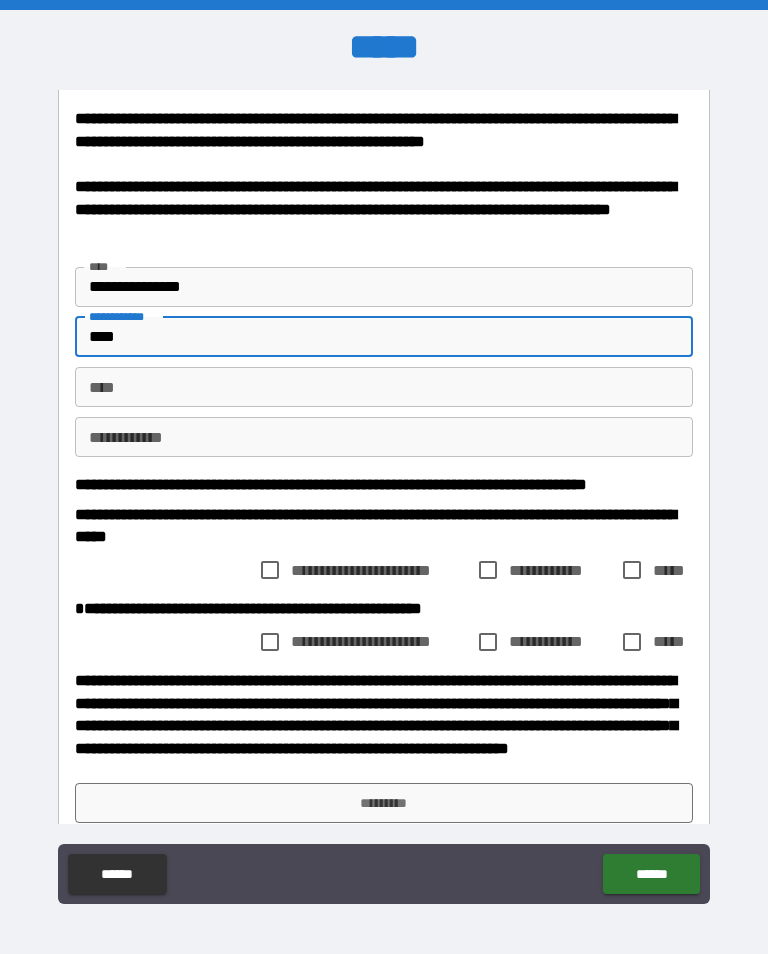 type on "****" 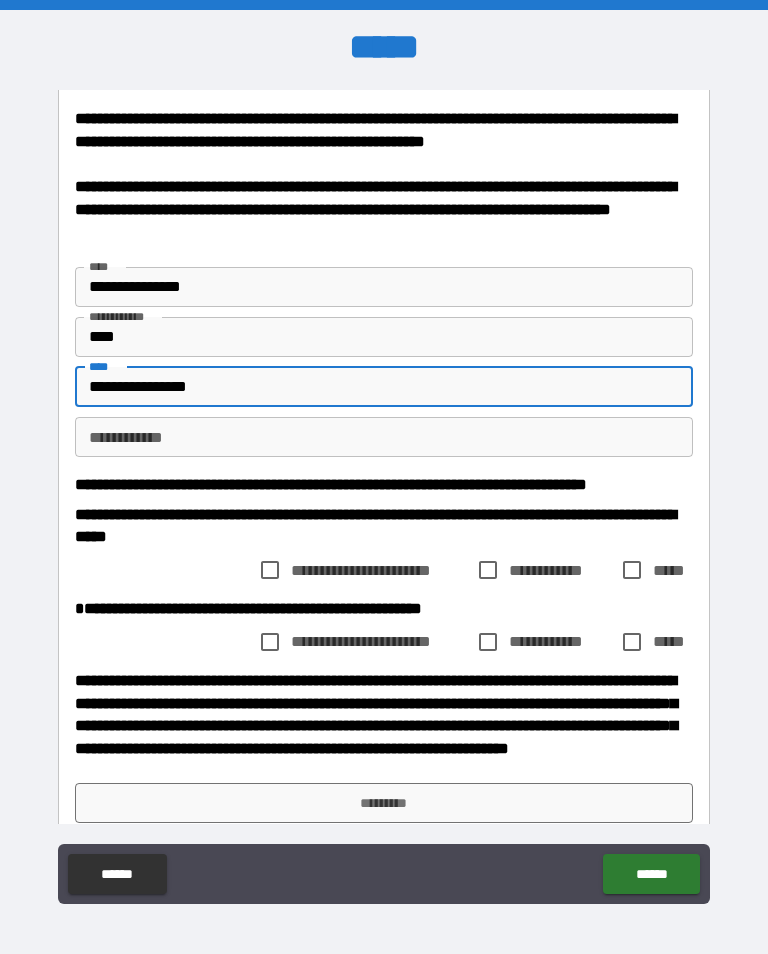 click on "**********" at bounding box center [384, 437] 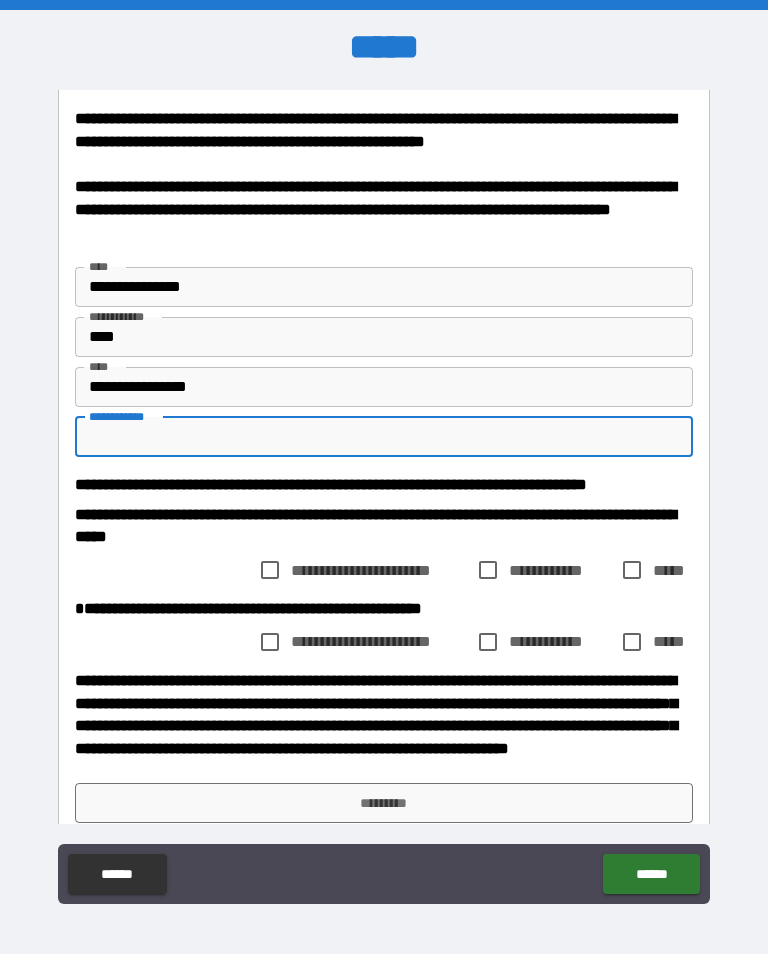 click on "**********" at bounding box center [384, 387] 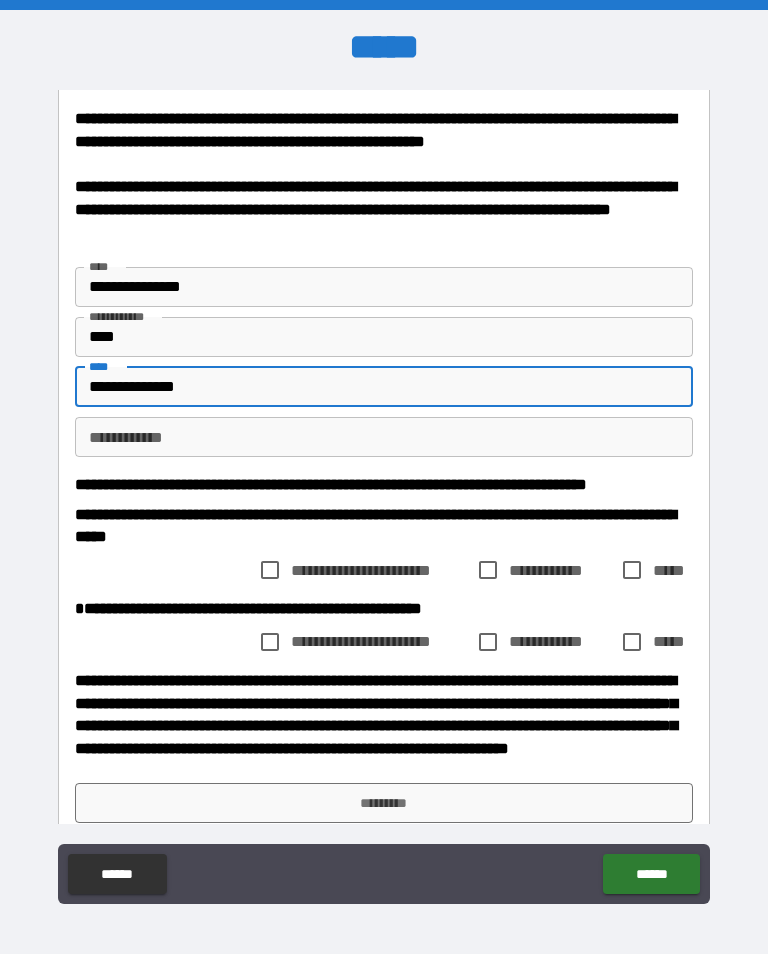 type on "**********" 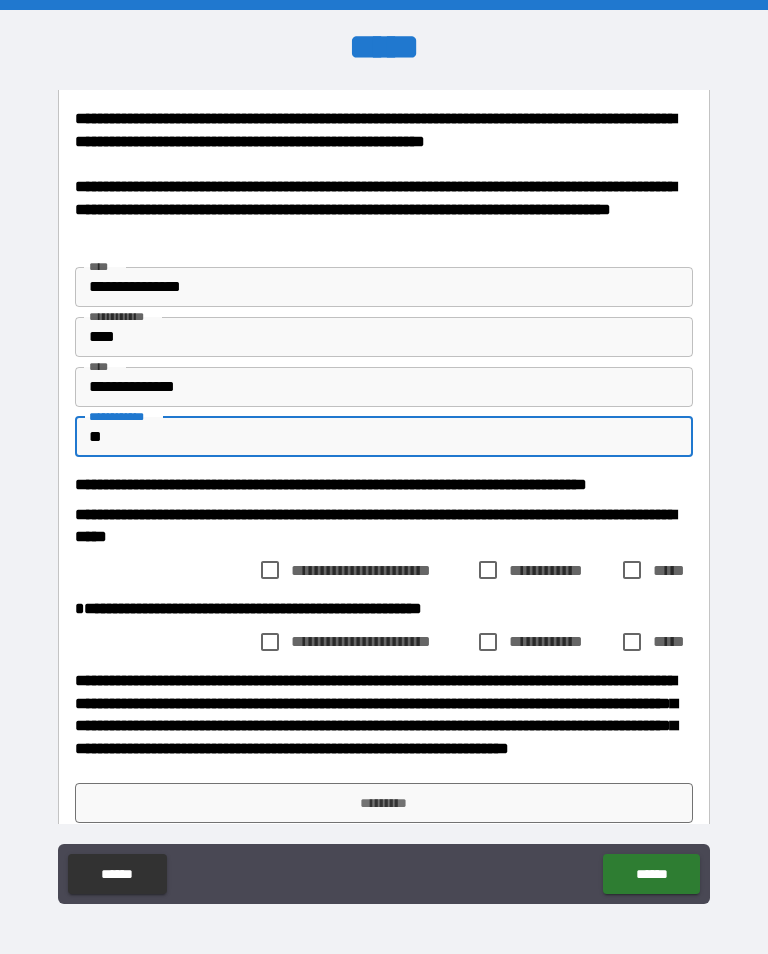 type on "*" 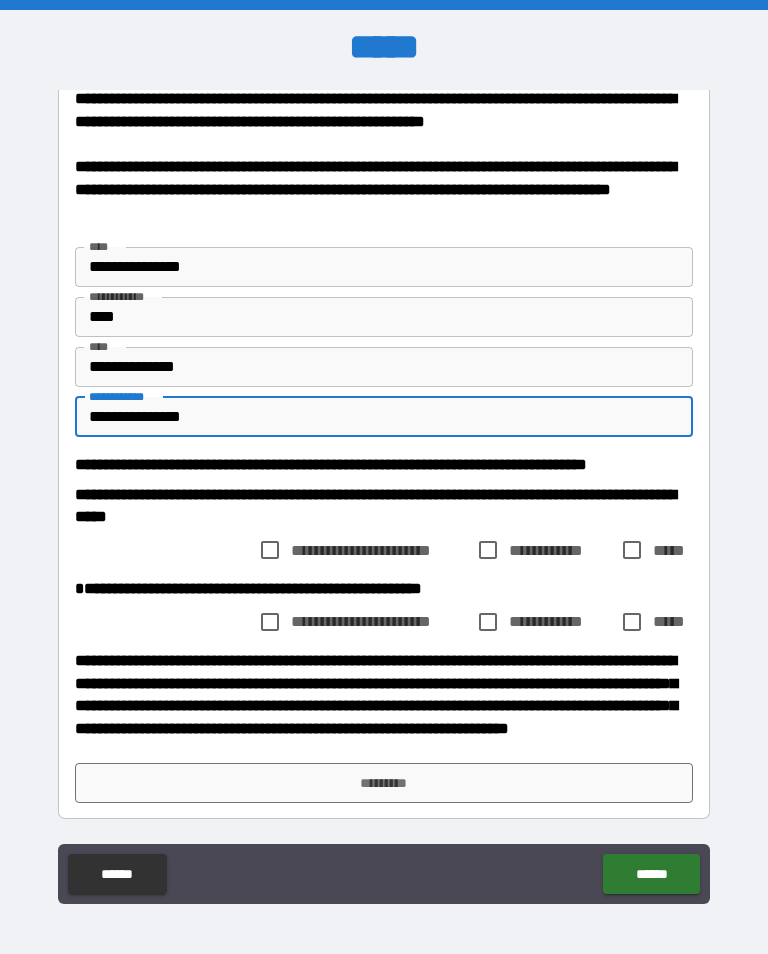 scroll, scrollTop: 240, scrollLeft: 0, axis: vertical 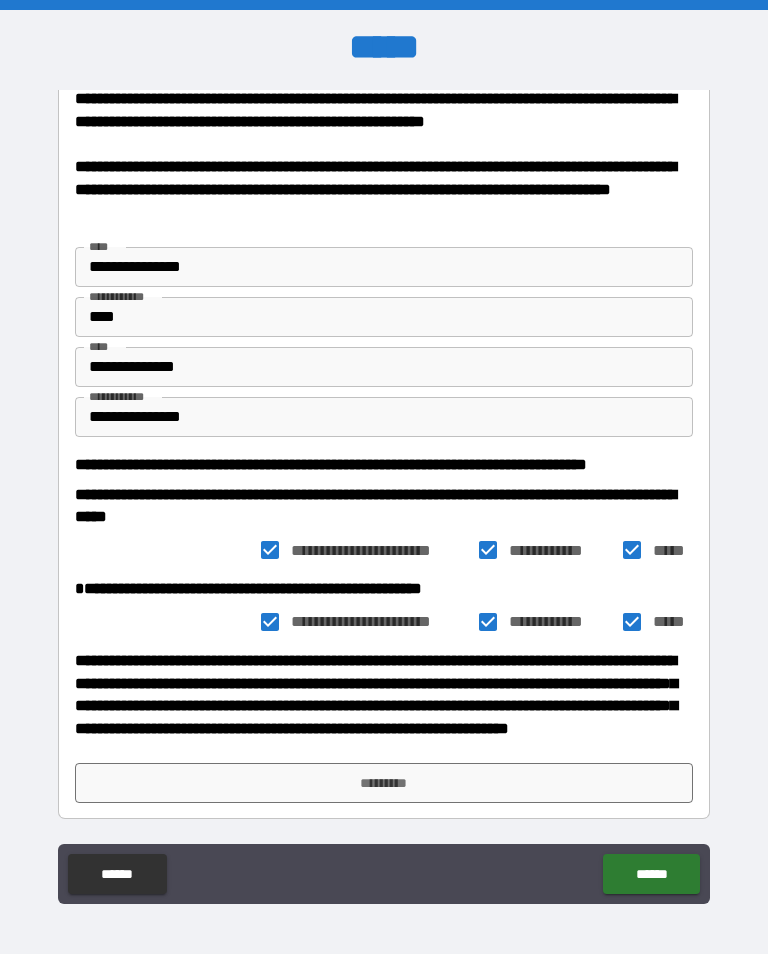 click on "*********" at bounding box center (384, 783) 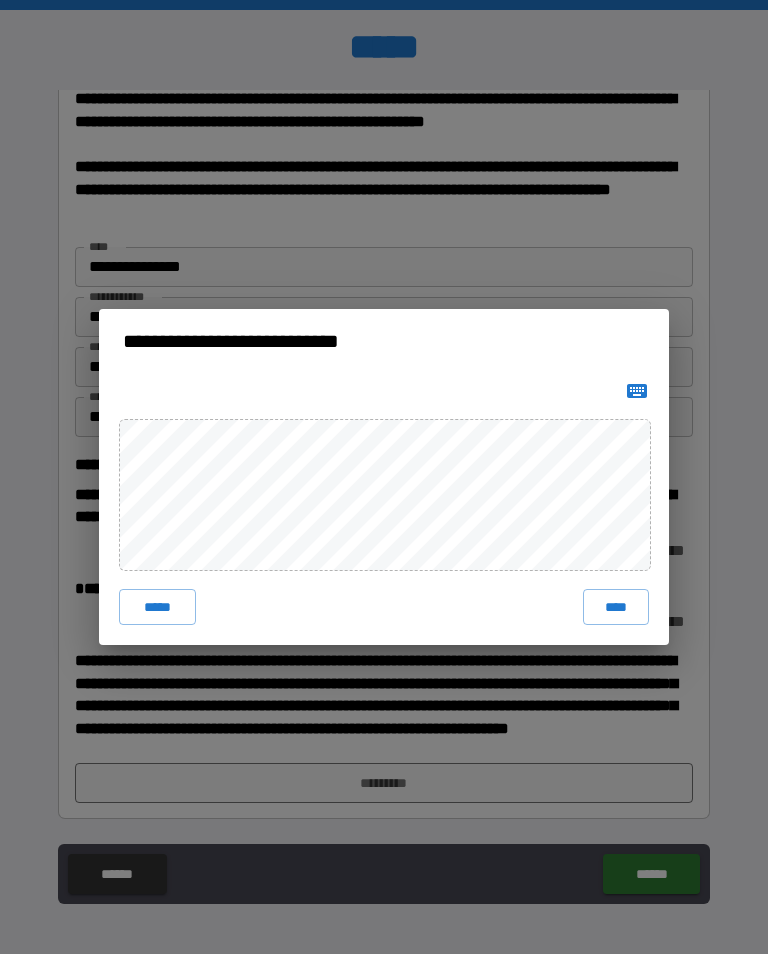 click on "****" at bounding box center (616, 607) 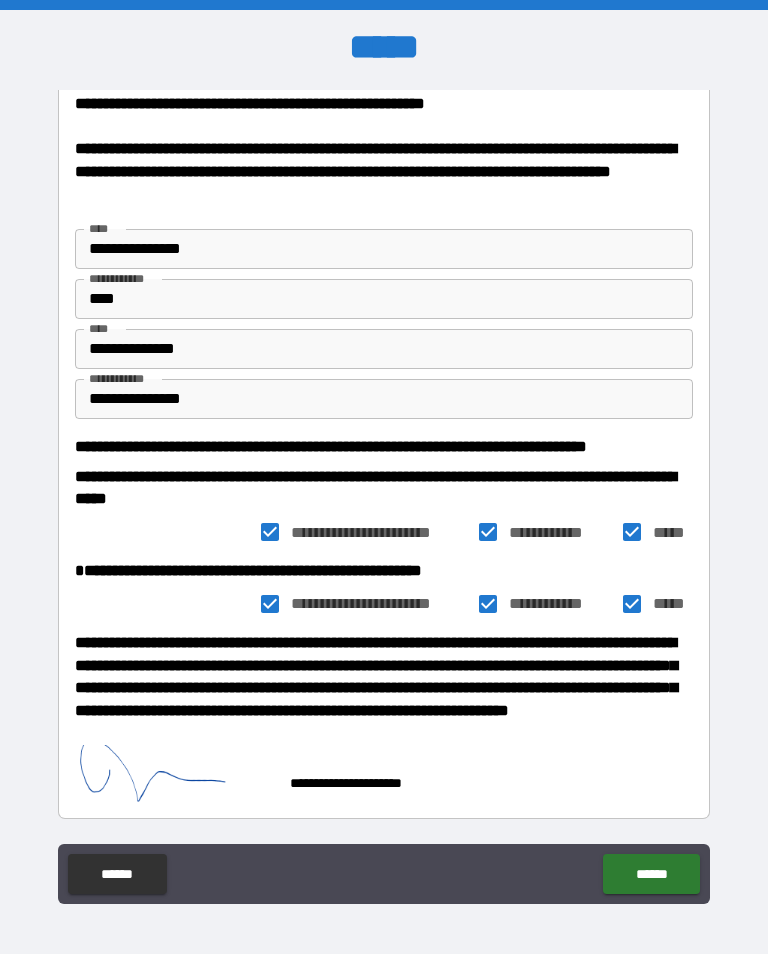 scroll, scrollTop: 257, scrollLeft: 0, axis: vertical 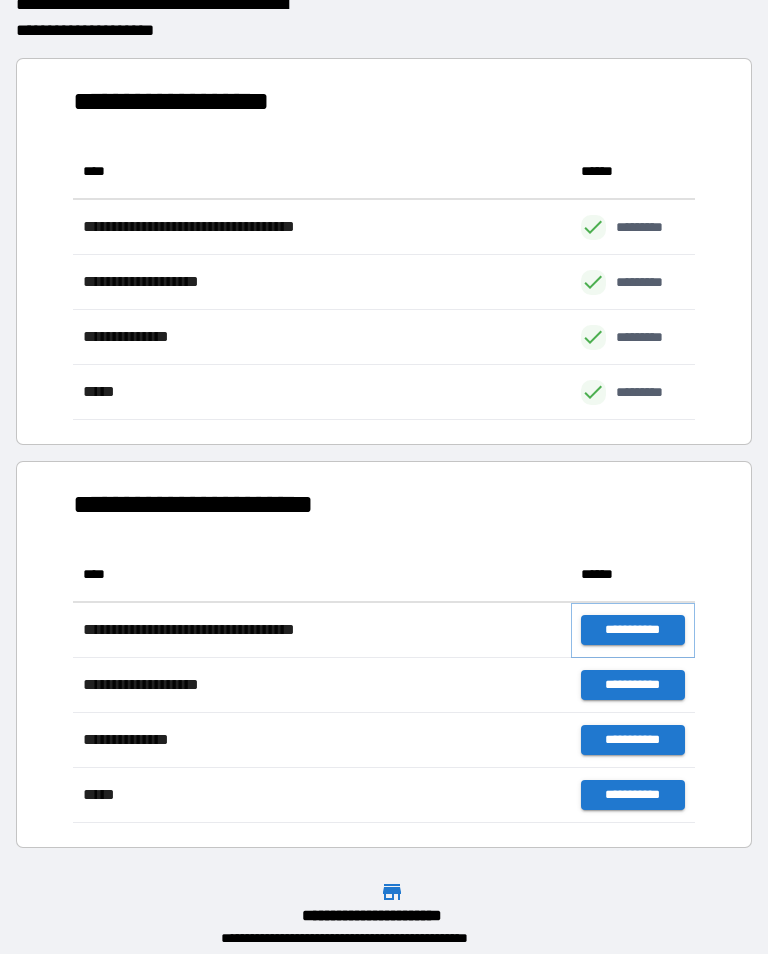 click on "**********" at bounding box center [633, 630] 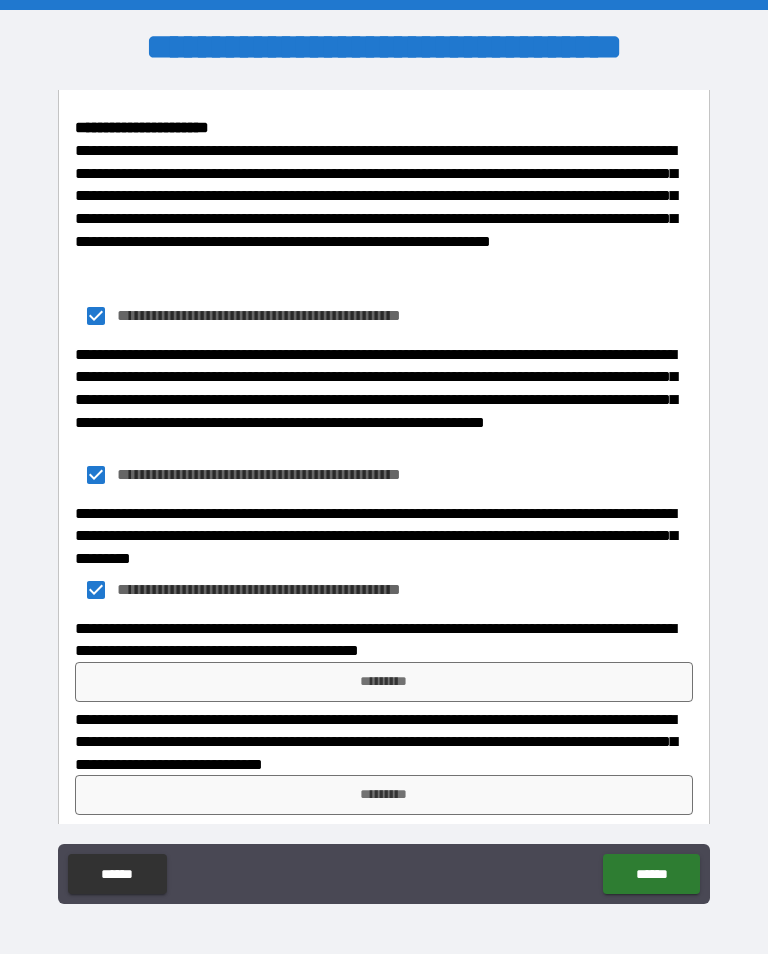 scroll, scrollTop: 1785, scrollLeft: 0, axis: vertical 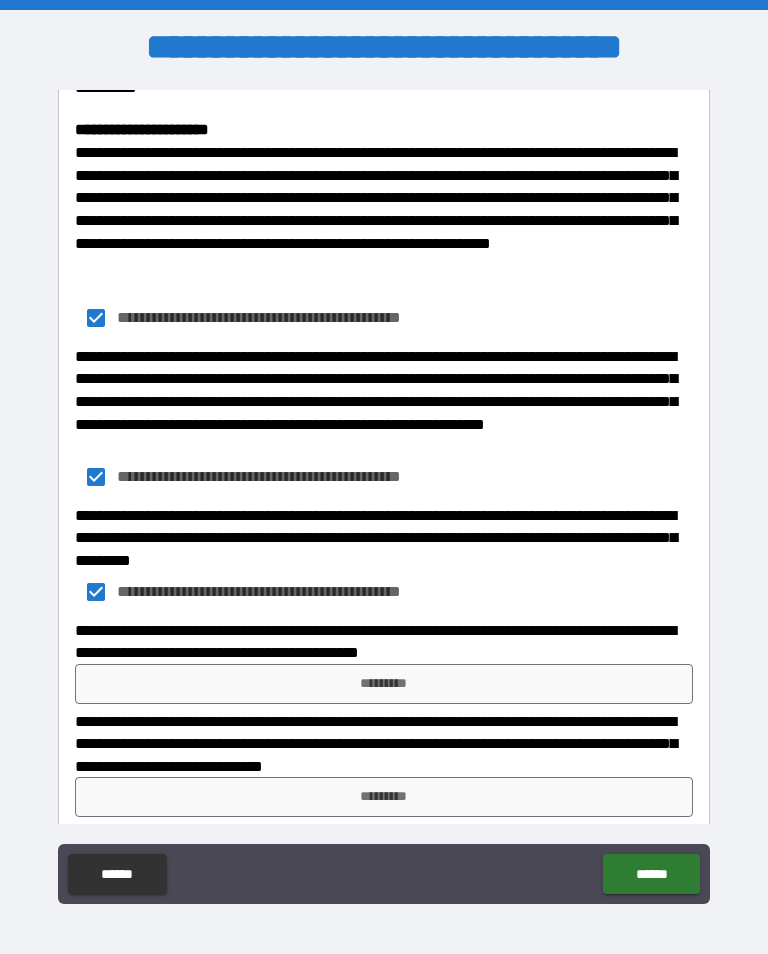 click on "*********" at bounding box center (384, 684) 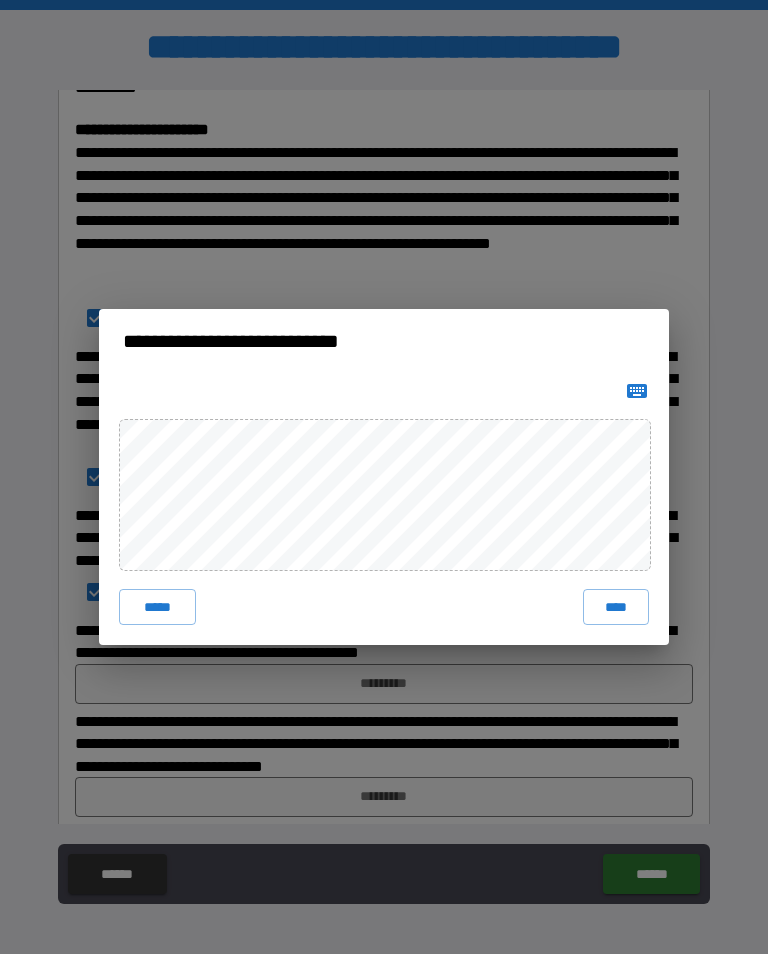click on "****" at bounding box center (616, 607) 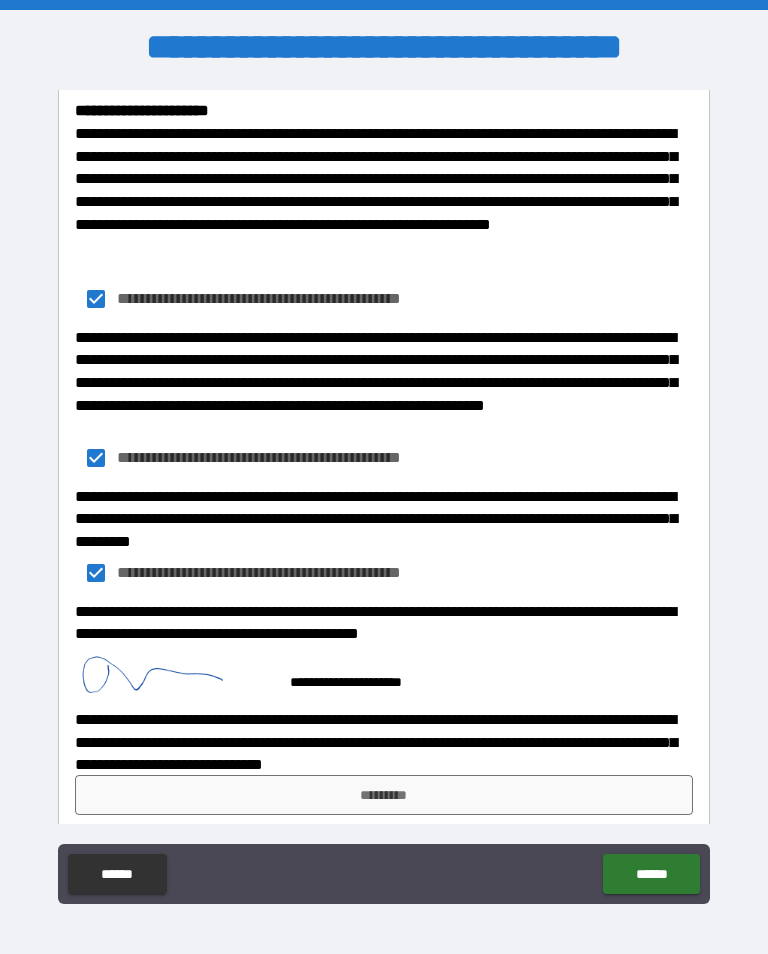 scroll, scrollTop: 1802, scrollLeft: 0, axis: vertical 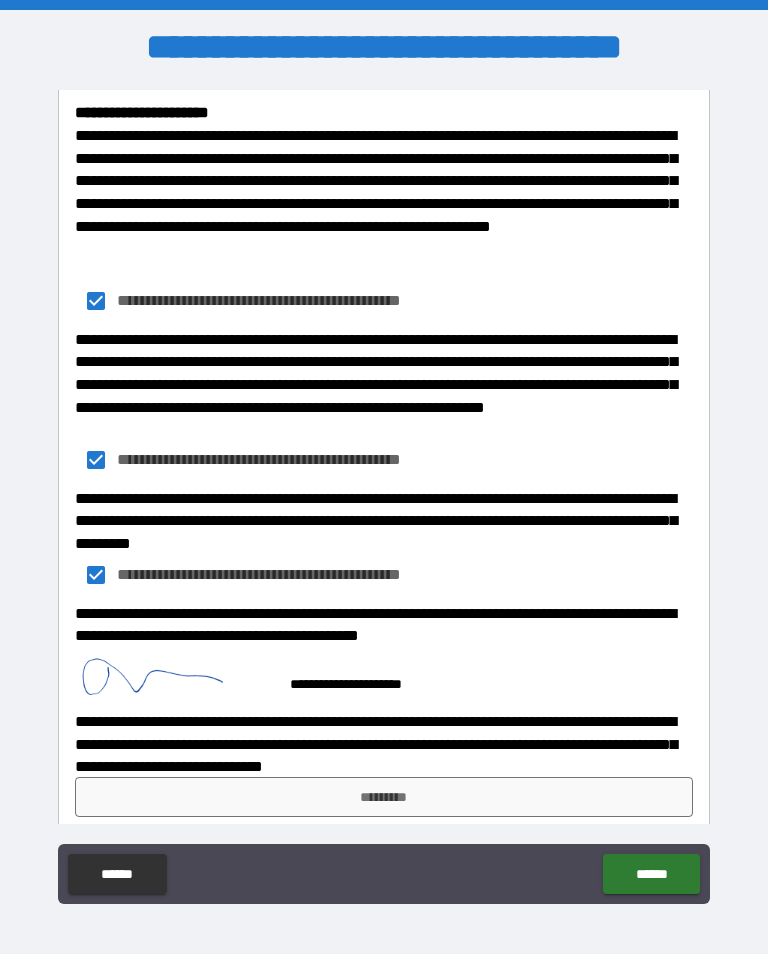 click on "*********" at bounding box center [384, 797] 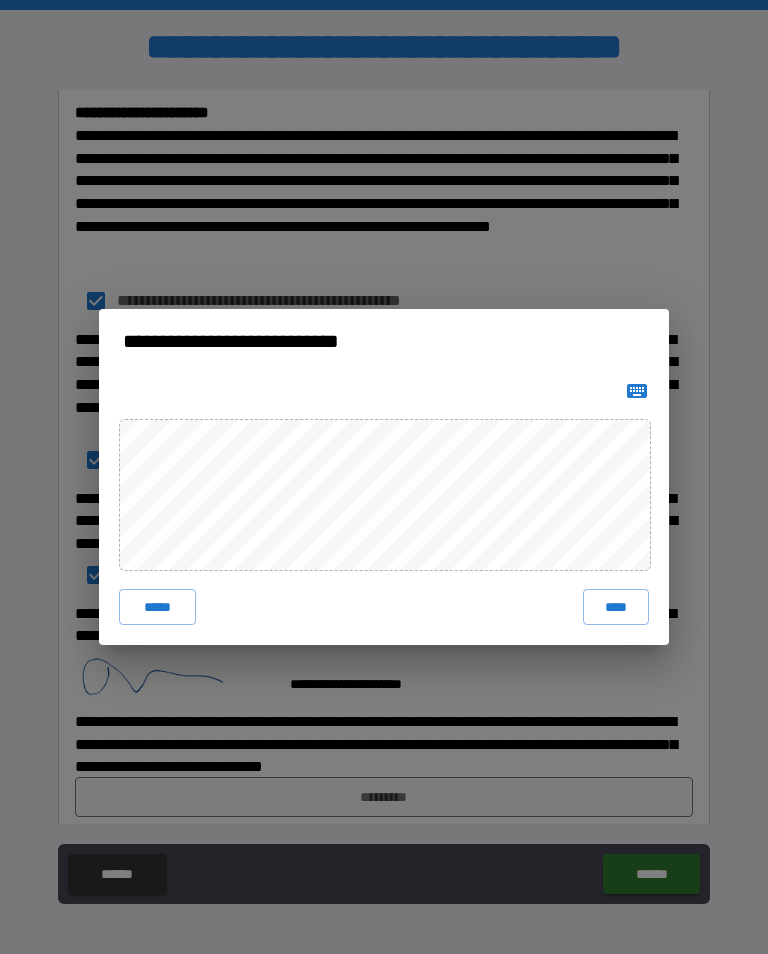 click on "****" at bounding box center [616, 607] 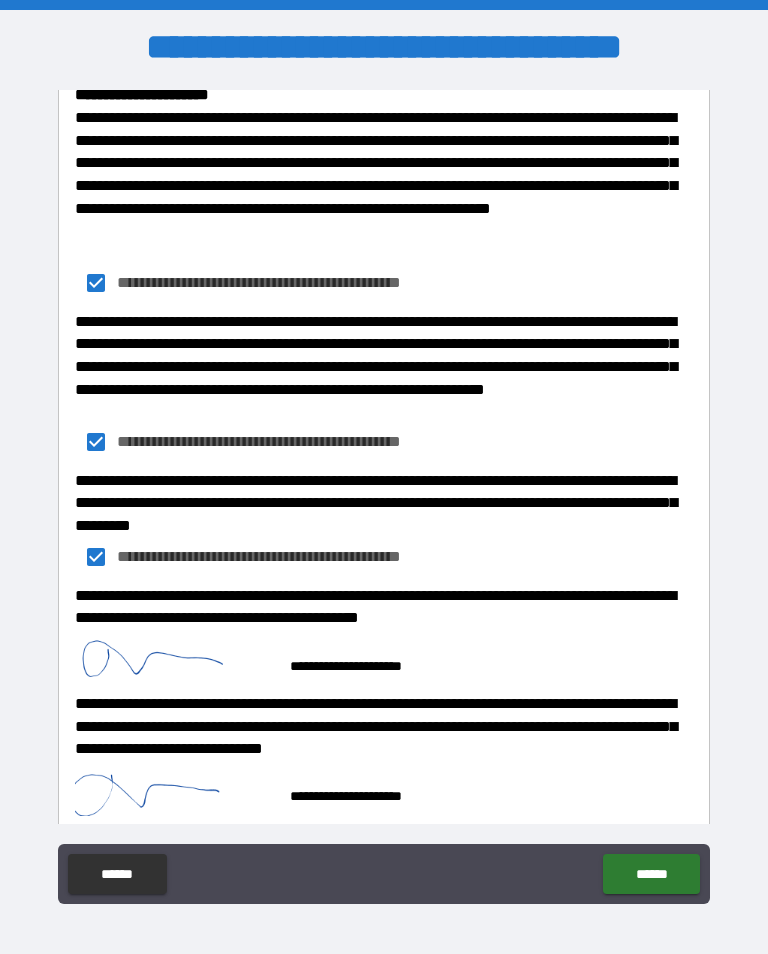 scroll, scrollTop: 1819, scrollLeft: 0, axis: vertical 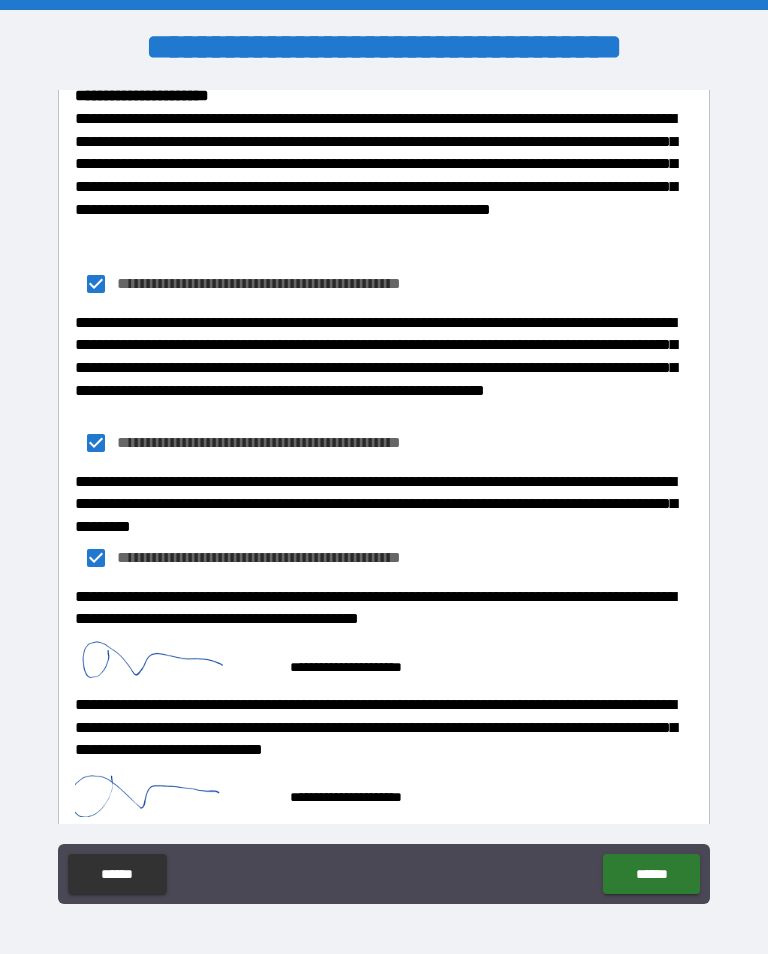 click on "******" at bounding box center [651, 874] 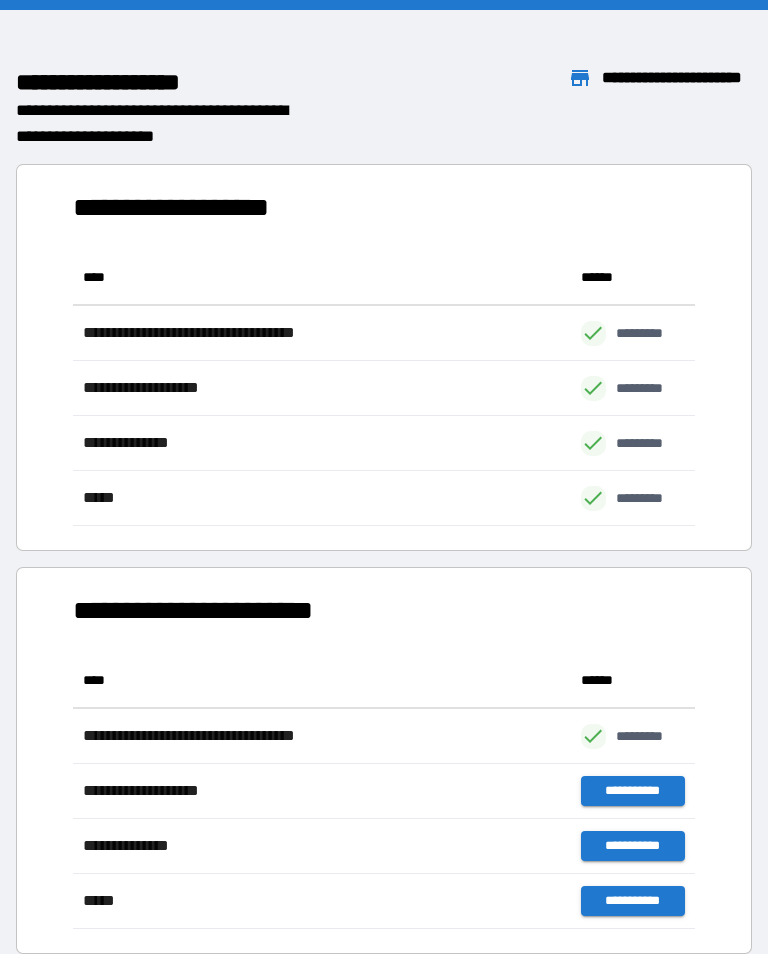 scroll, scrollTop: 276, scrollLeft: 622, axis: both 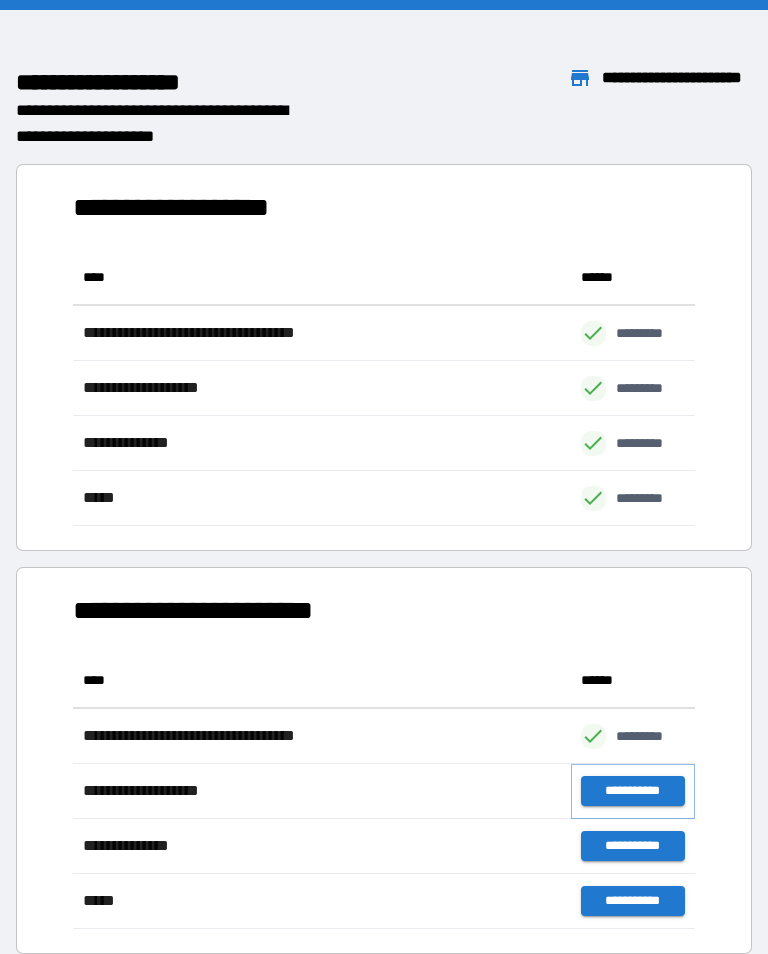 click on "**********" at bounding box center (633, 791) 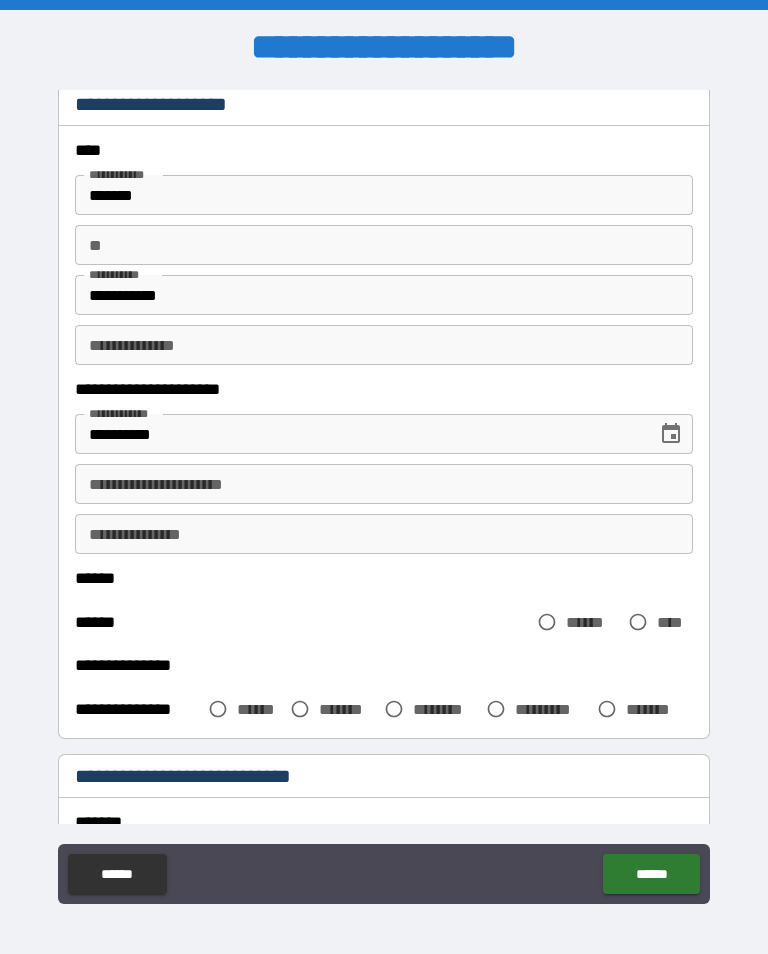 scroll, scrollTop: 63, scrollLeft: 0, axis: vertical 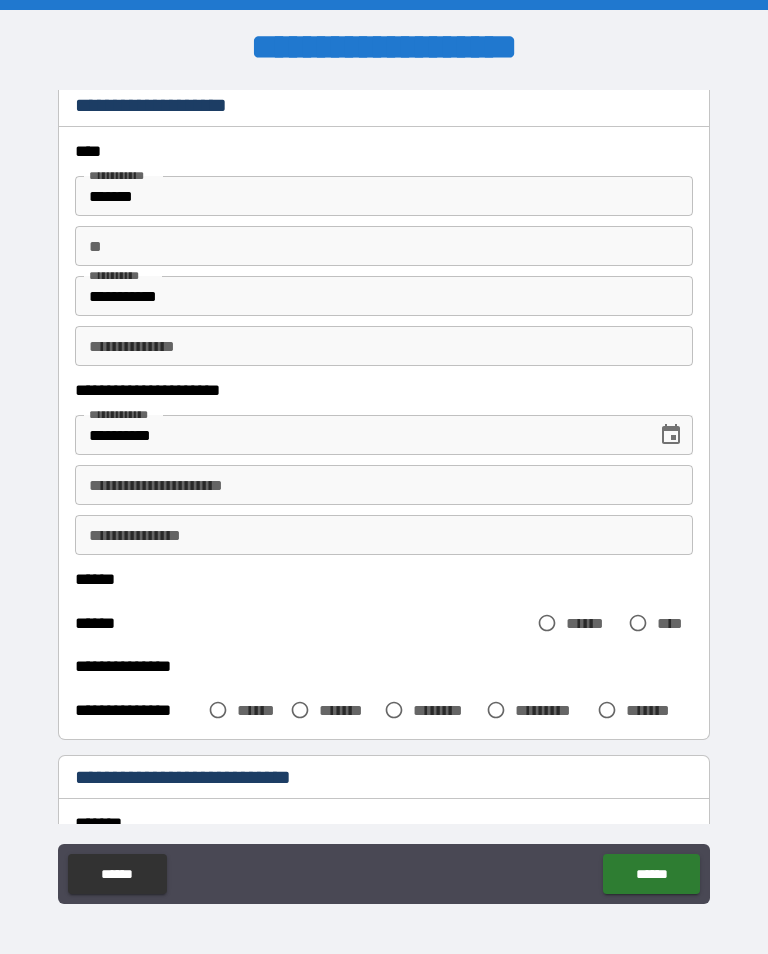 click on "**********" at bounding box center [384, 485] 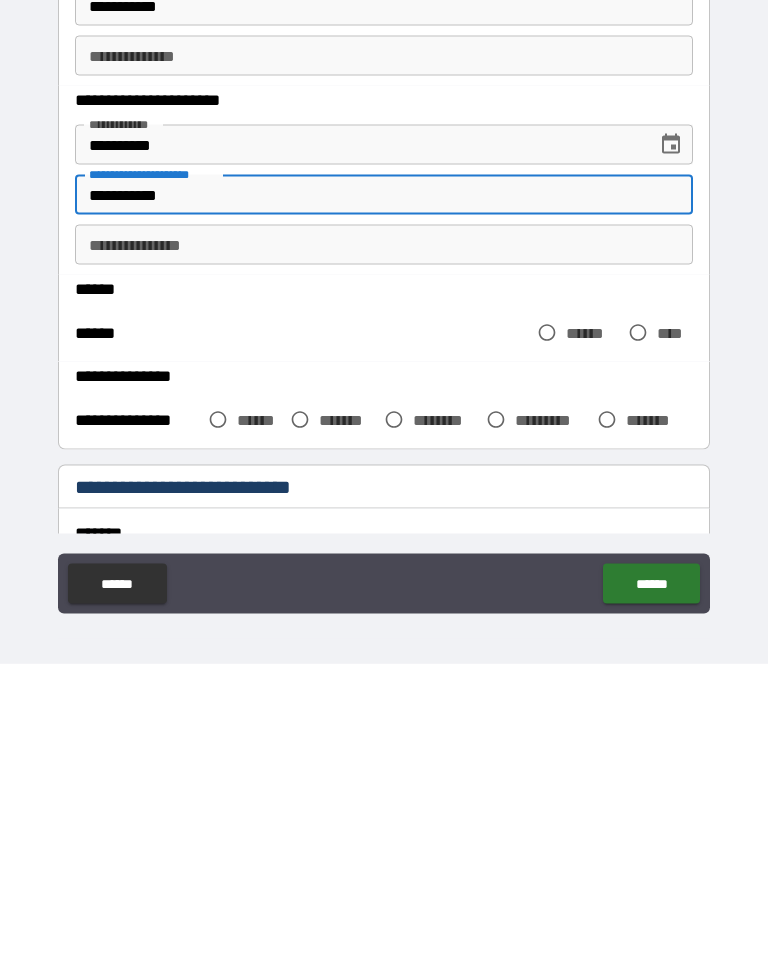 type on "**********" 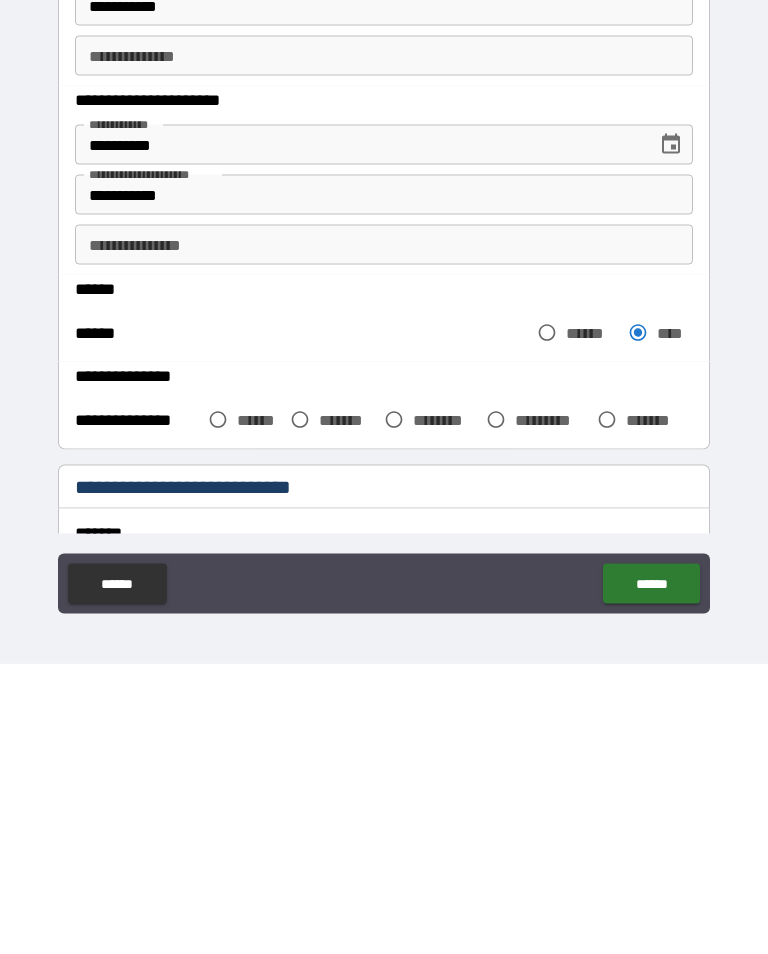 scroll, scrollTop: 31, scrollLeft: 0, axis: vertical 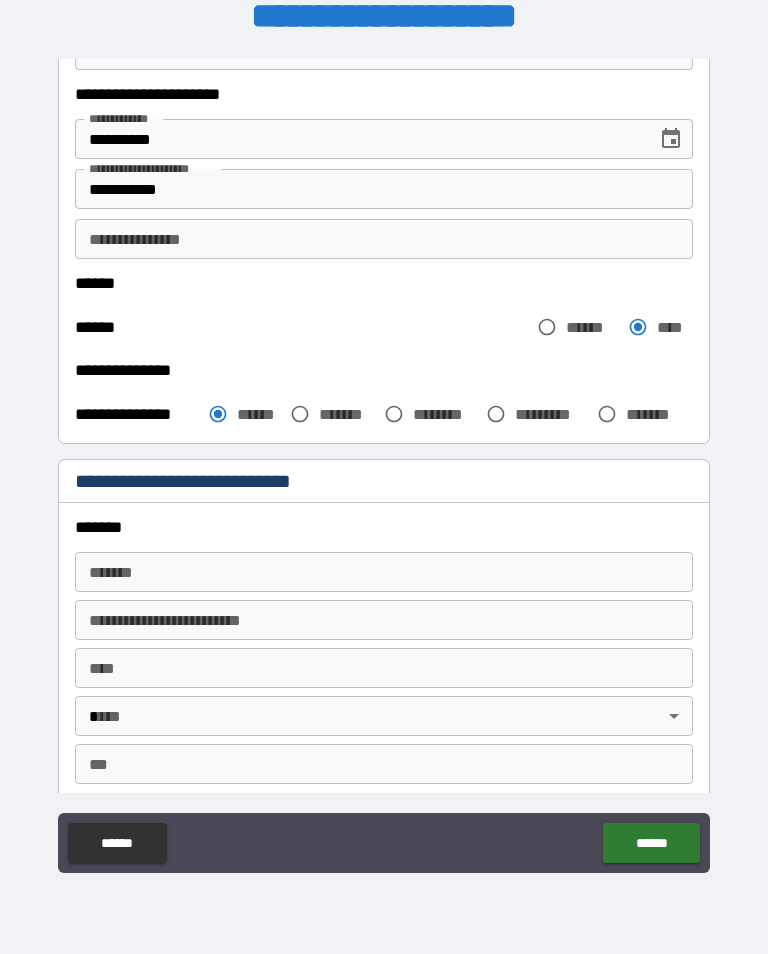 click on "******* *******" at bounding box center [384, 572] 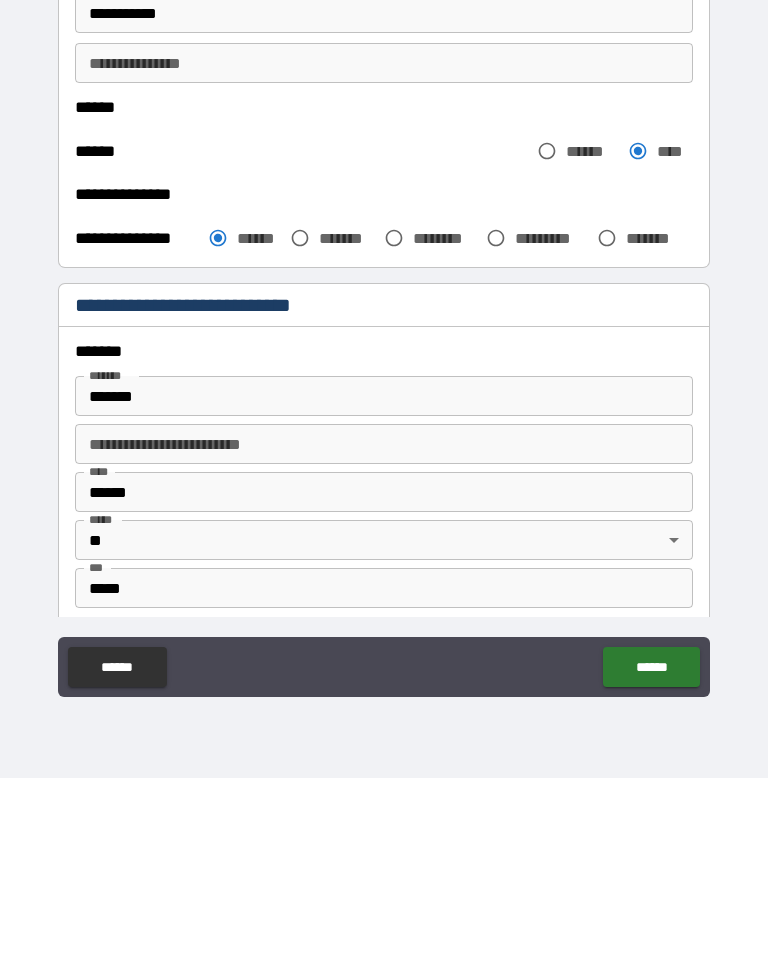 type on "**********" 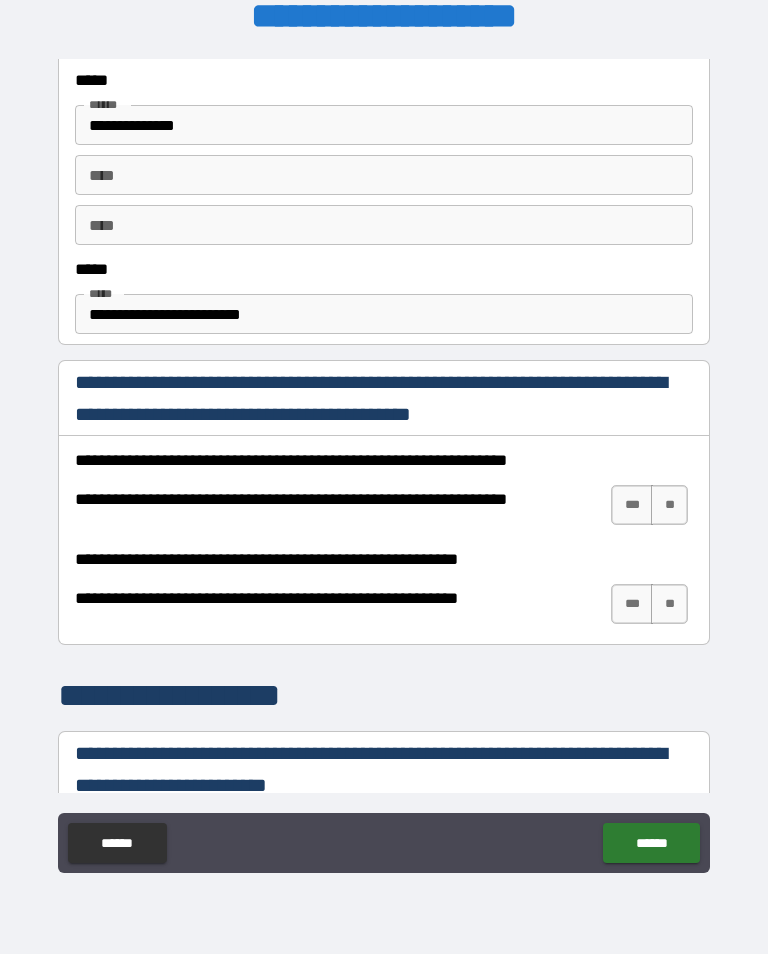 scroll, scrollTop: 1056, scrollLeft: 0, axis: vertical 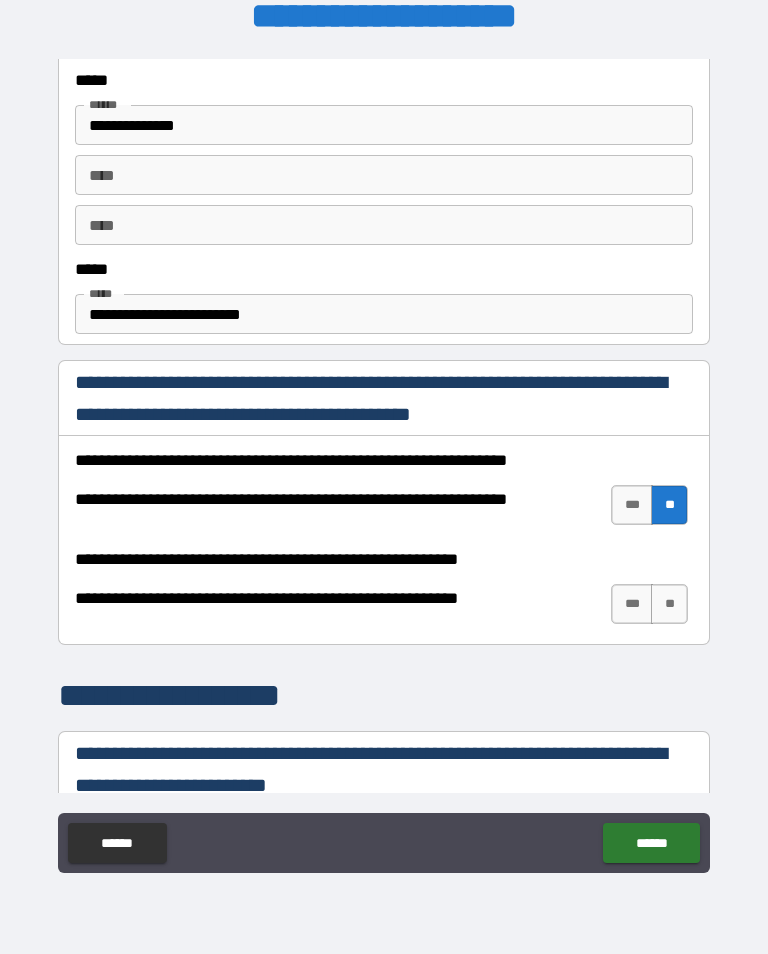 click on "**" at bounding box center (669, 604) 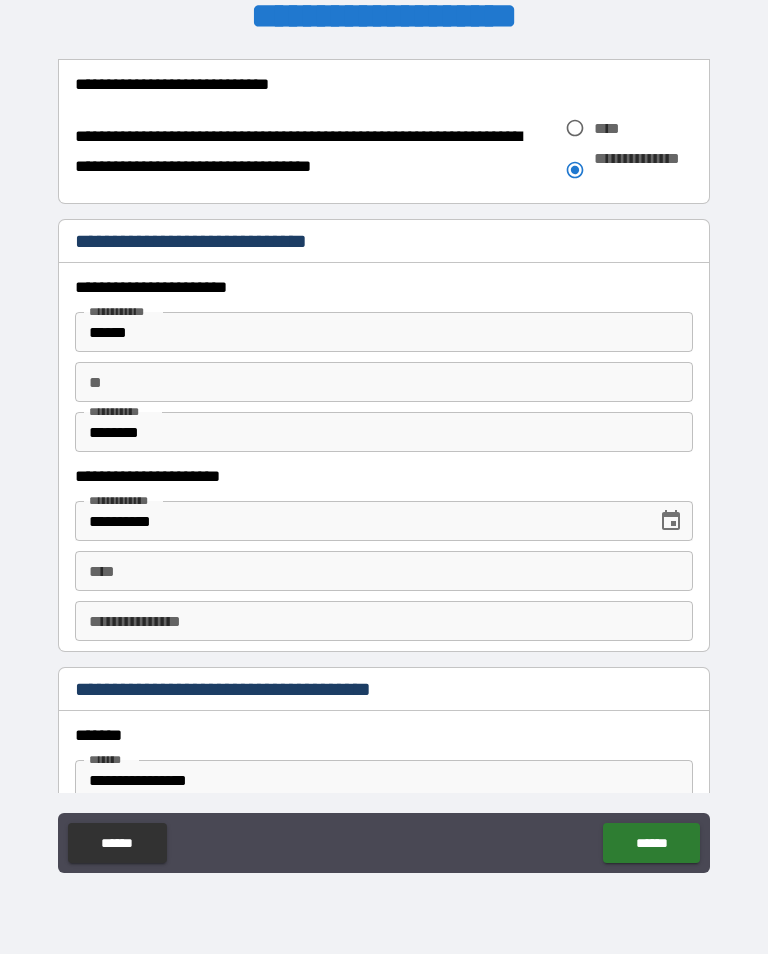 scroll, scrollTop: 1817, scrollLeft: 0, axis: vertical 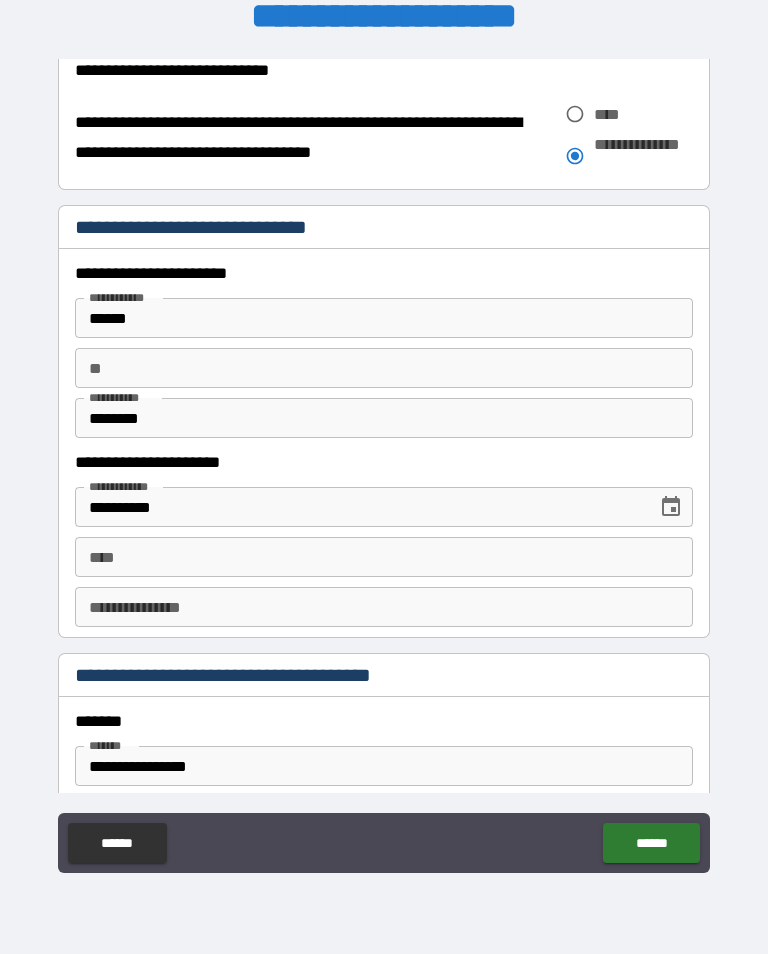 click on "******" at bounding box center (384, 318) 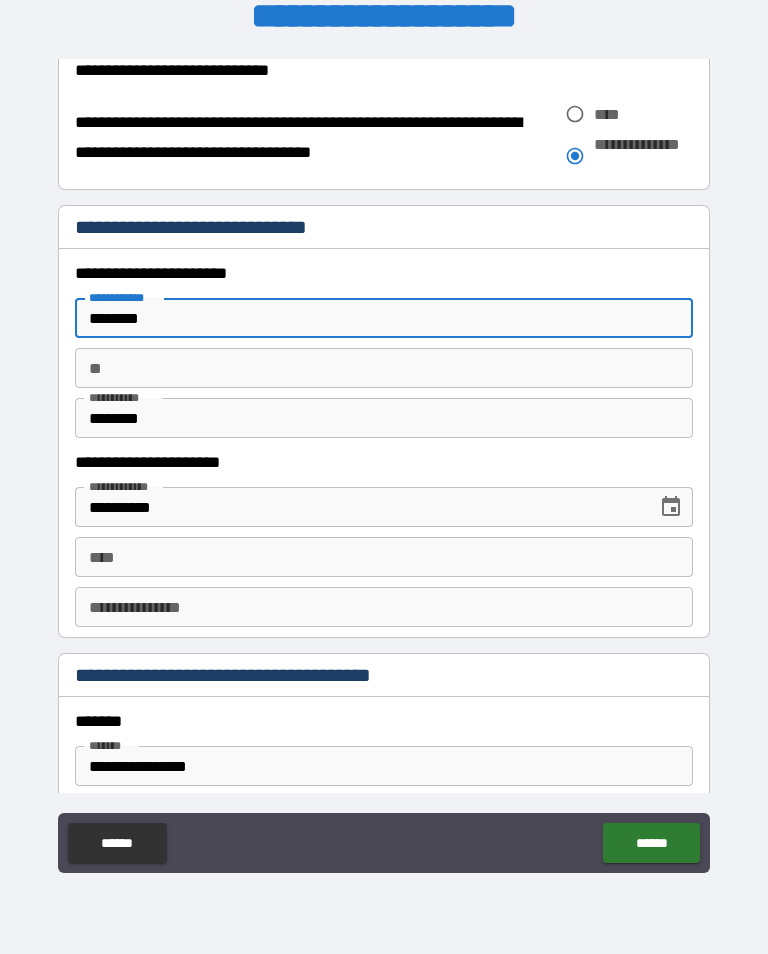 type on "*******" 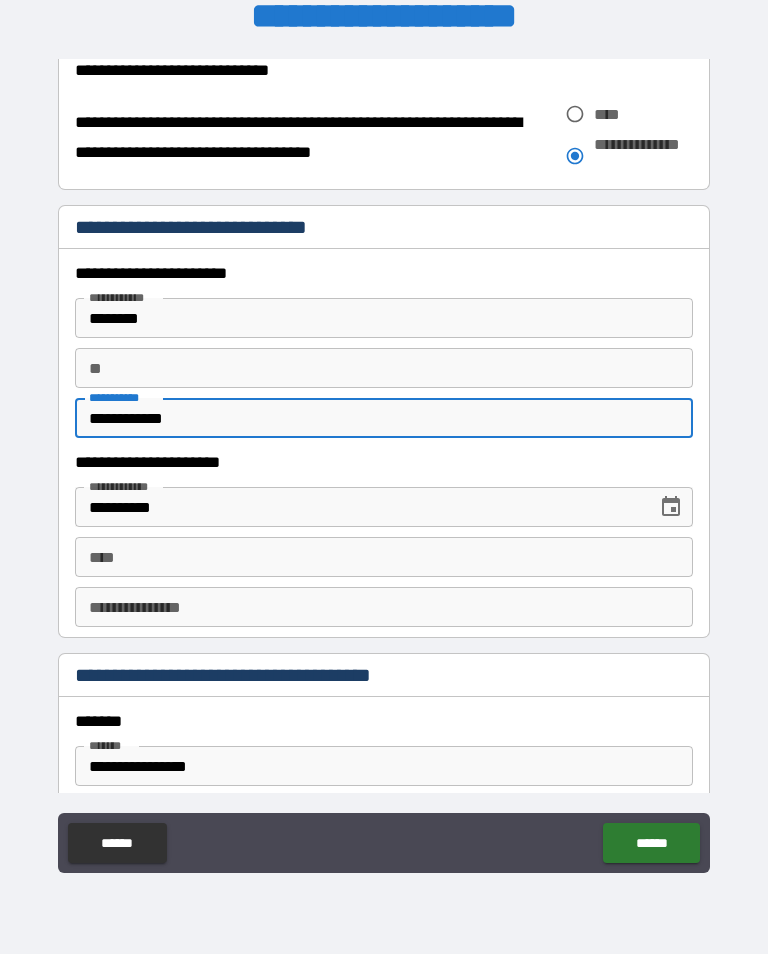 type on "**********" 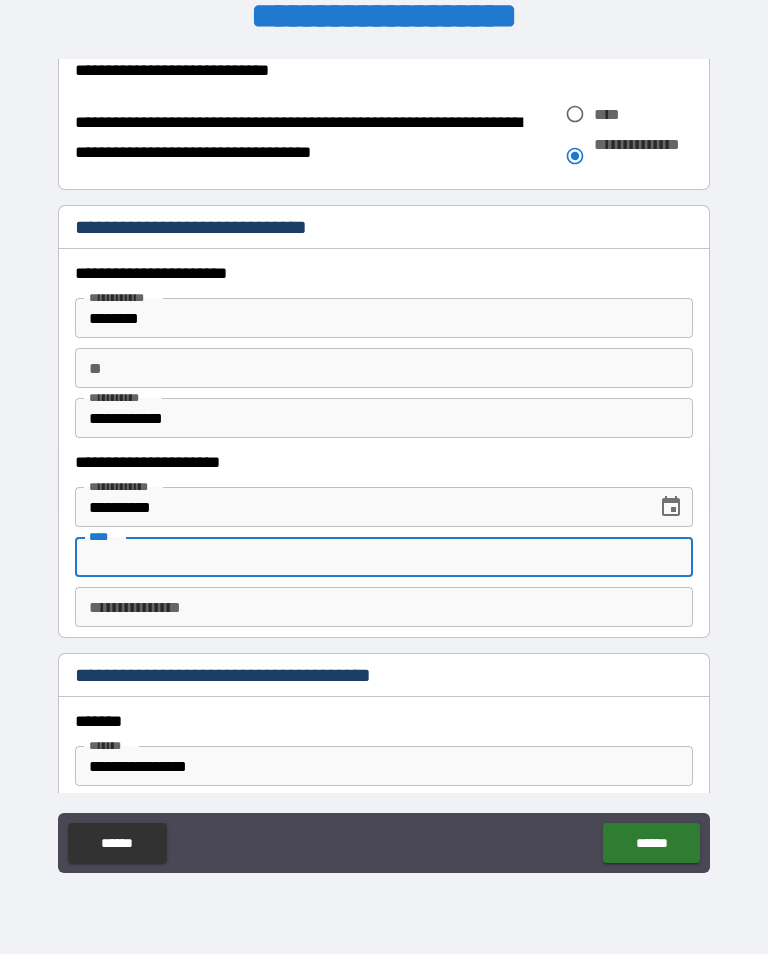 click on "**********" at bounding box center [359, 507] 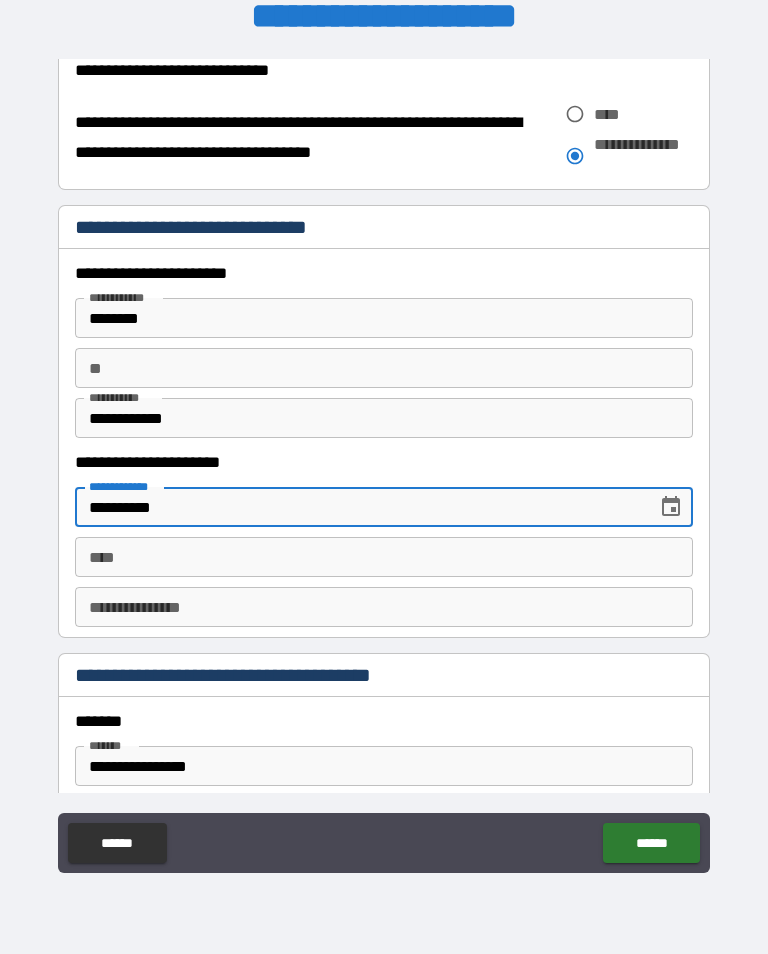 click 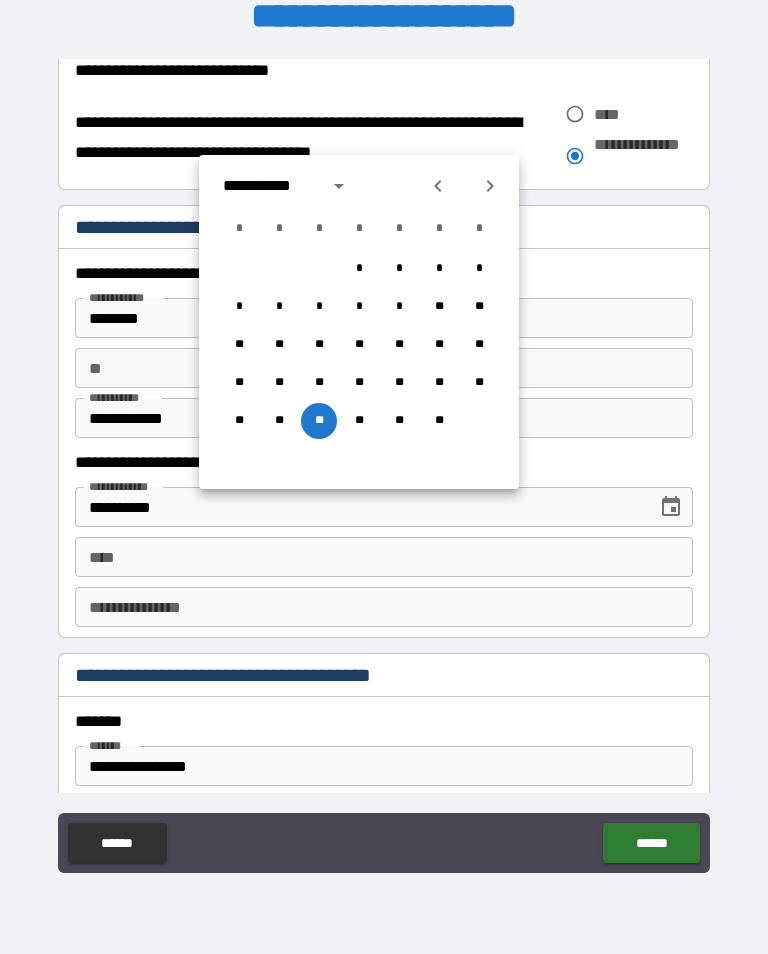 click on "**********" at bounding box center (269, 186) 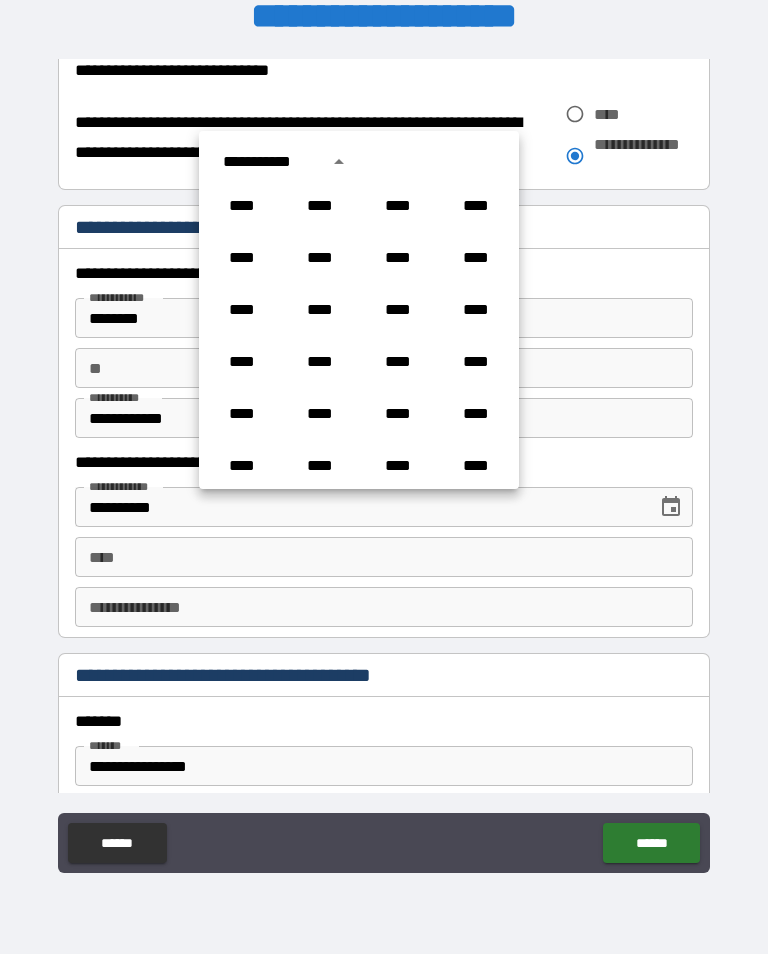 scroll, scrollTop: 912, scrollLeft: 0, axis: vertical 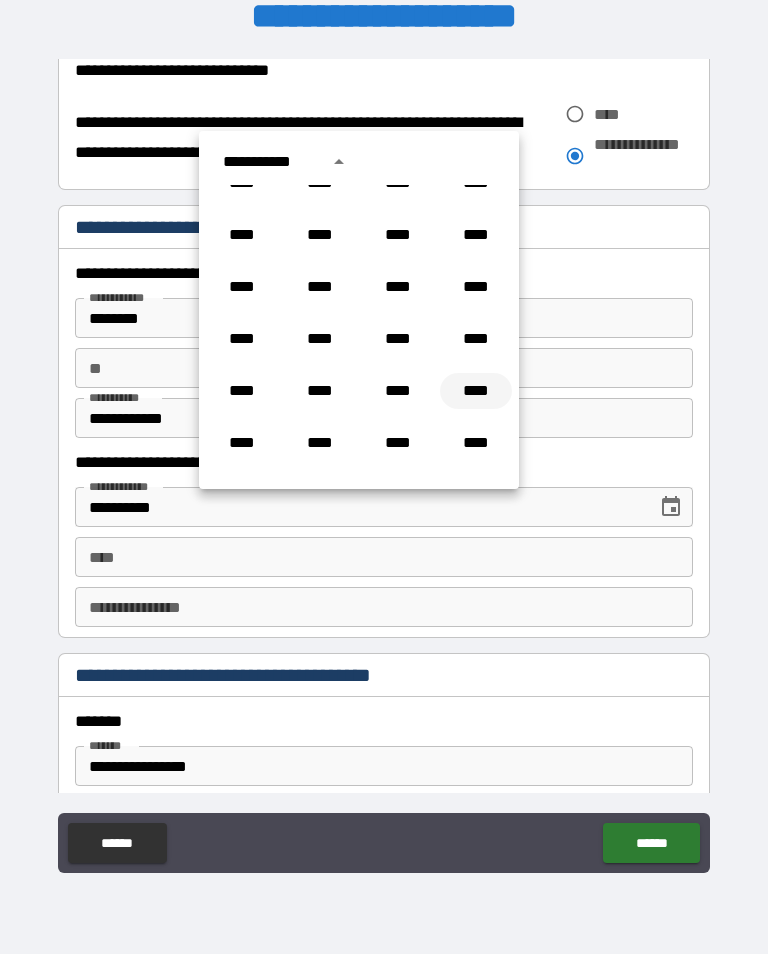 click on "****" at bounding box center [476, 391] 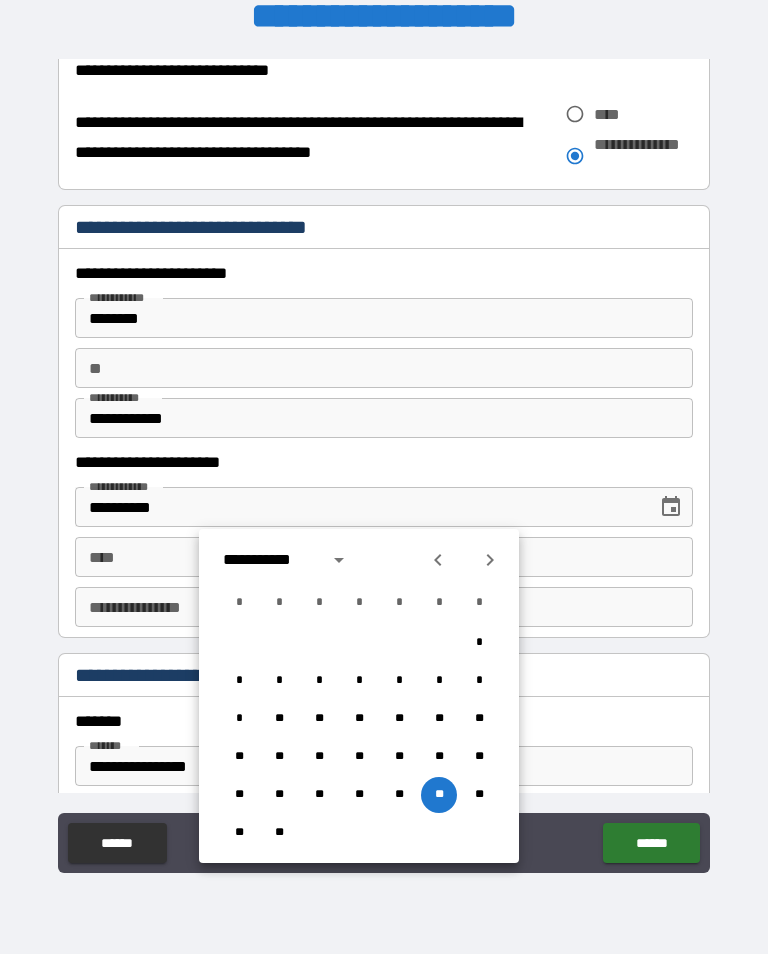 click 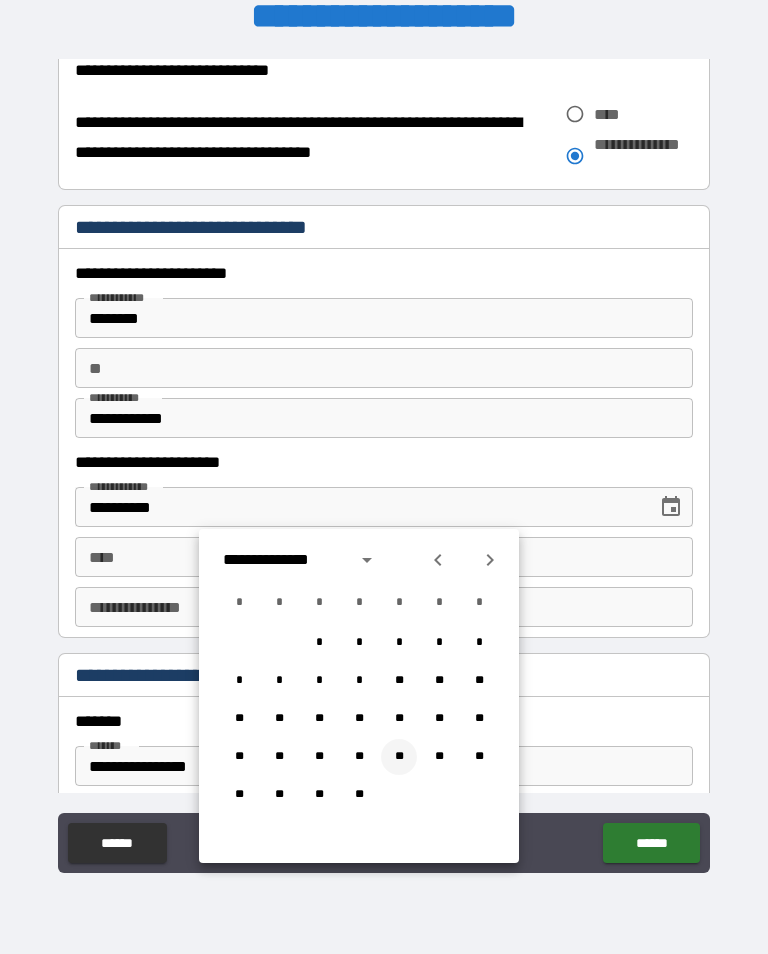 click on "**" at bounding box center [399, 757] 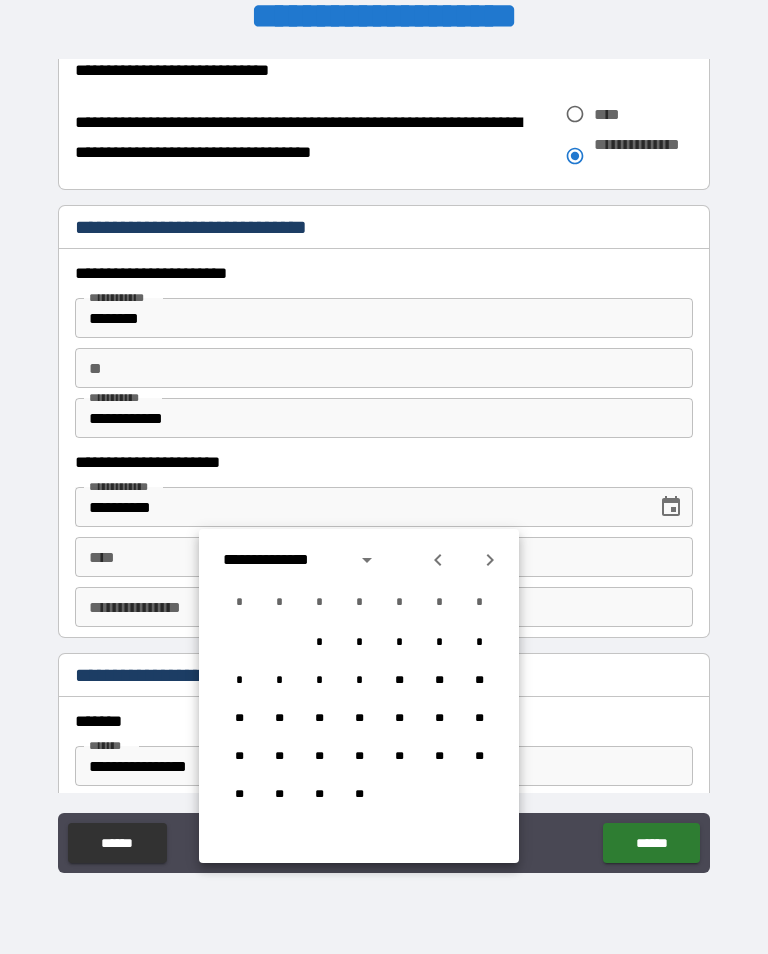 type on "**********" 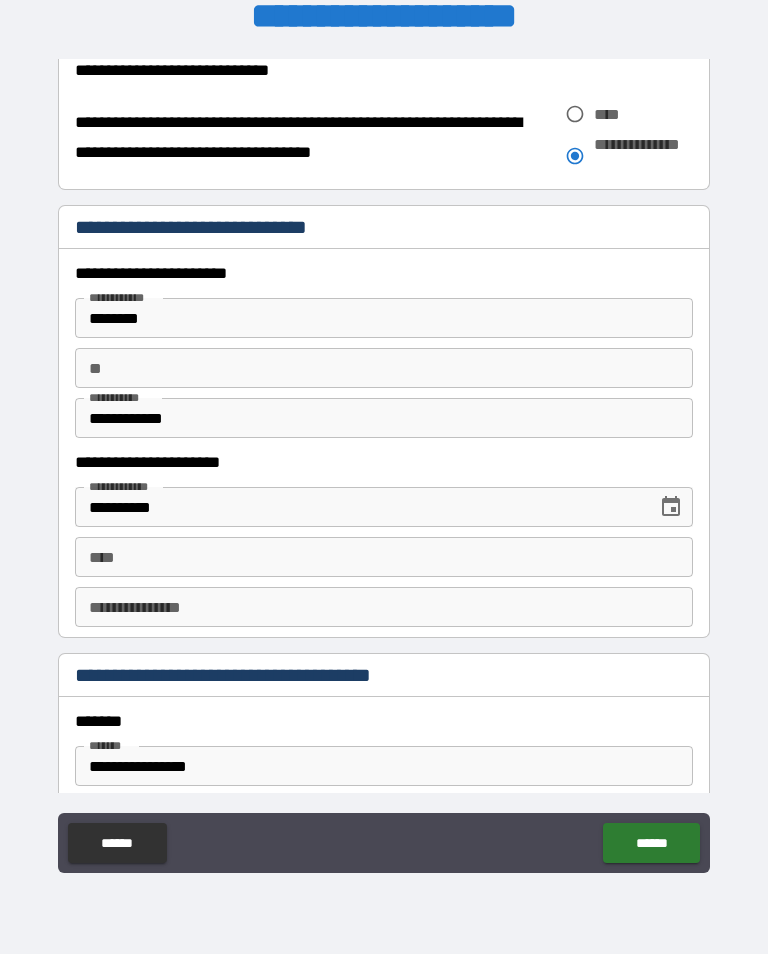 click on "**** ****" at bounding box center (384, 557) 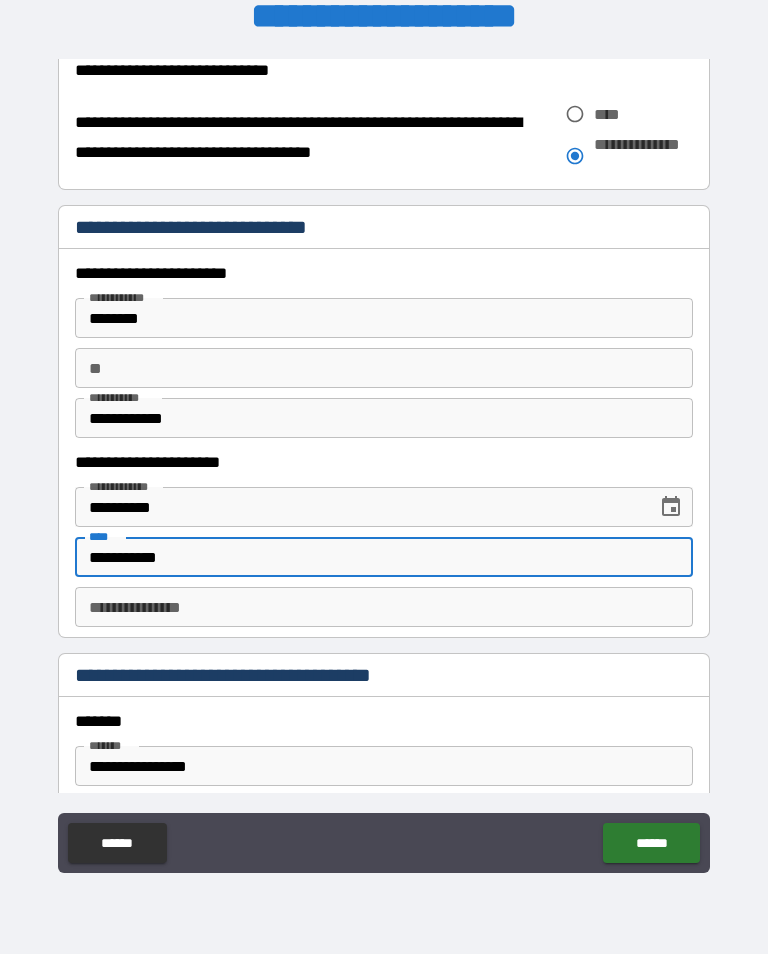 type on "**********" 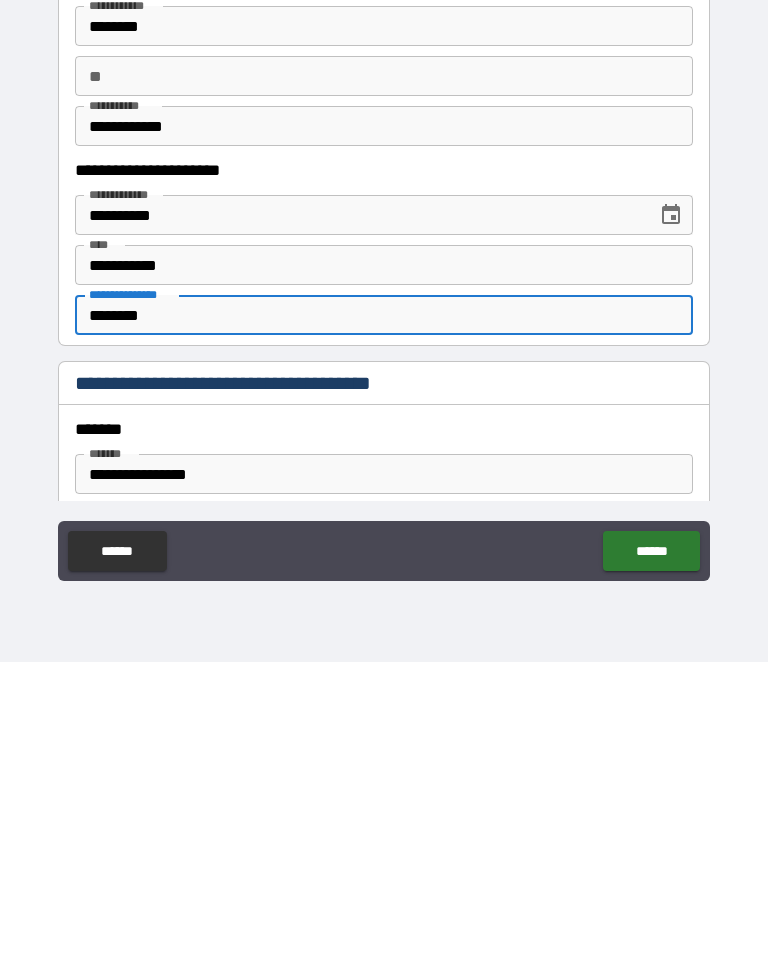 type on "********" 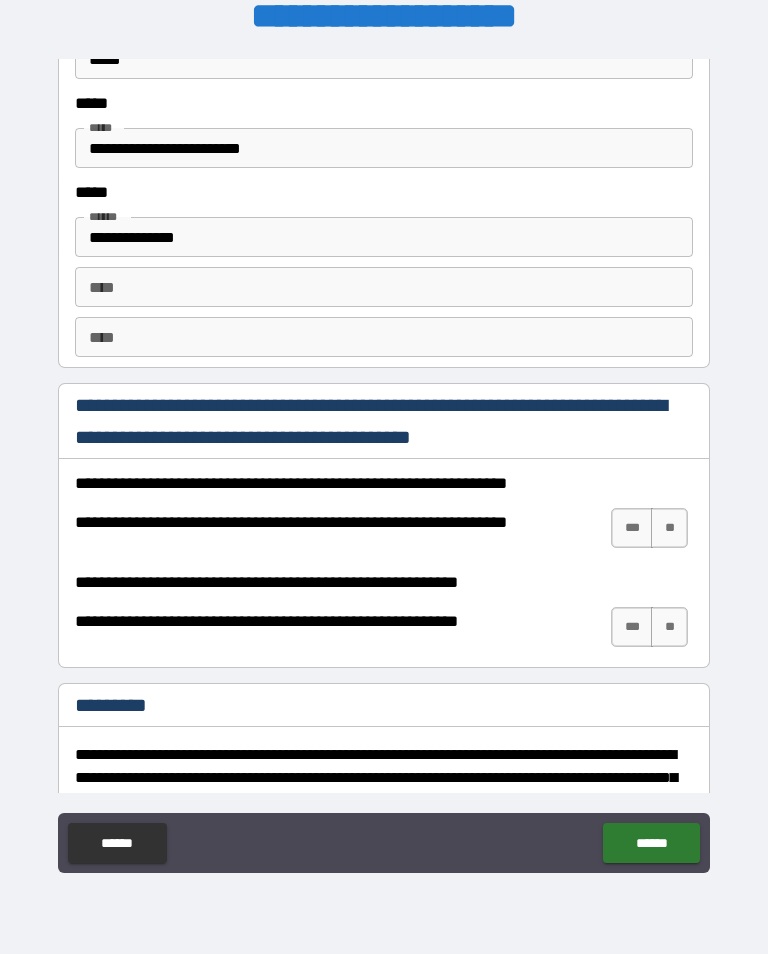 scroll, scrollTop: 2717, scrollLeft: 0, axis: vertical 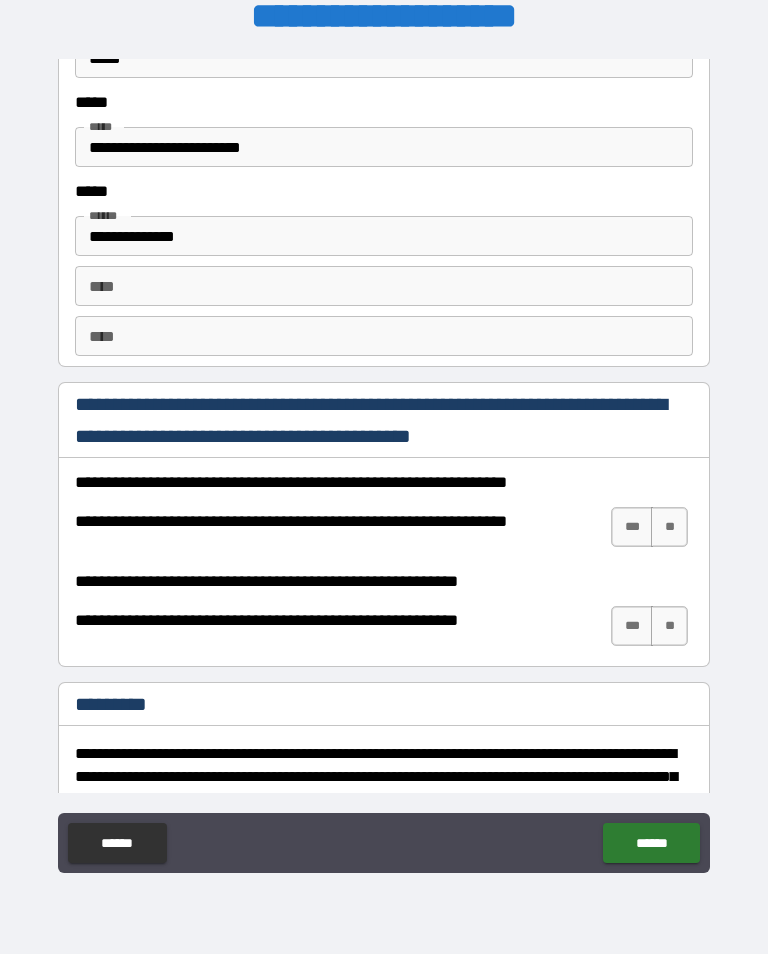 click on "**" at bounding box center [669, 527] 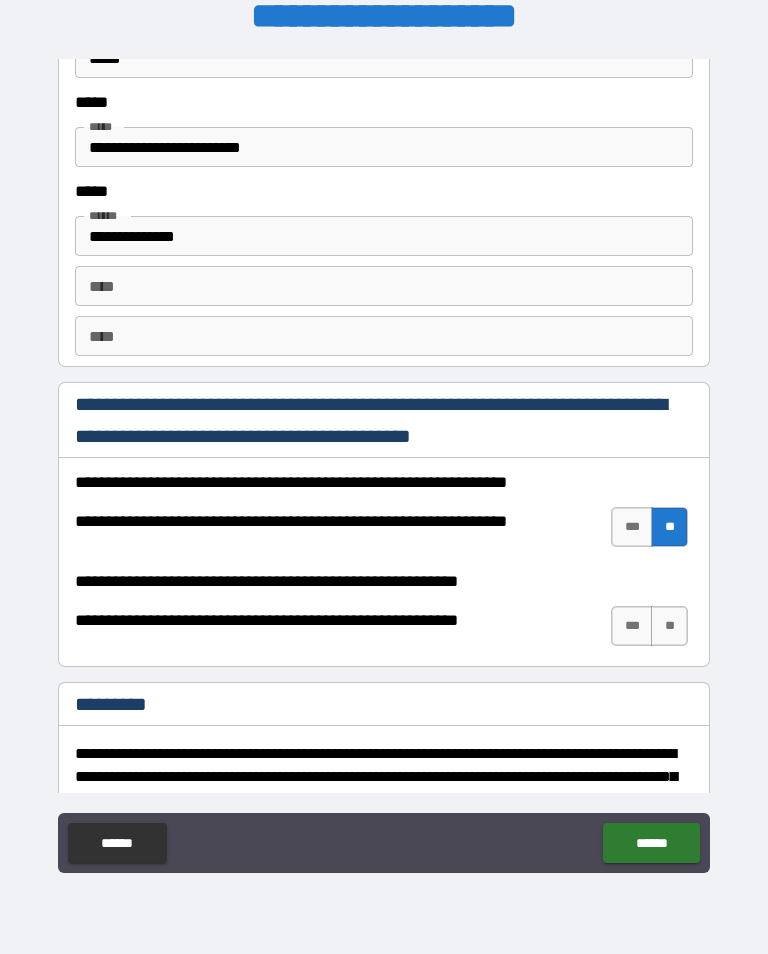 click on "**" at bounding box center (669, 626) 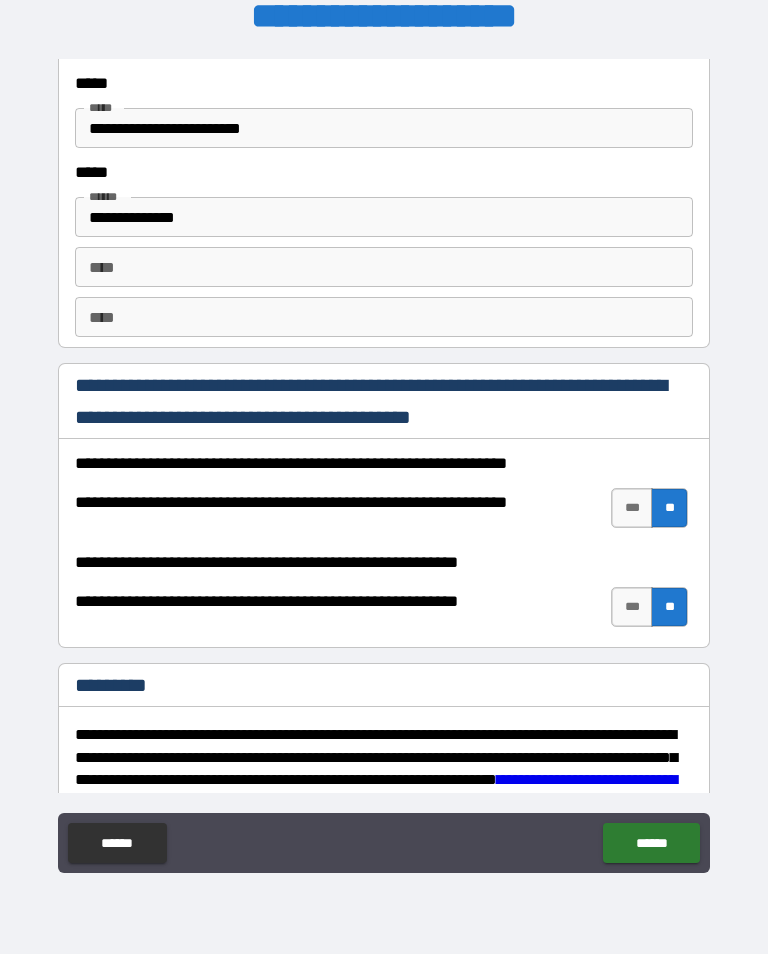 scroll, scrollTop: 2733, scrollLeft: 0, axis: vertical 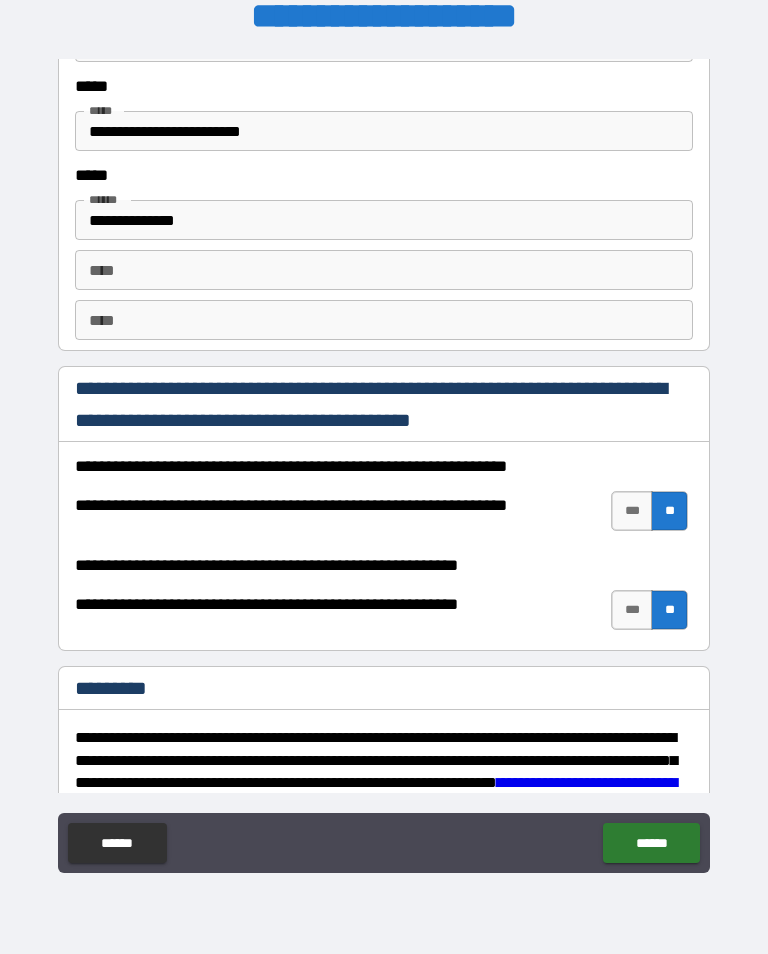 click on "***" at bounding box center [632, 511] 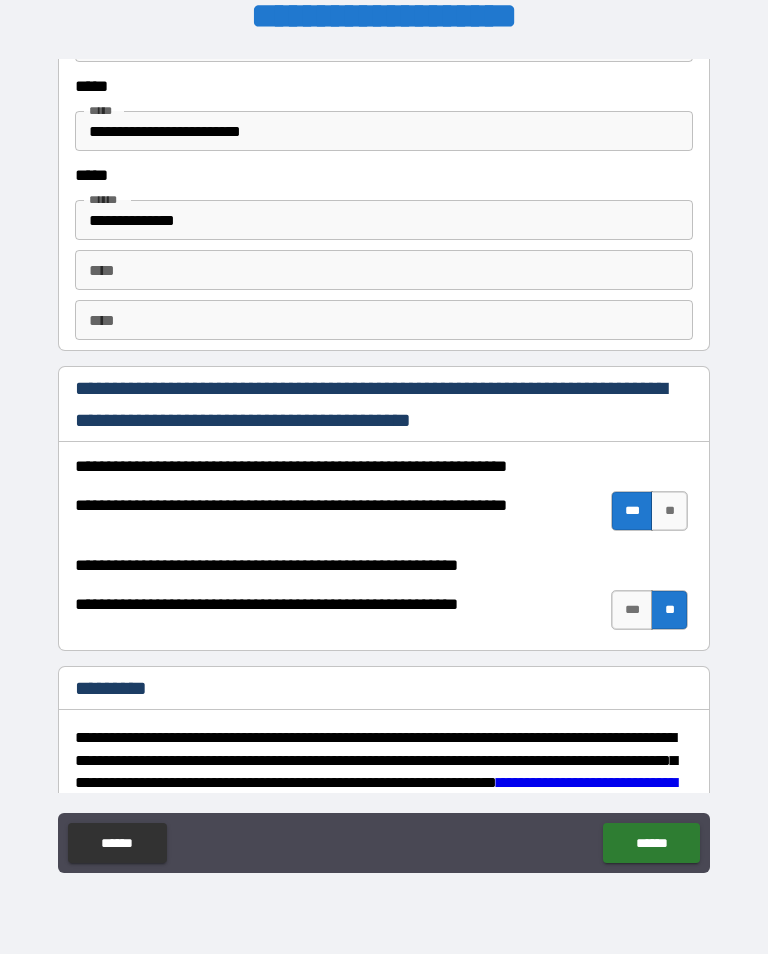 click on "***" at bounding box center (632, 610) 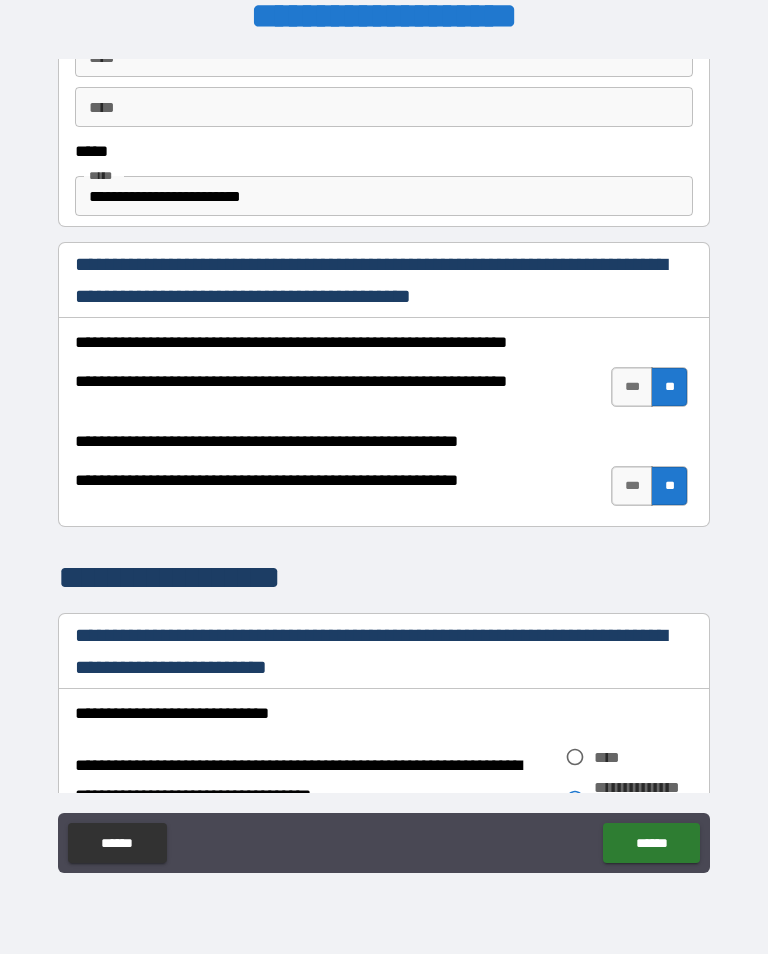 scroll, scrollTop: 1170, scrollLeft: 0, axis: vertical 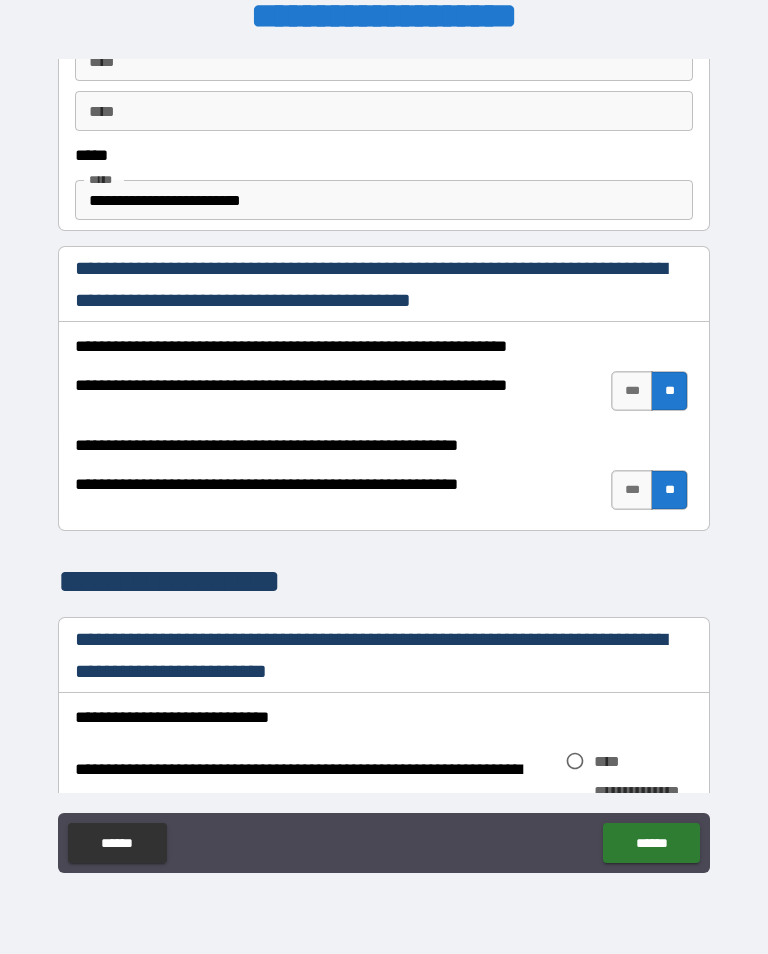click on "***" at bounding box center [632, 391] 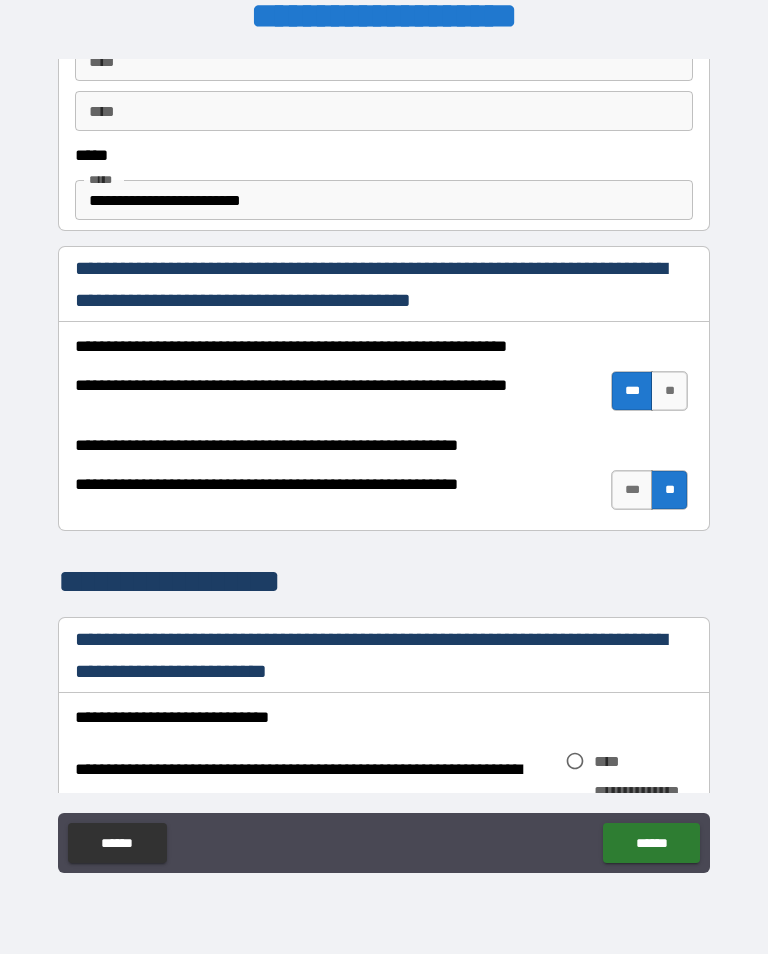 click on "***" at bounding box center (632, 490) 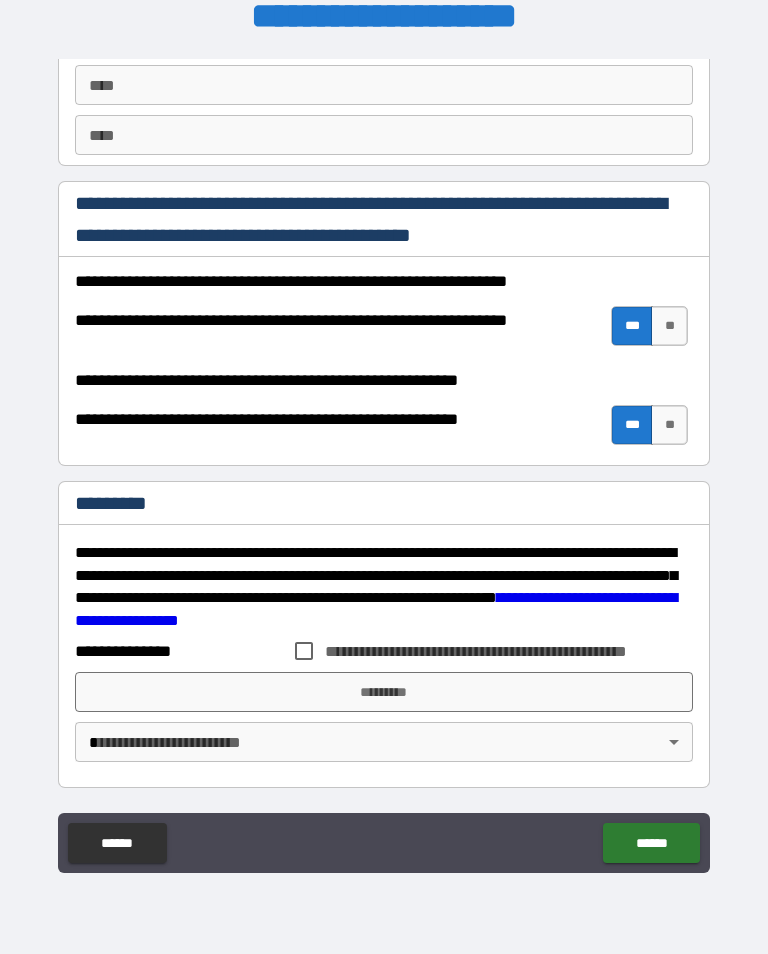 scroll, scrollTop: 2918, scrollLeft: 0, axis: vertical 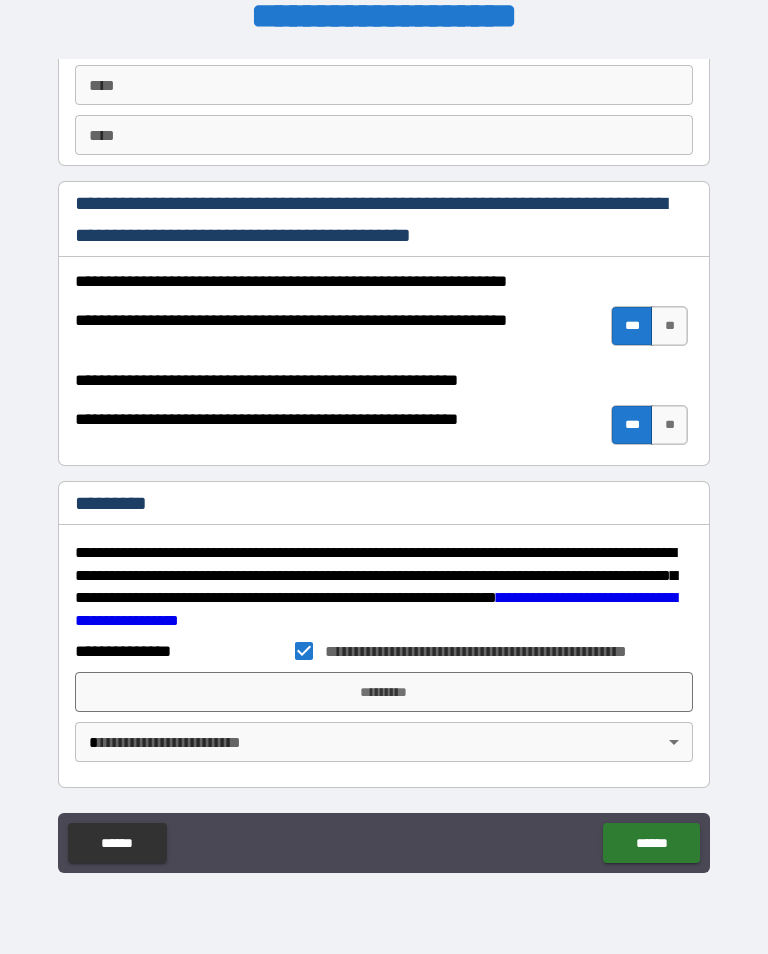 click on "*********" at bounding box center [384, 692] 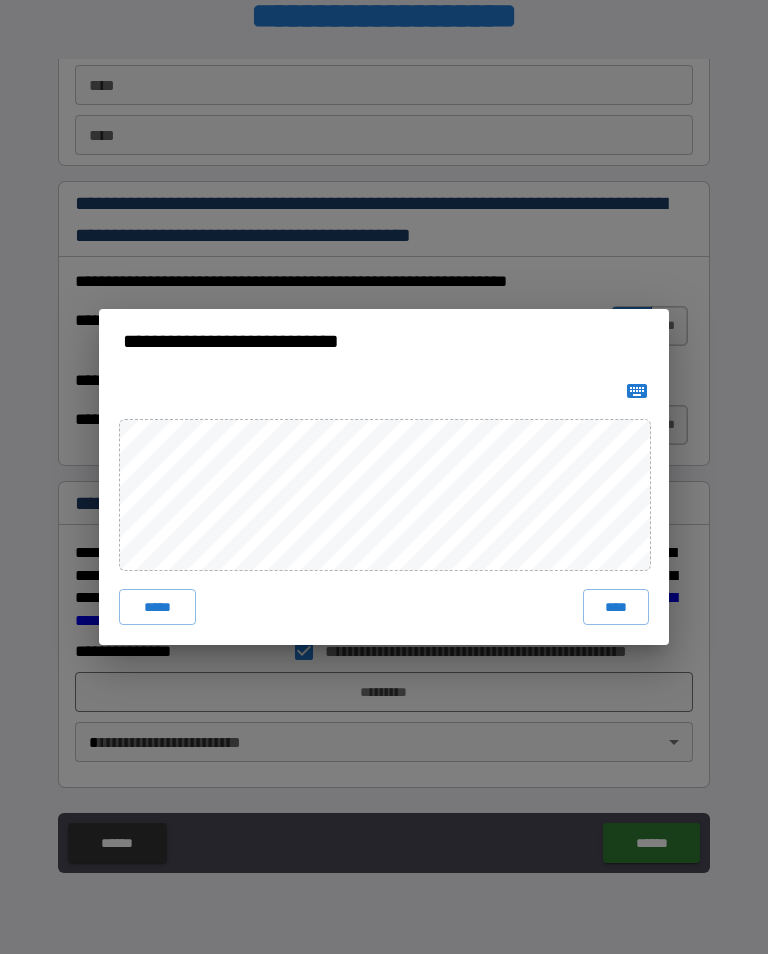 click on "****" at bounding box center [616, 607] 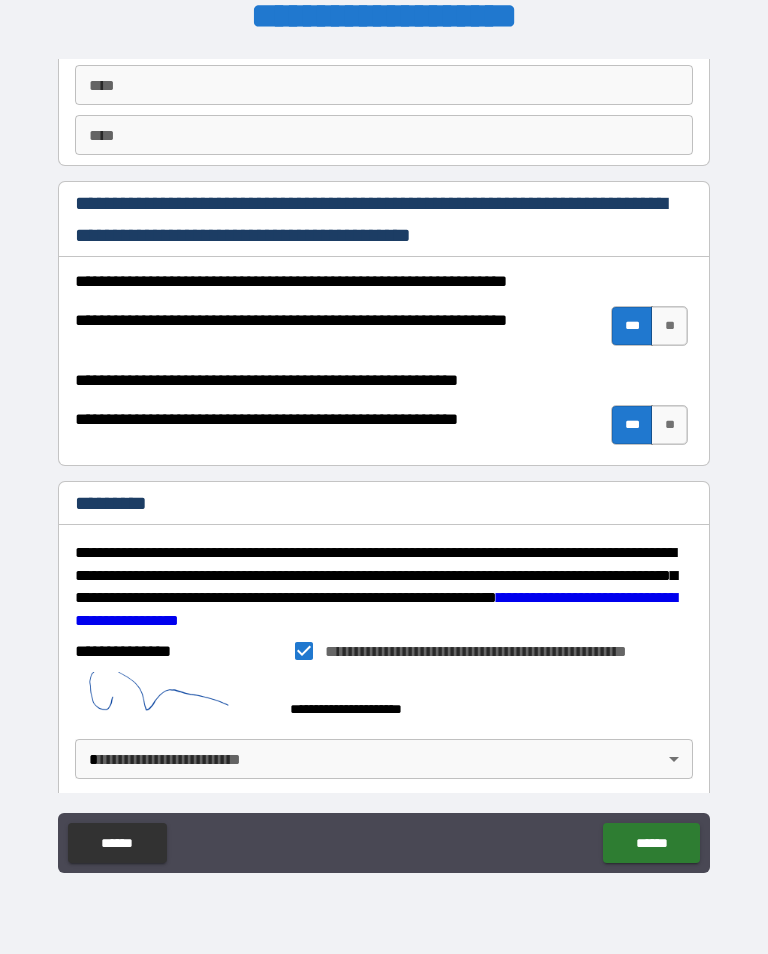 click on "**********" at bounding box center [384, 461] 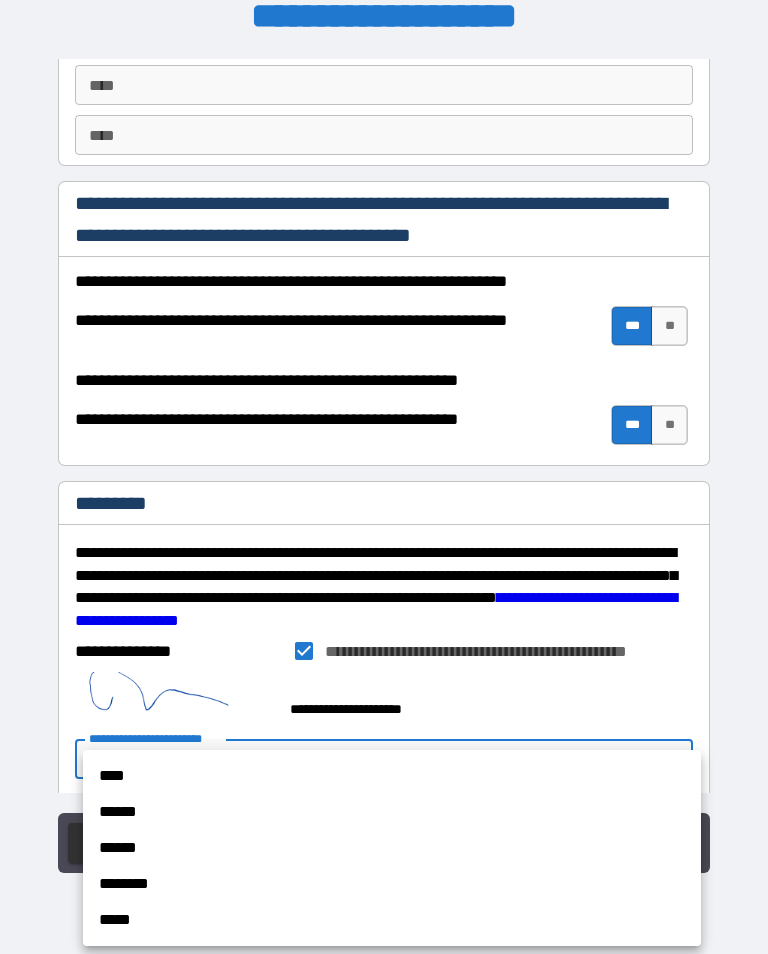 click at bounding box center (384, 477) 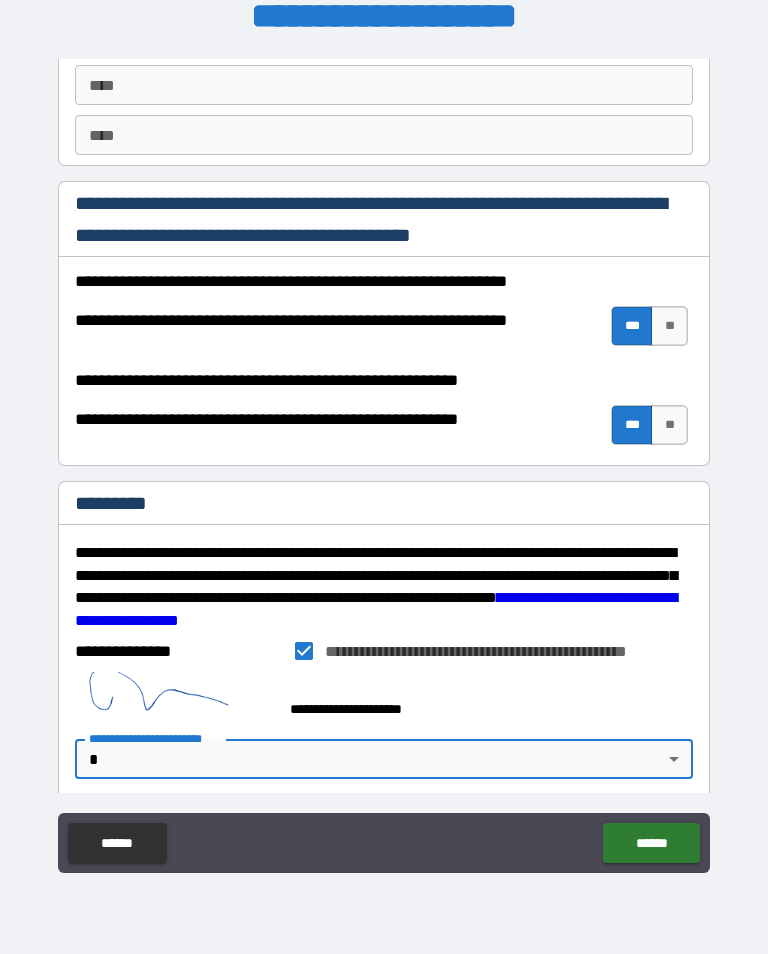 click on "**********" at bounding box center (384, 461) 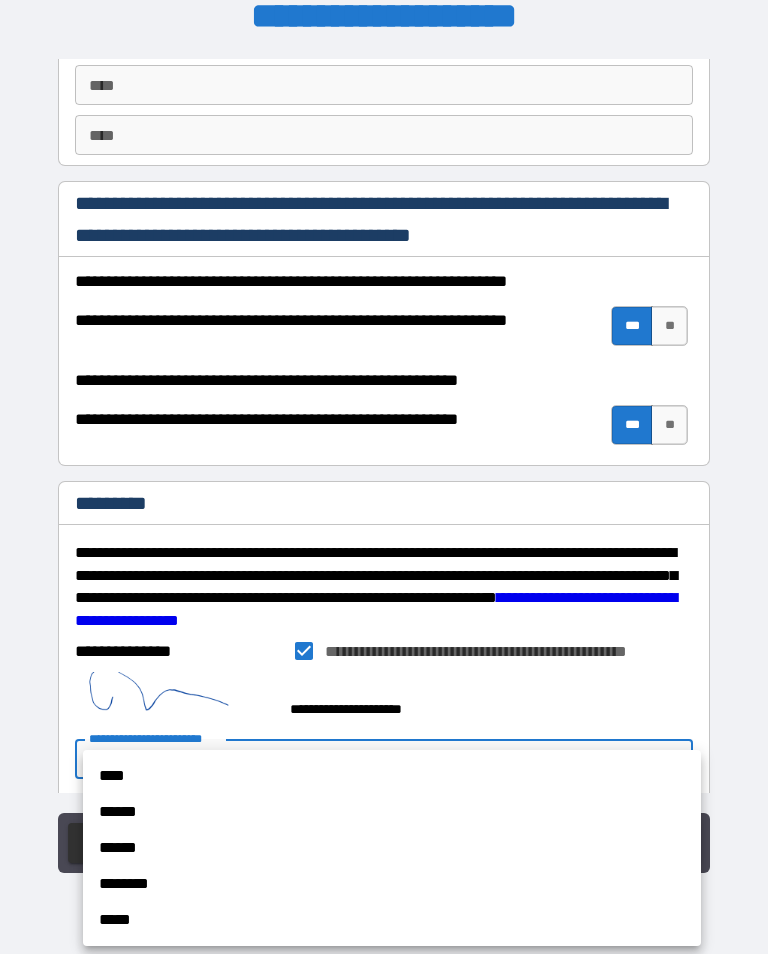 click on "******" at bounding box center [392, 812] 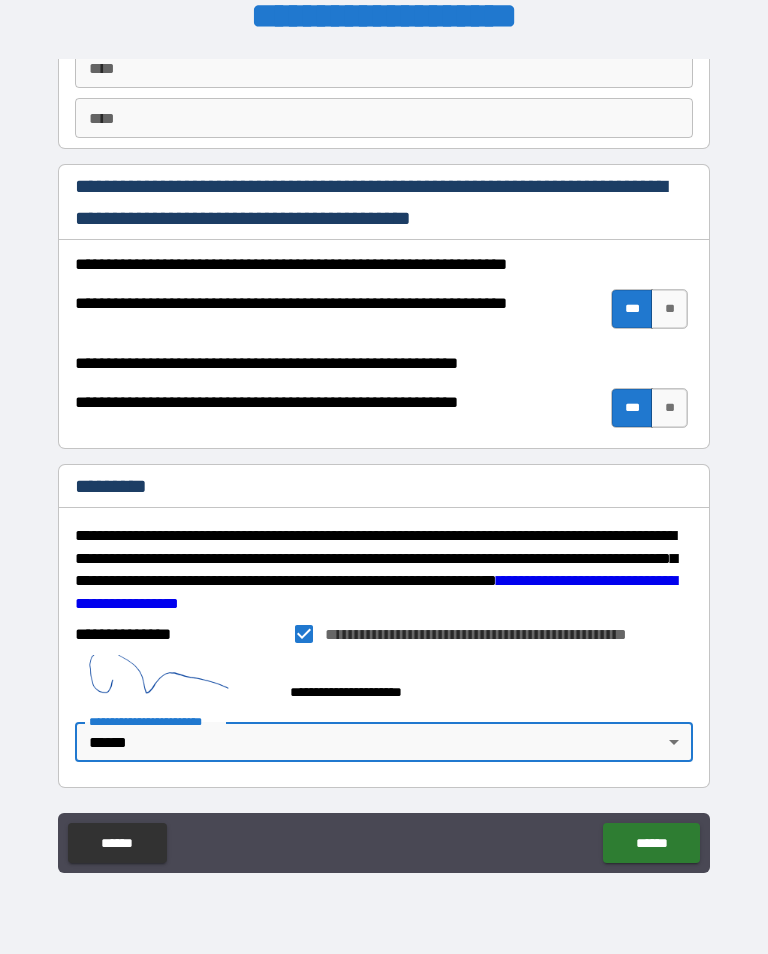 scroll, scrollTop: 2935, scrollLeft: 0, axis: vertical 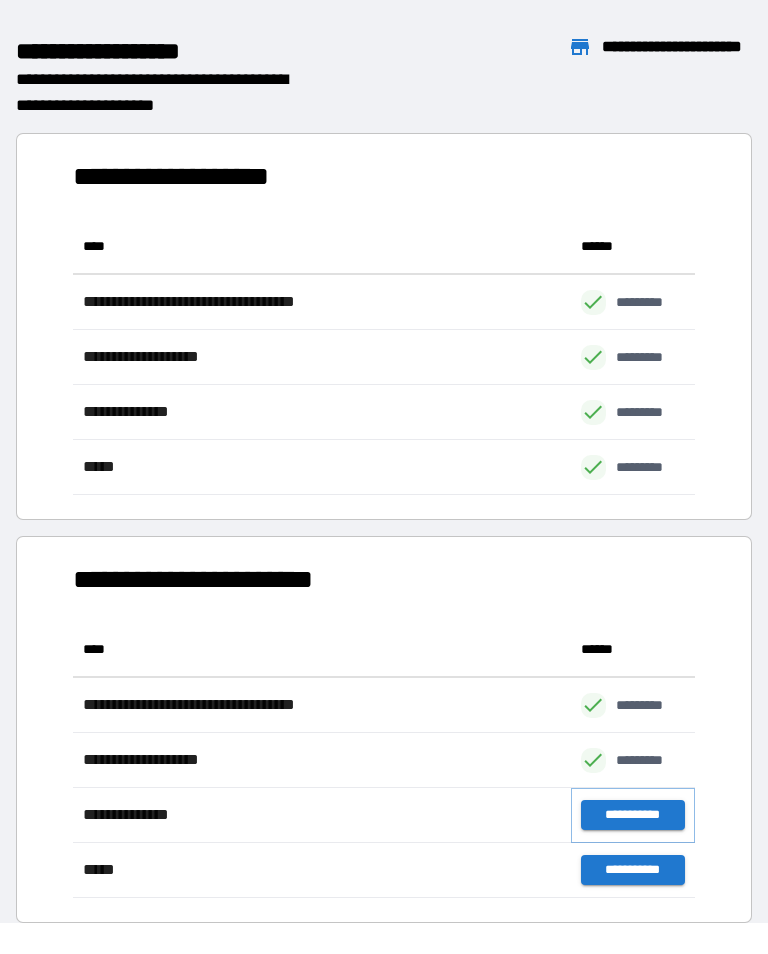 click on "**********" at bounding box center [633, 815] 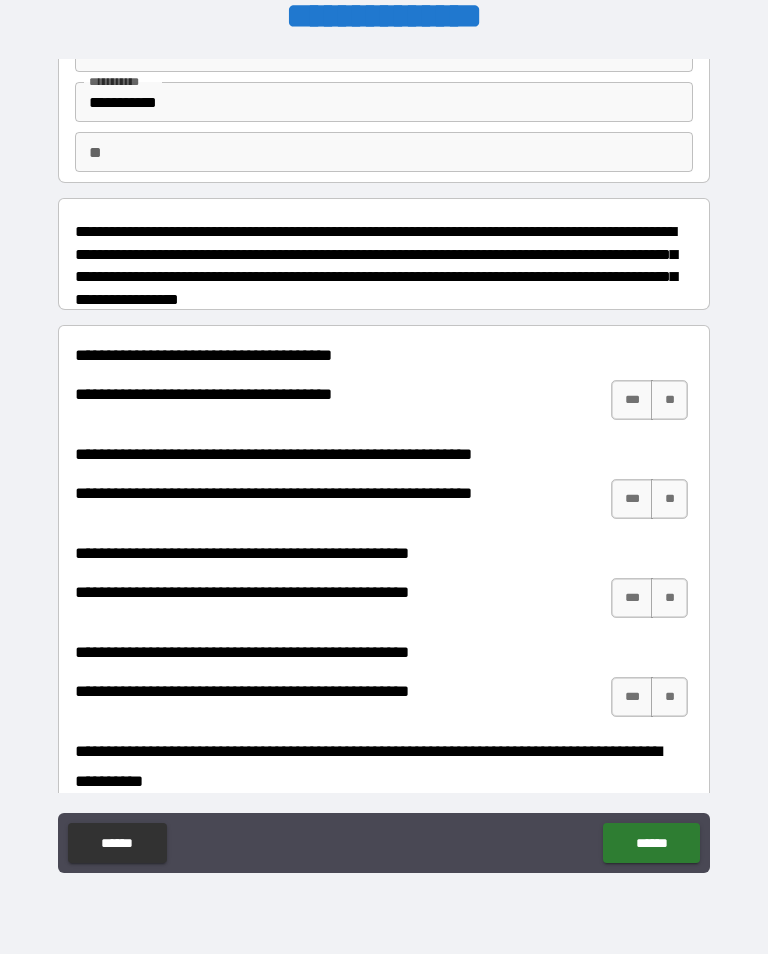 scroll, scrollTop: 119, scrollLeft: 0, axis: vertical 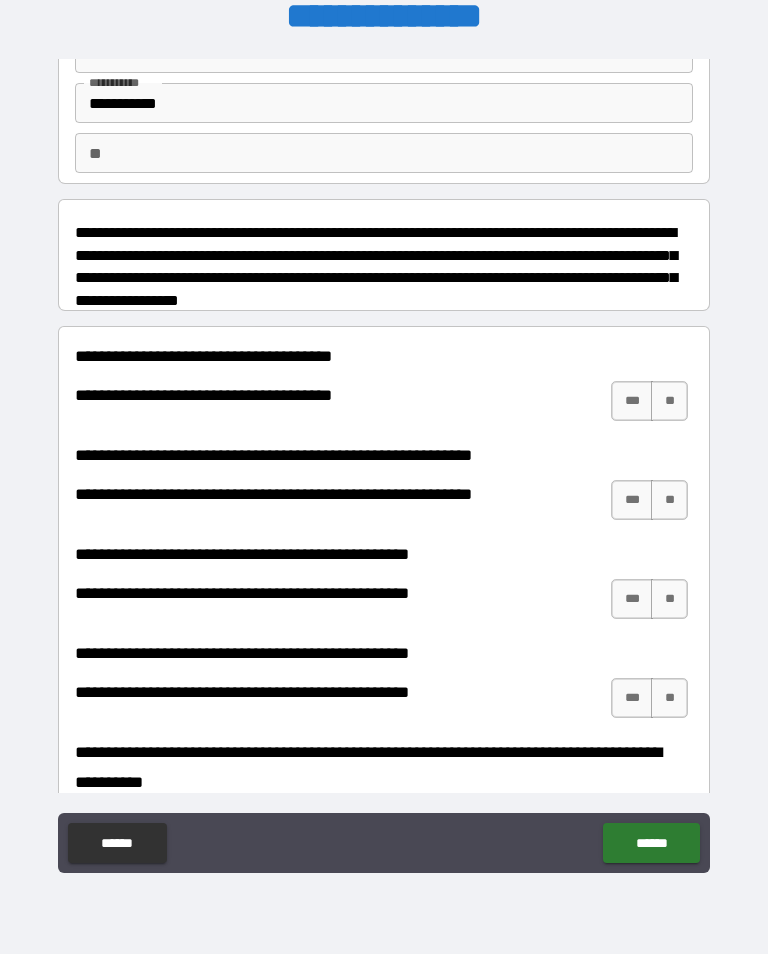 click on "***" at bounding box center [632, 401] 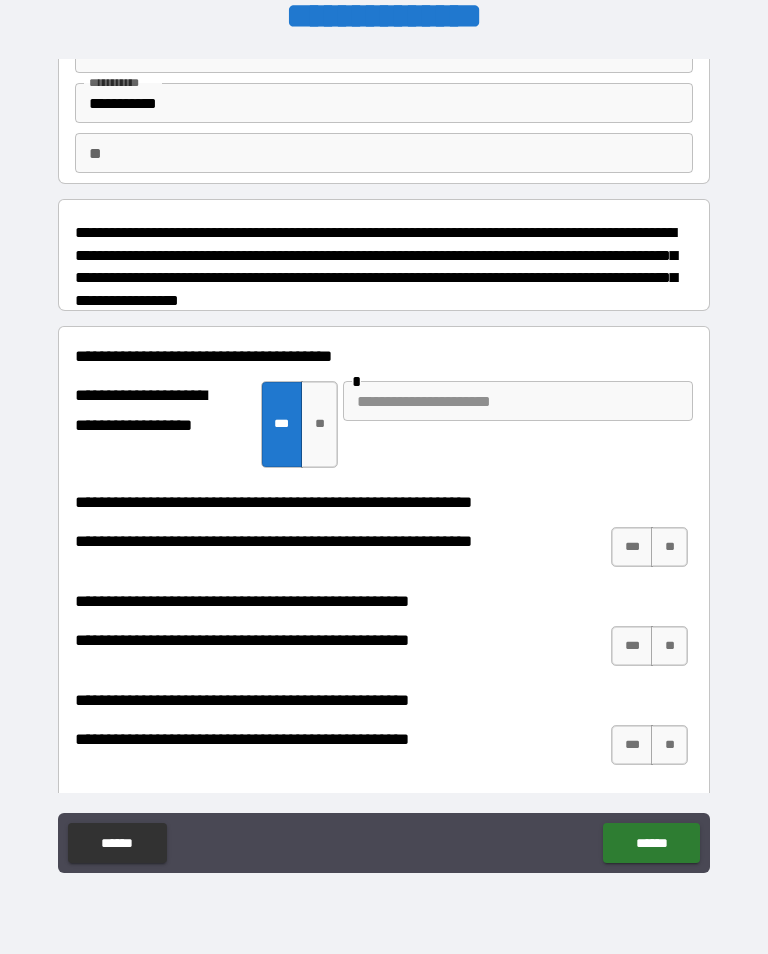 click at bounding box center (518, 401) 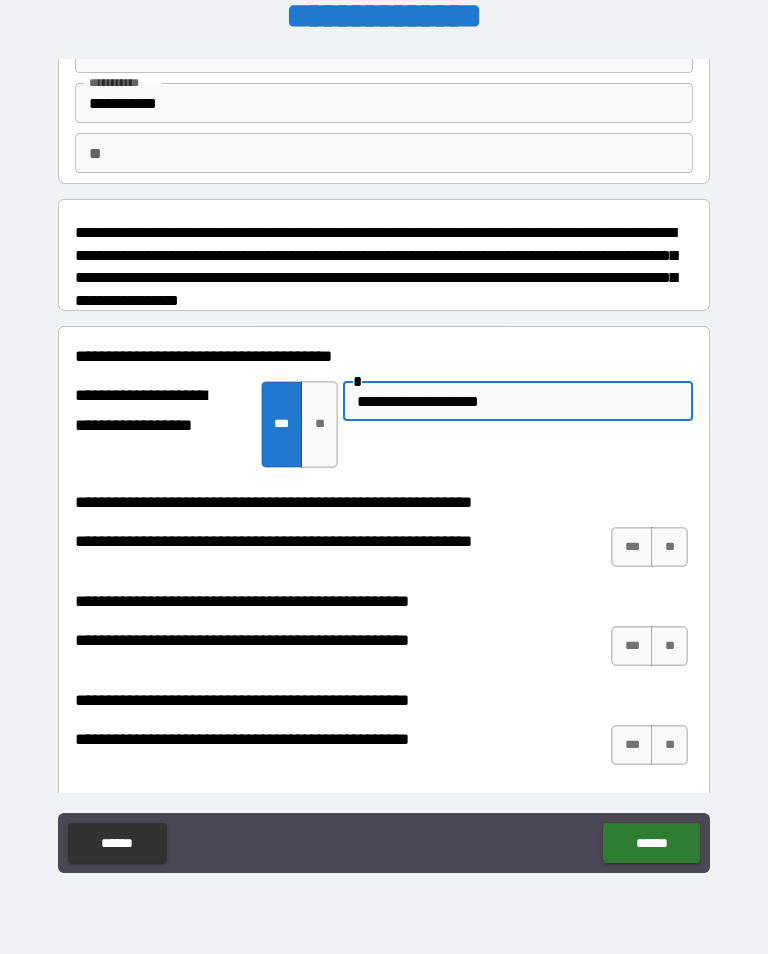 type on "**********" 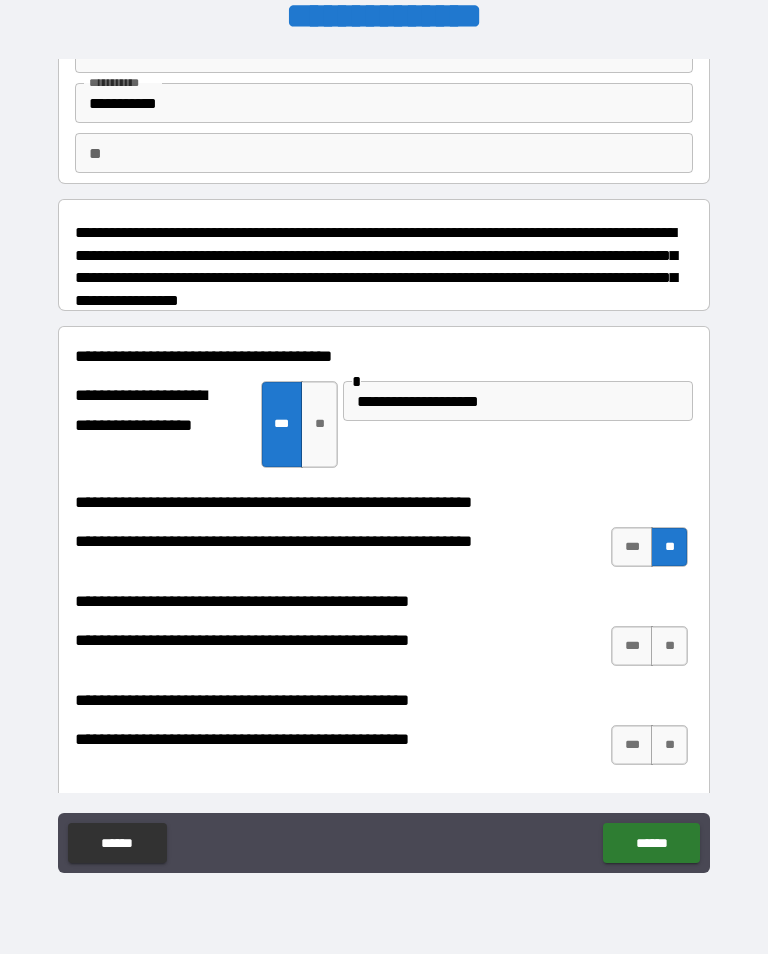 click on "**" at bounding box center (669, 646) 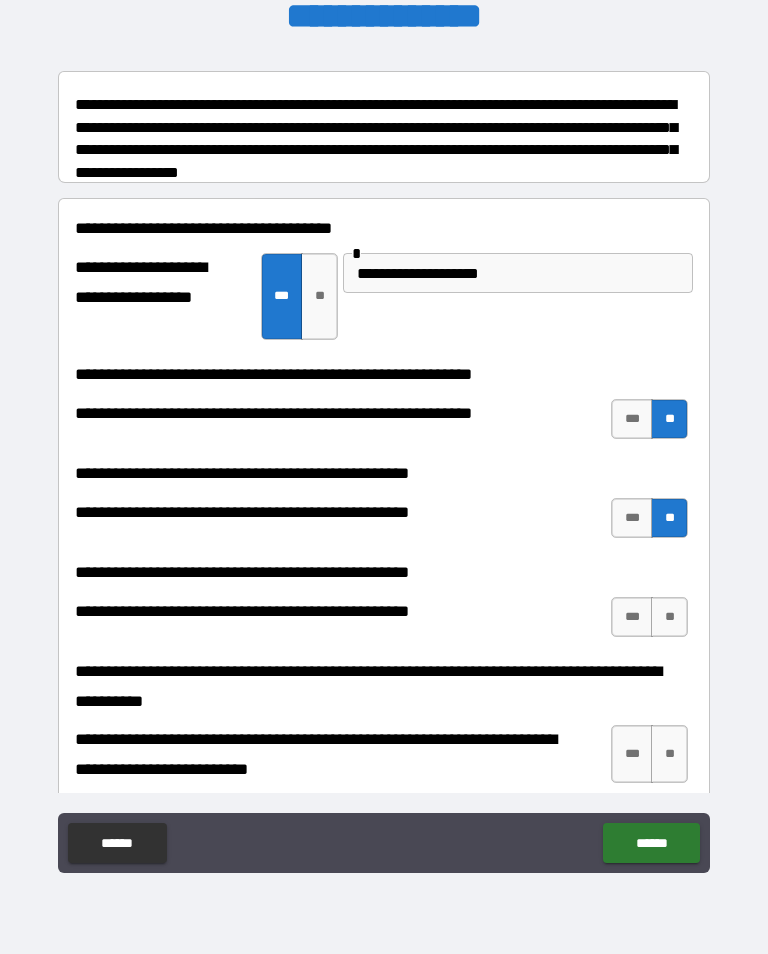 scroll, scrollTop: 249, scrollLeft: 0, axis: vertical 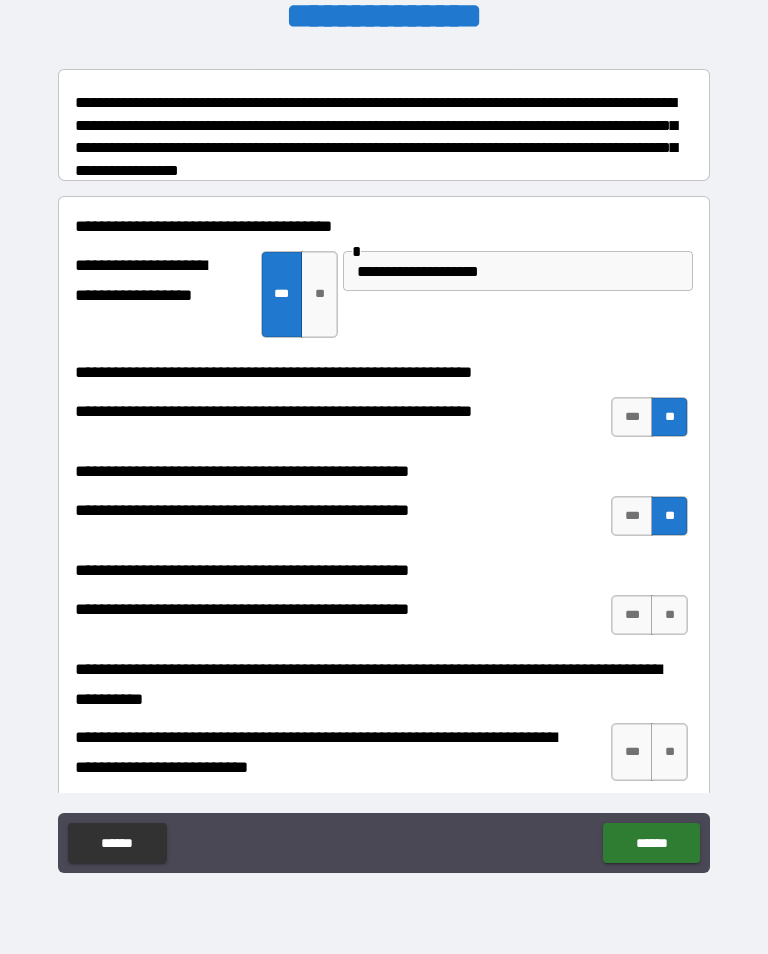 click on "**" at bounding box center (669, 615) 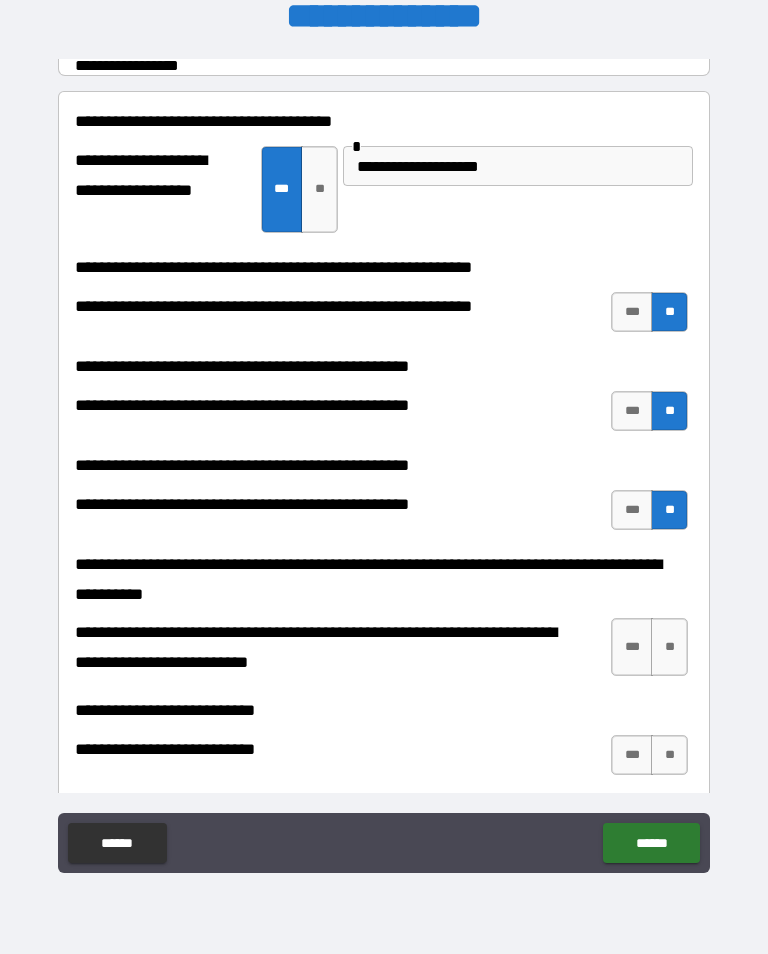 scroll, scrollTop: 354, scrollLeft: 0, axis: vertical 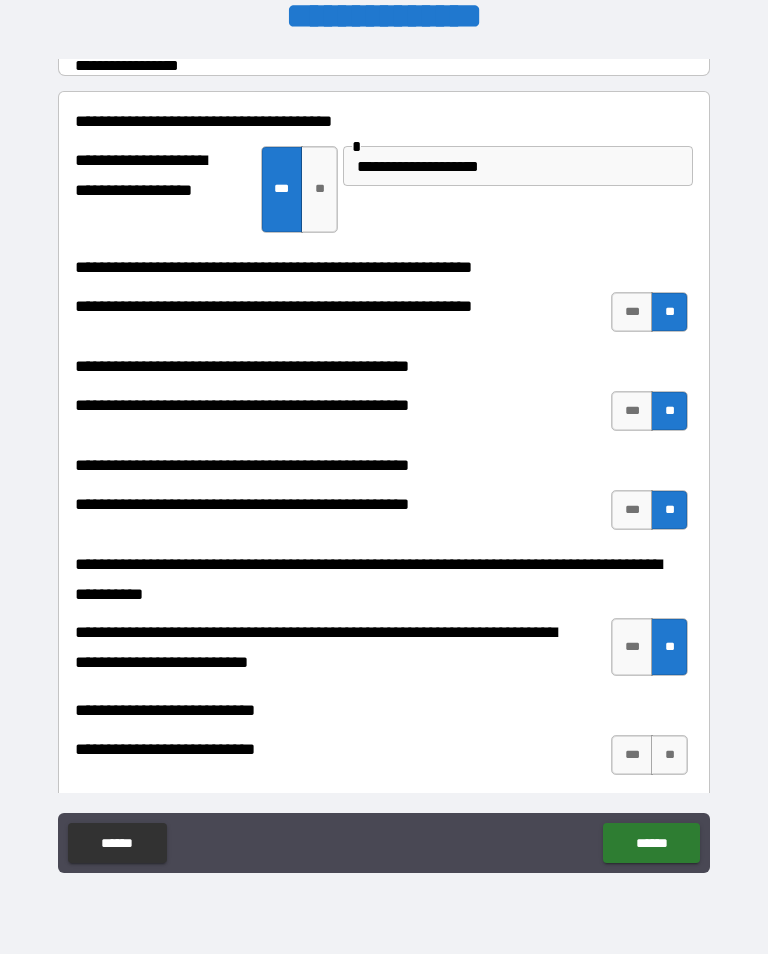 click on "**" at bounding box center (669, 755) 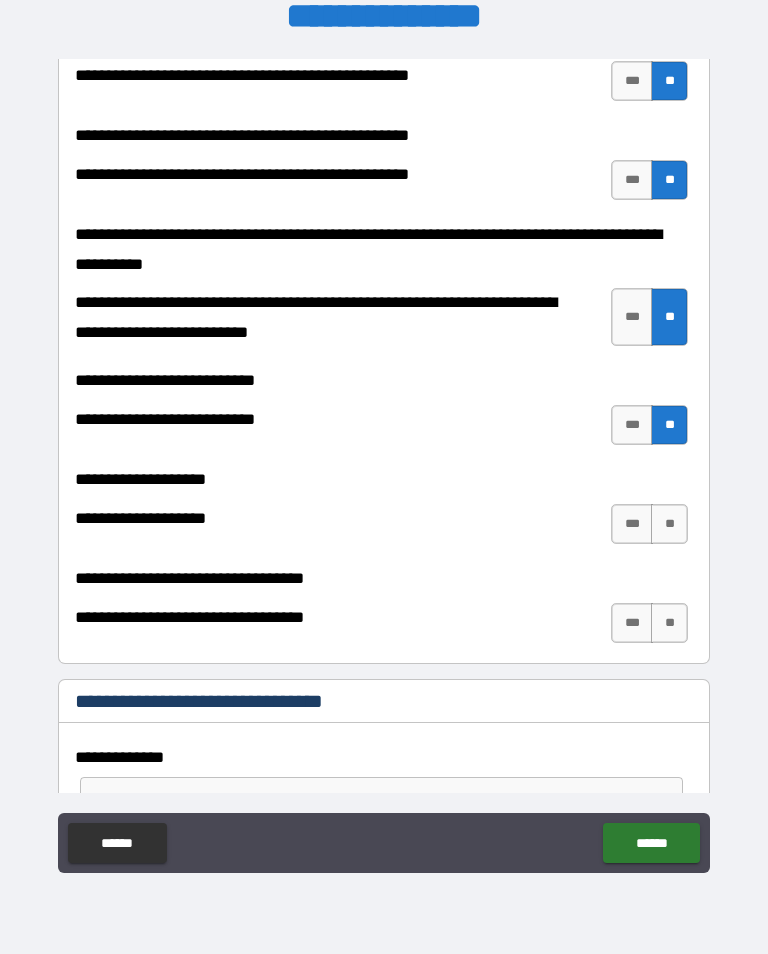 scroll, scrollTop: 684, scrollLeft: 0, axis: vertical 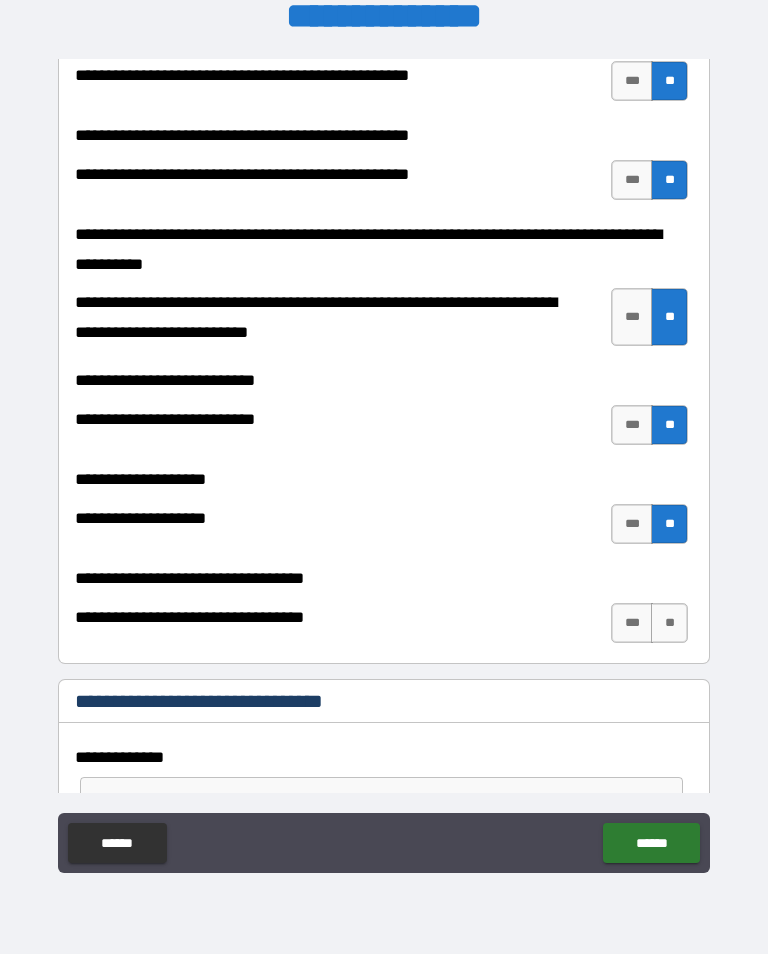 click on "**" at bounding box center (669, 623) 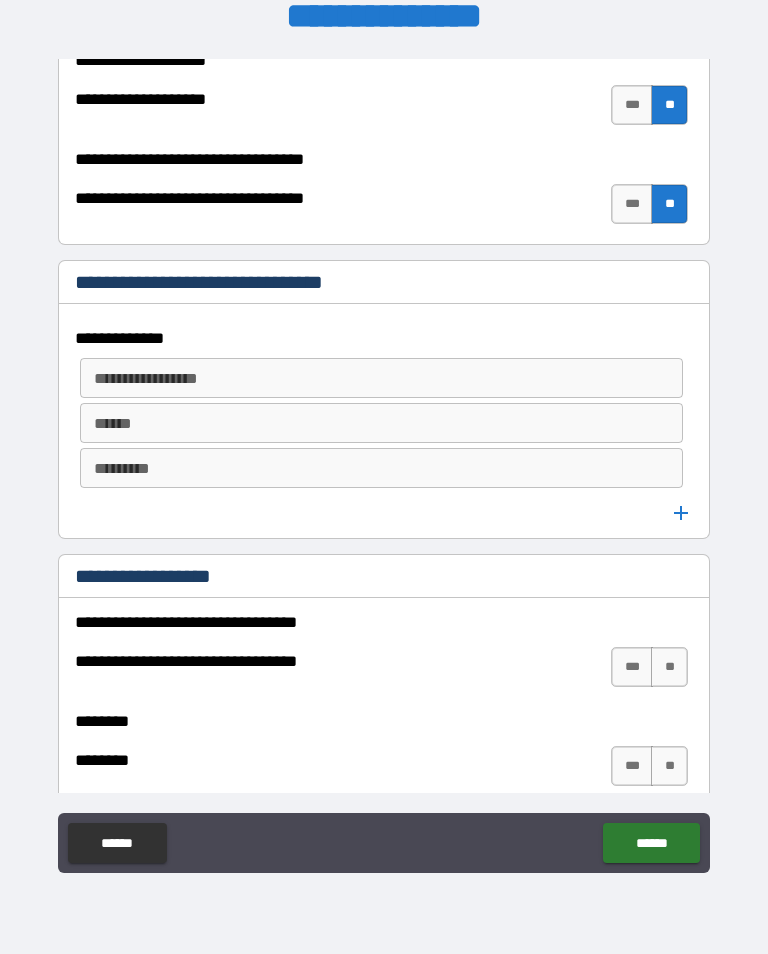 scroll, scrollTop: 1112, scrollLeft: 0, axis: vertical 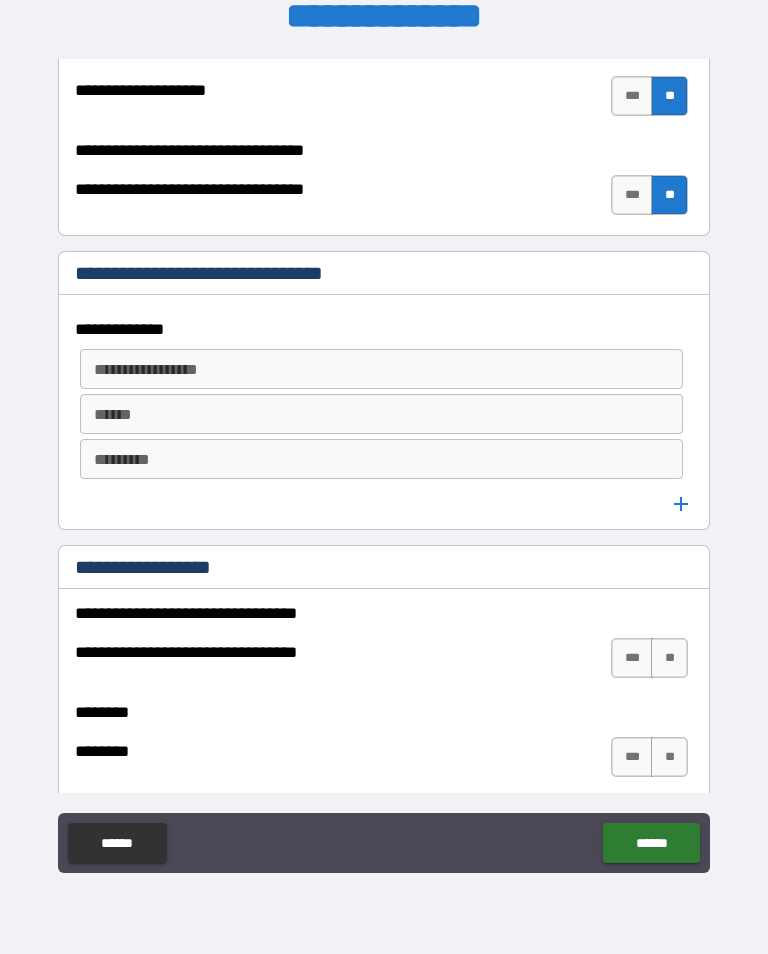 click on "**" at bounding box center [669, 658] 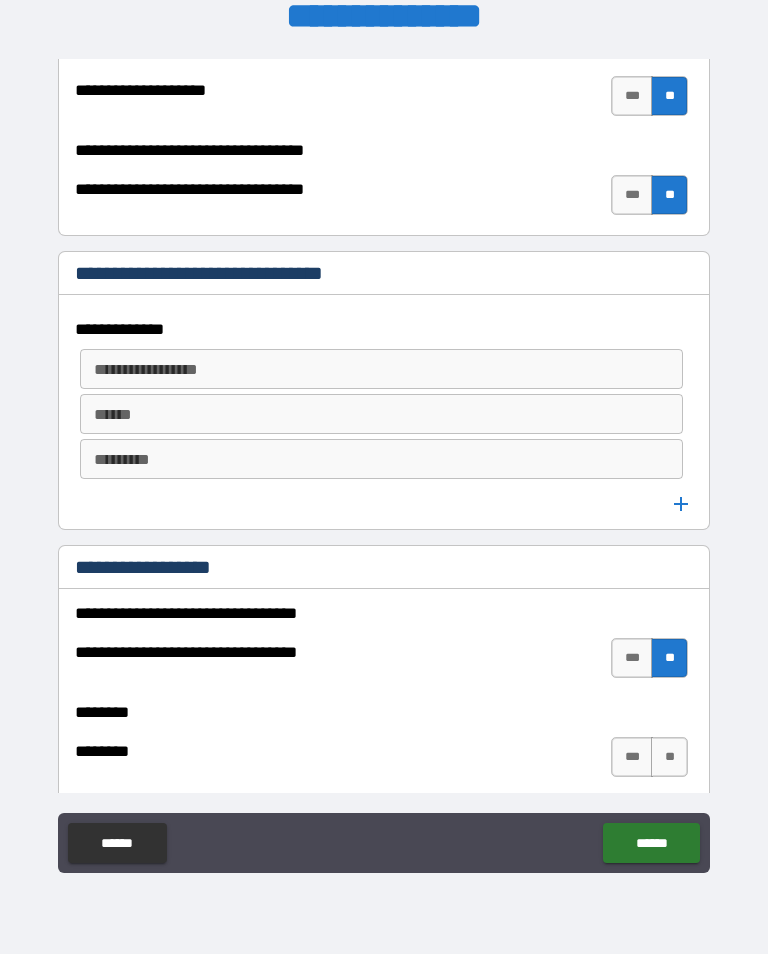 click on "**" at bounding box center (669, 757) 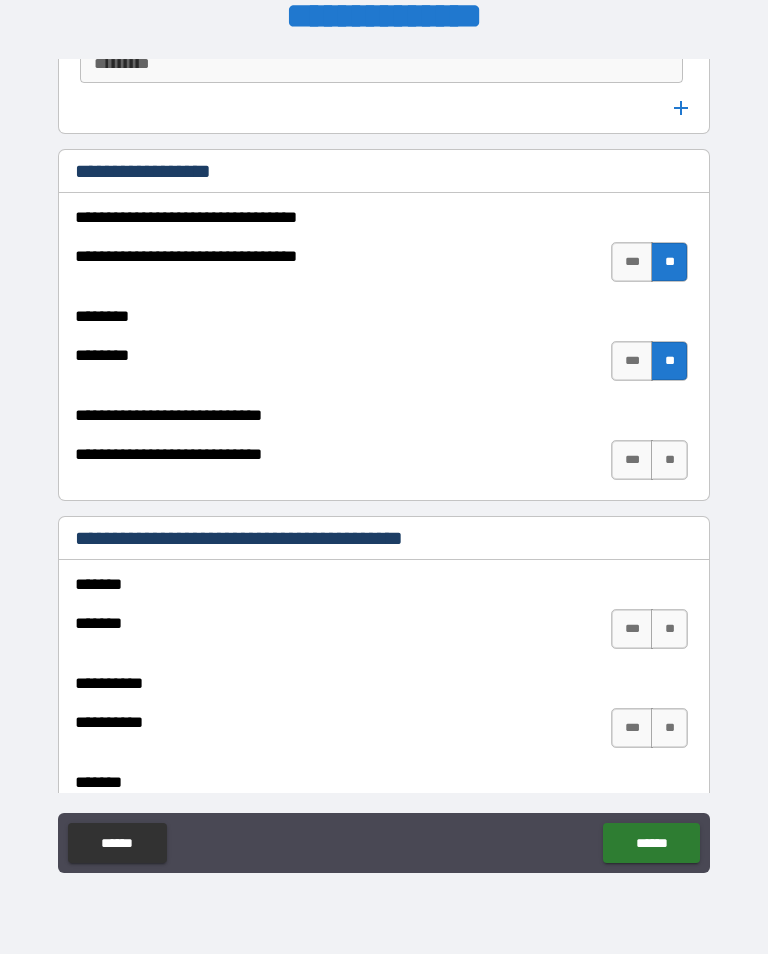scroll, scrollTop: 1509, scrollLeft: 0, axis: vertical 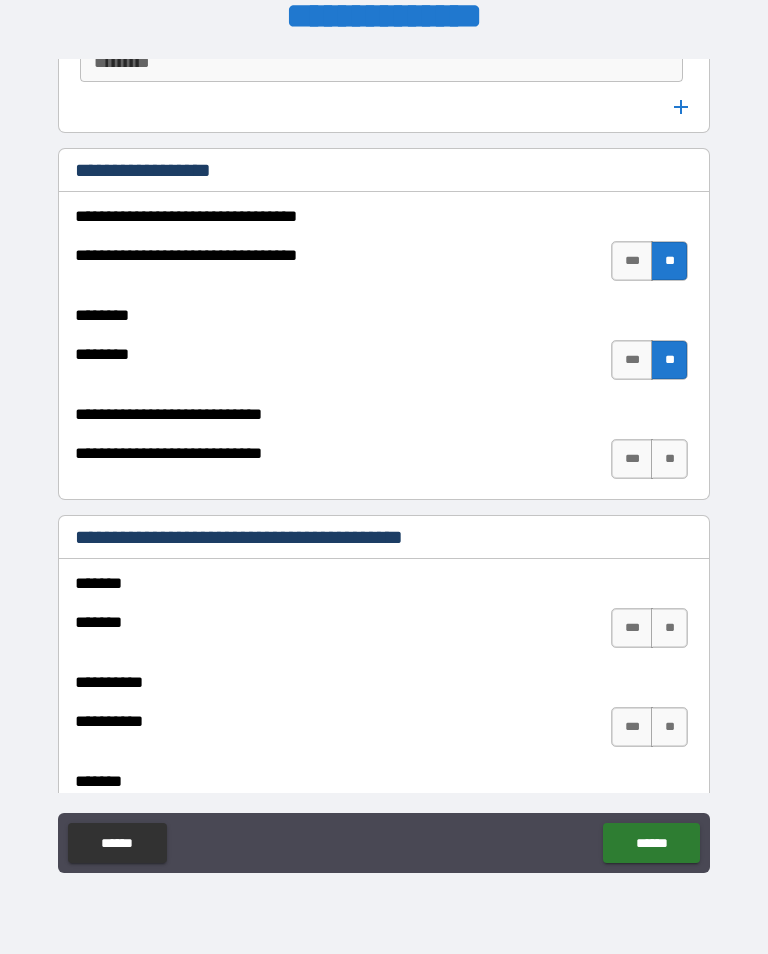 click on "**" at bounding box center (669, 459) 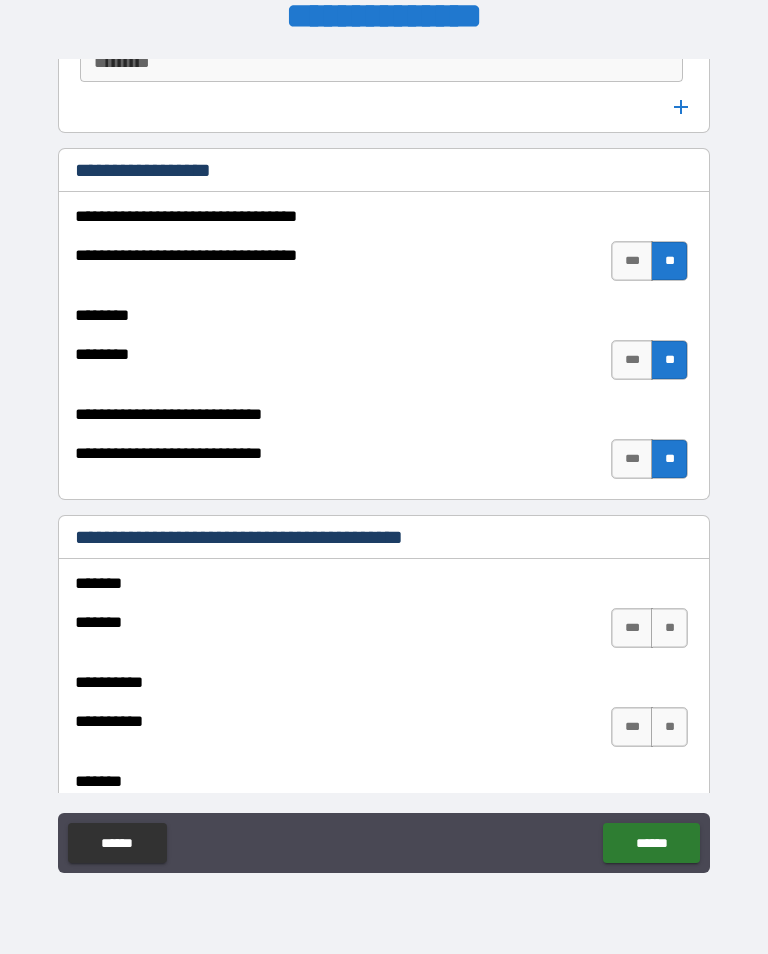 click on "**" at bounding box center [669, 628] 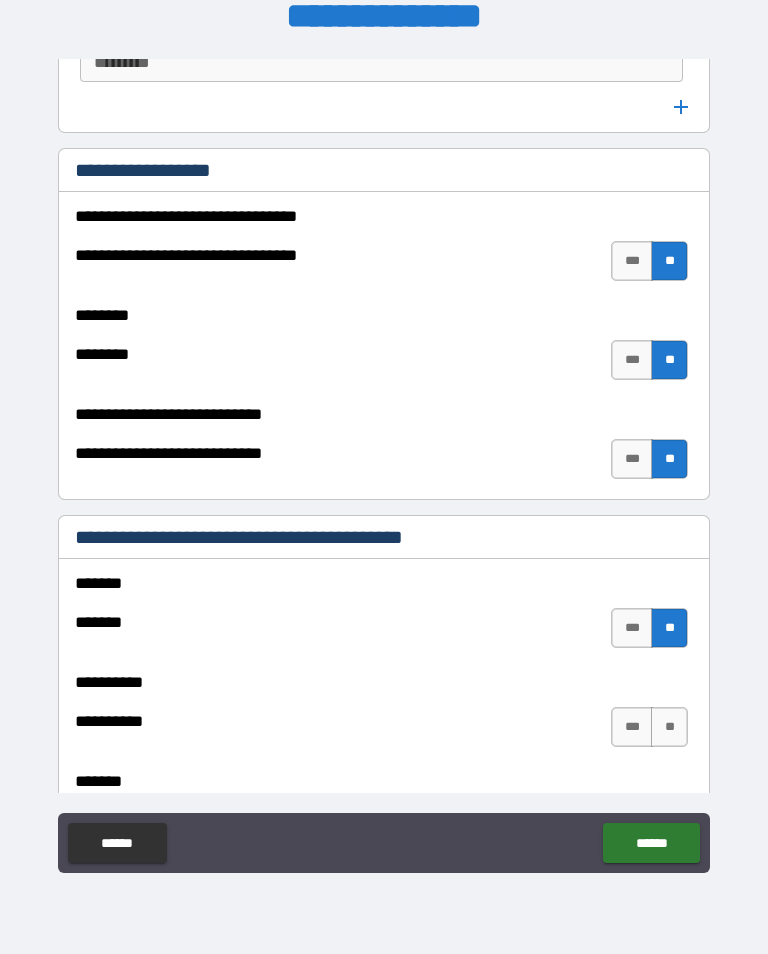 click on "**" at bounding box center [669, 727] 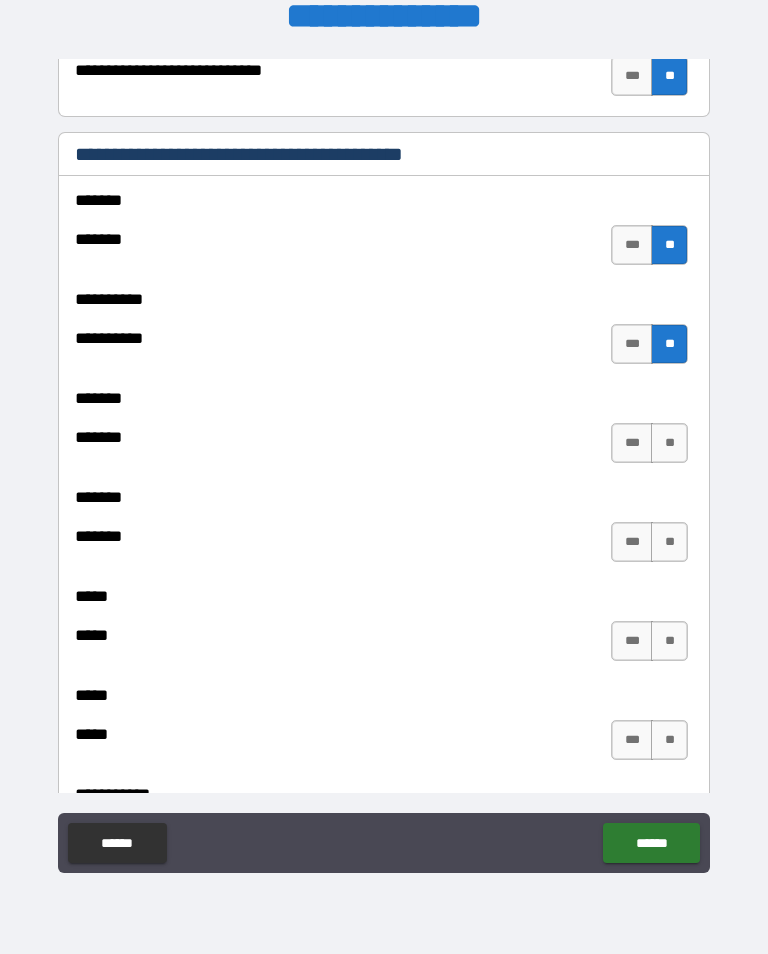 scroll, scrollTop: 1899, scrollLeft: 0, axis: vertical 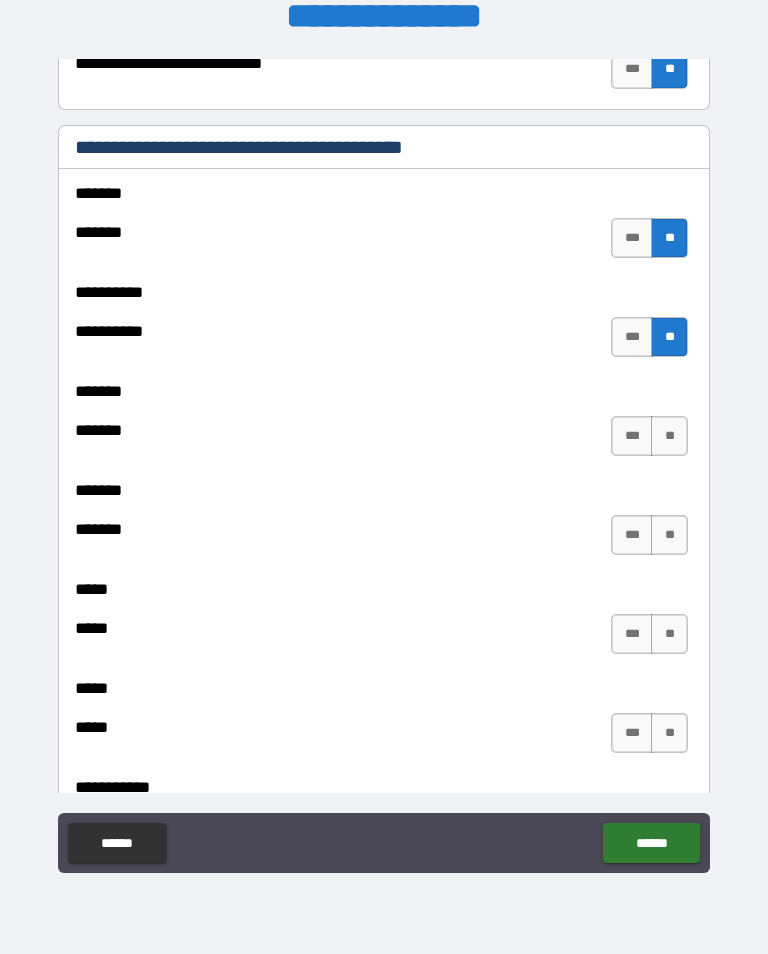 click on "**" at bounding box center (669, 436) 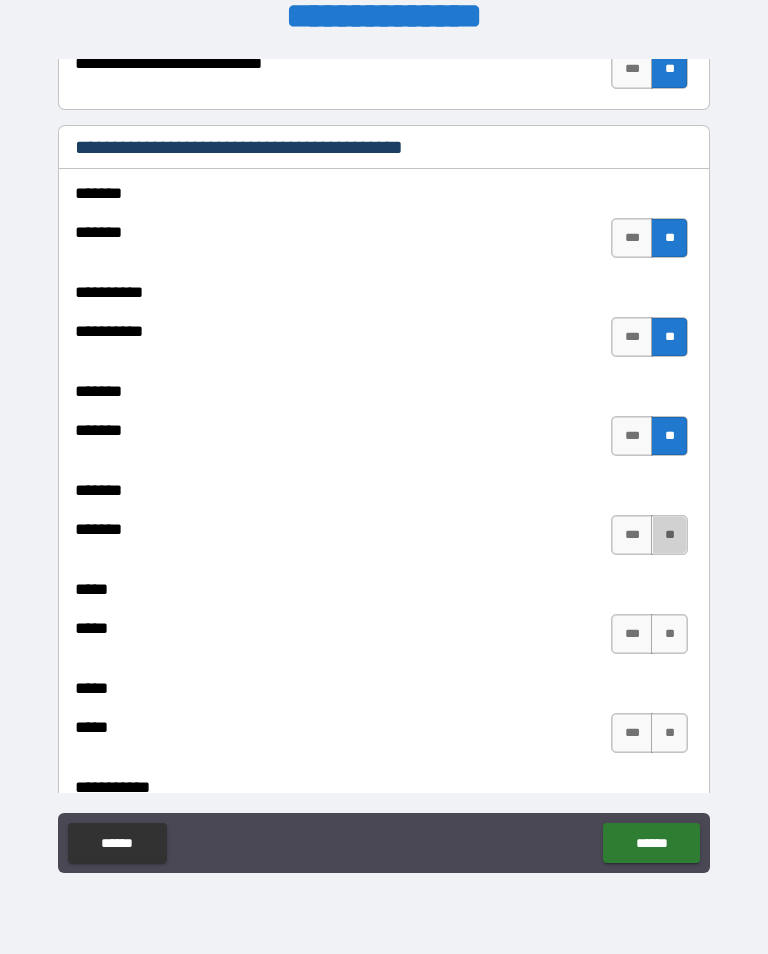 click on "**" at bounding box center [669, 535] 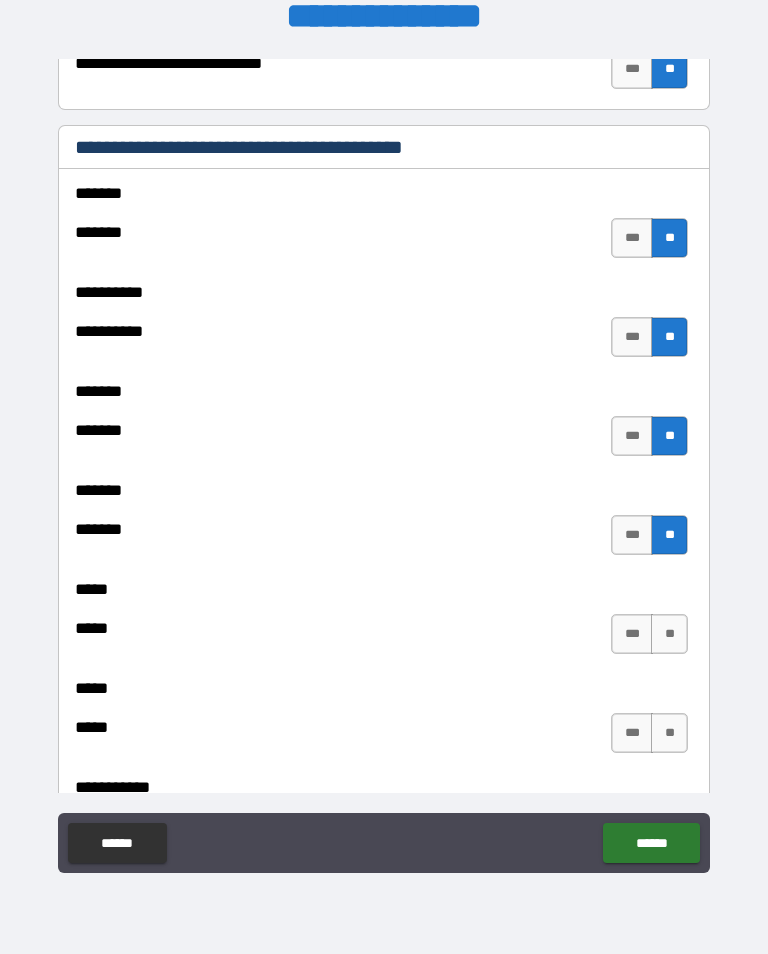 click on "**" at bounding box center (669, 634) 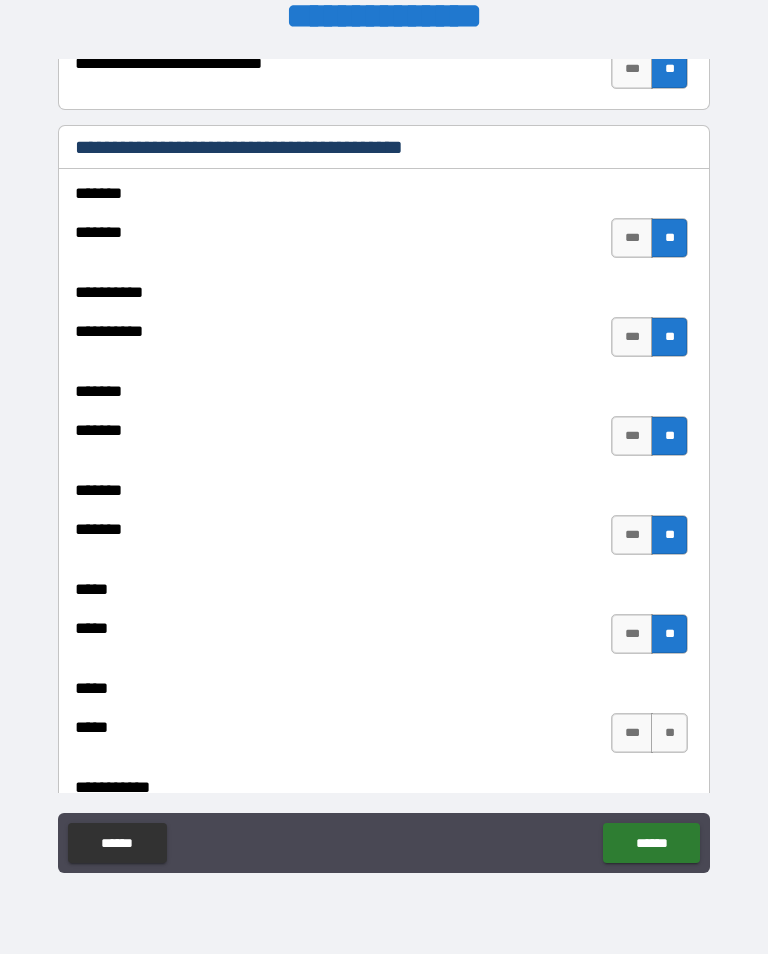 click on "**" at bounding box center [669, 733] 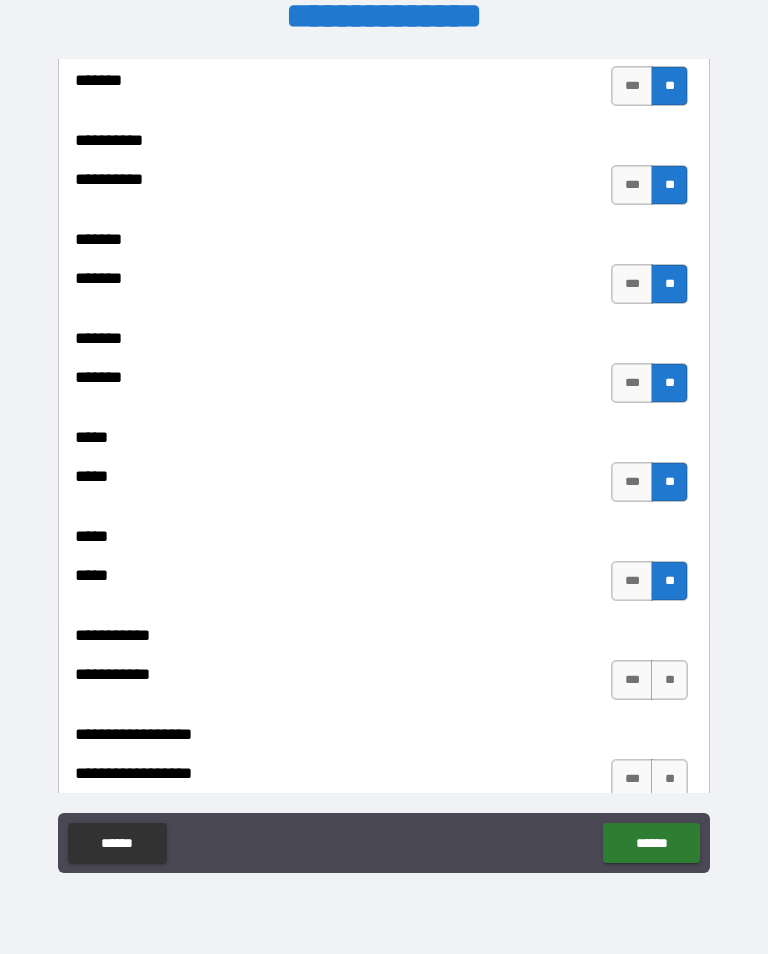 scroll, scrollTop: 2092, scrollLeft: 0, axis: vertical 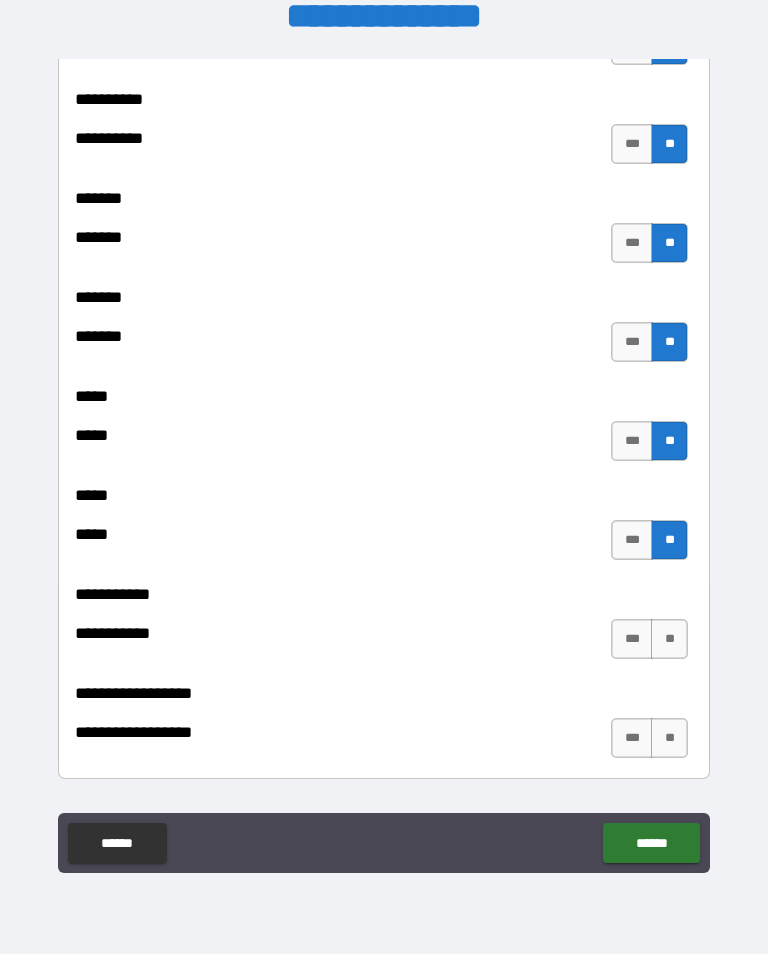click on "**" at bounding box center [669, 639] 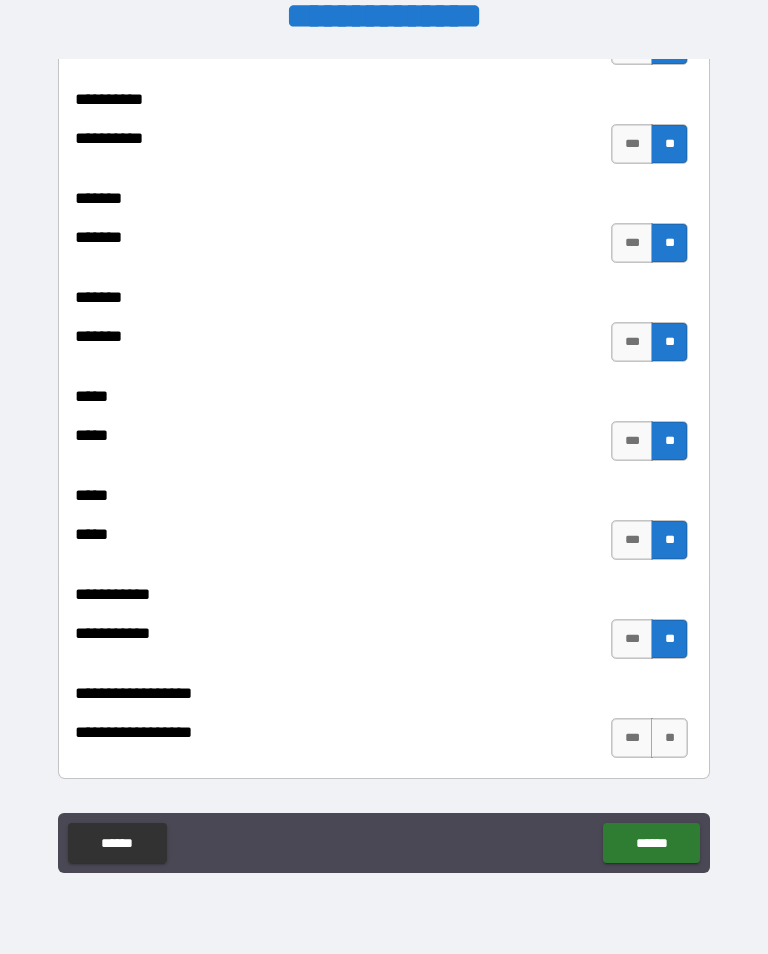 click on "**" at bounding box center (669, 738) 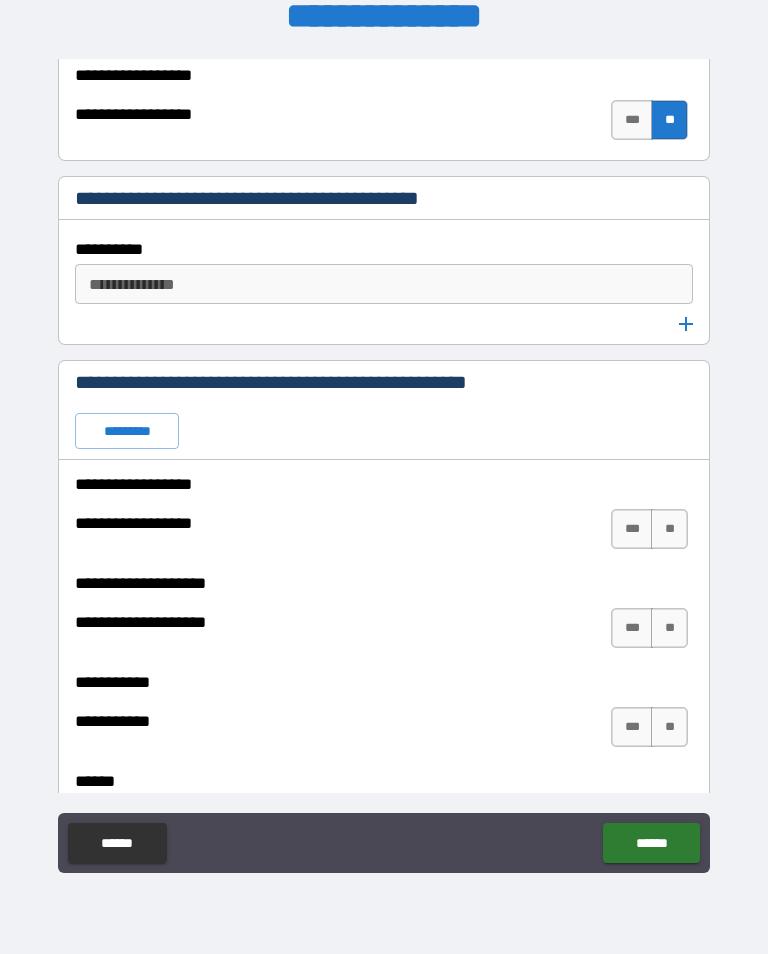 scroll, scrollTop: 2712, scrollLeft: 0, axis: vertical 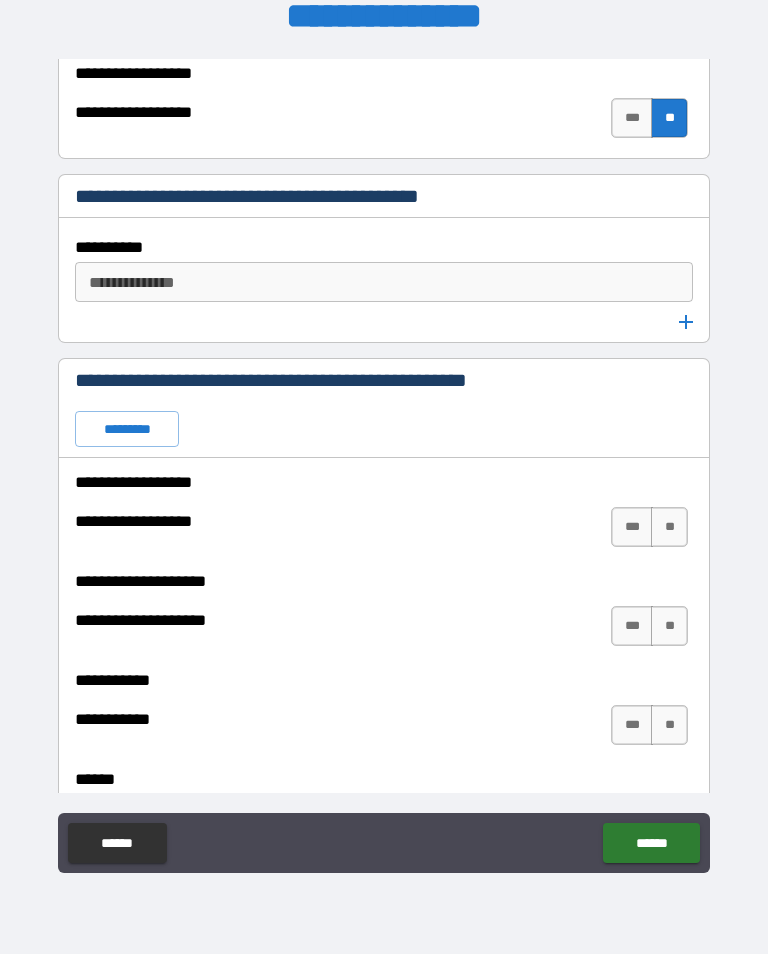 click on "*********" at bounding box center [127, 429] 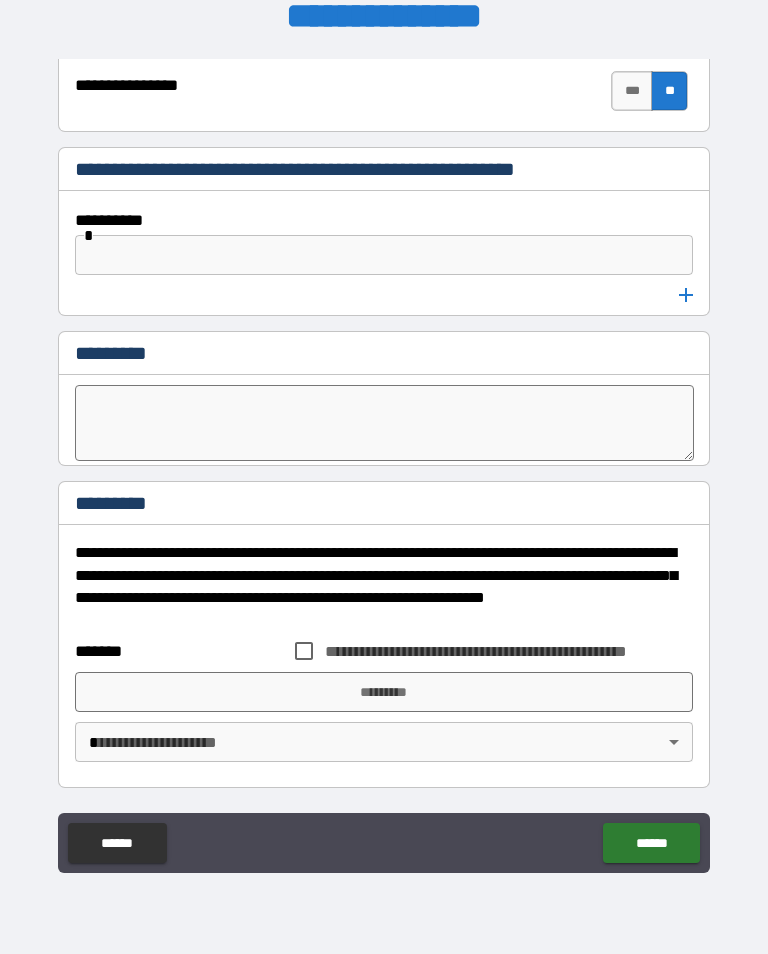 scroll, scrollTop: 10672, scrollLeft: 0, axis: vertical 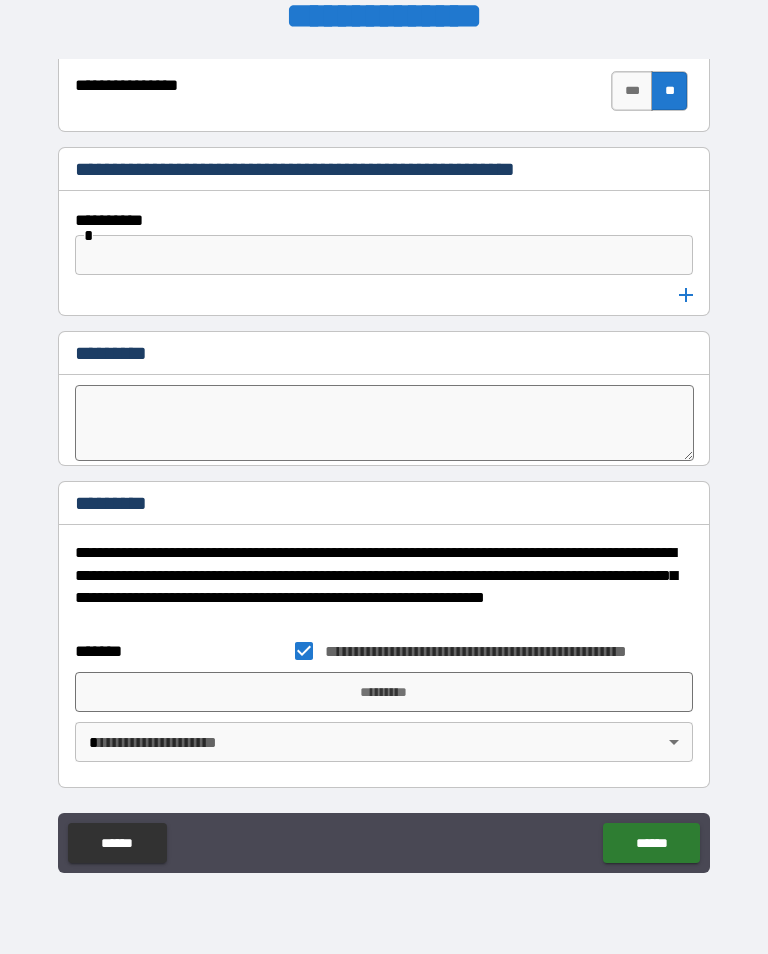 click on "*********" at bounding box center [384, 692] 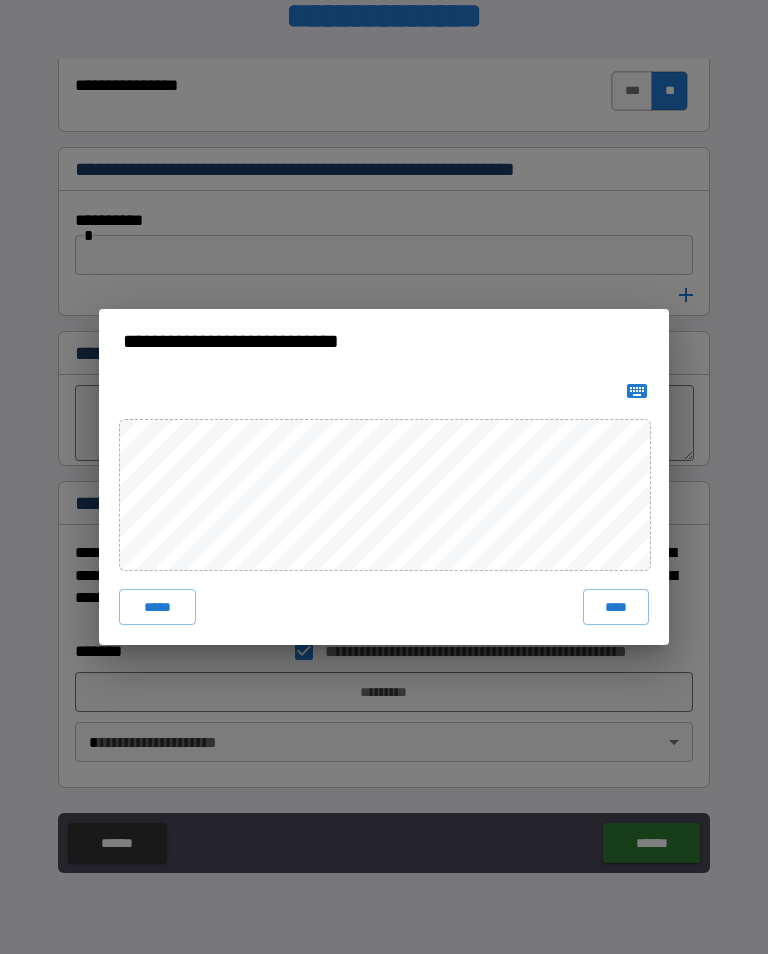 click on "****" at bounding box center [616, 607] 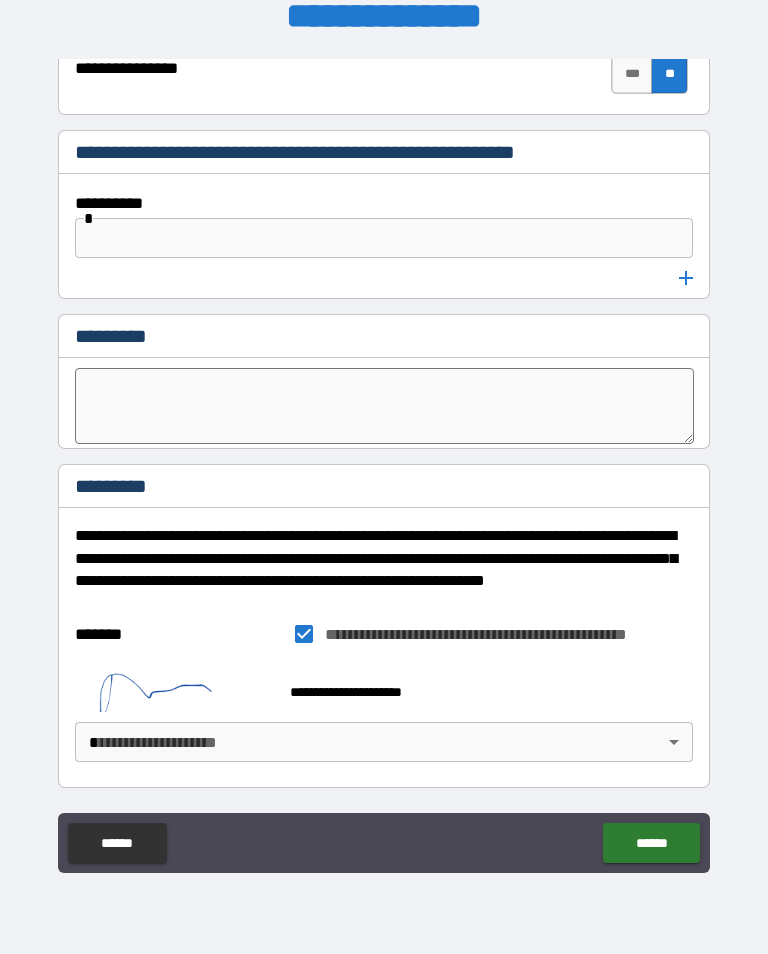 scroll, scrollTop: 10689, scrollLeft: 0, axis: vertical 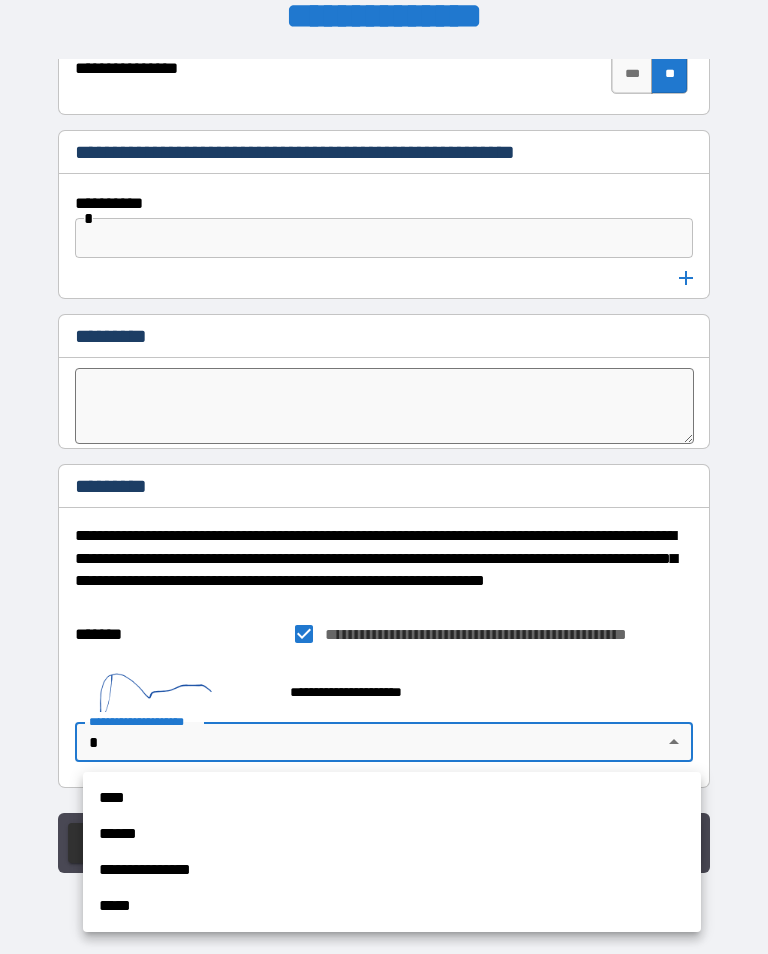click on "**********" at bounding box center (392, 870) 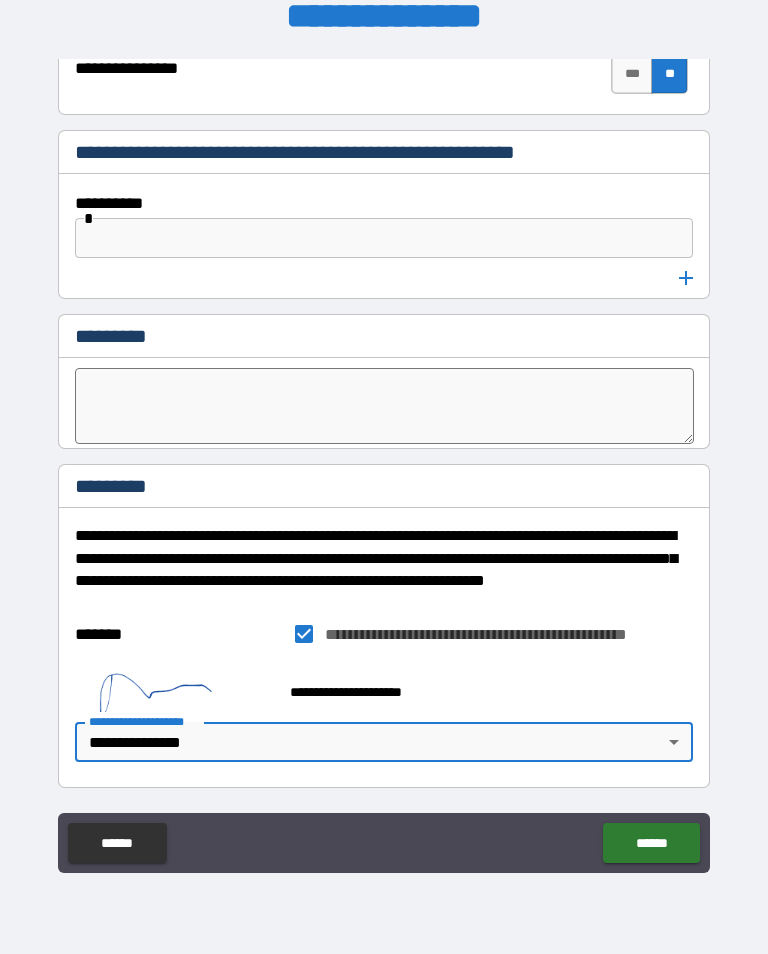 scroll, scrollTop: 10689, scrollLeft: 0, axis: vertical 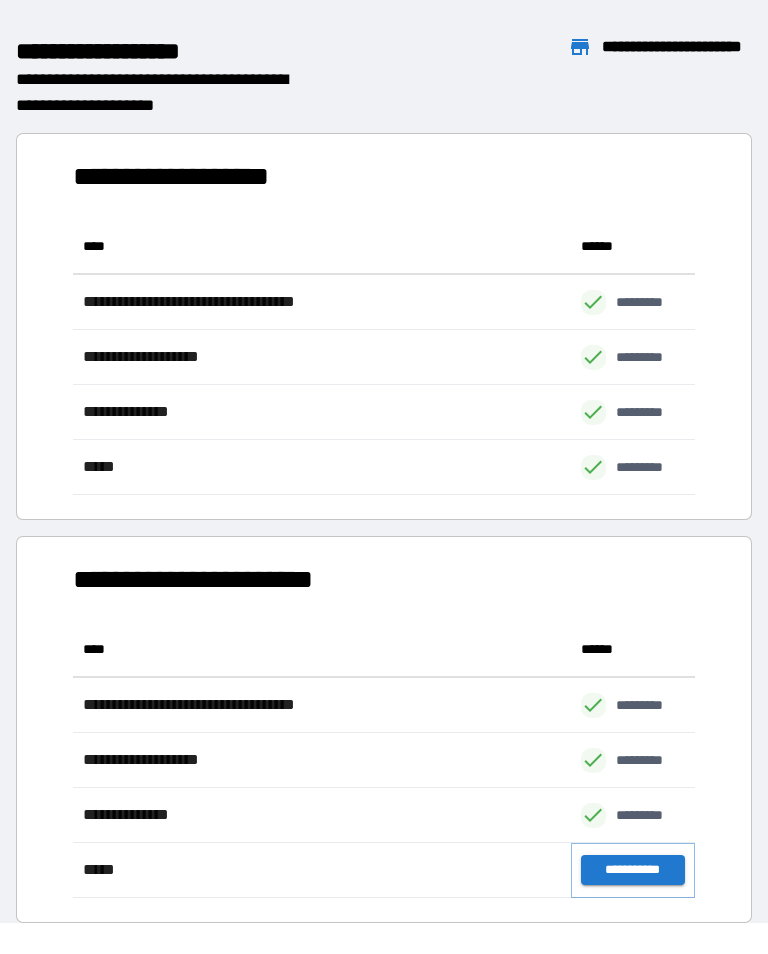 click on "**********" at bounding box center [633, 870] 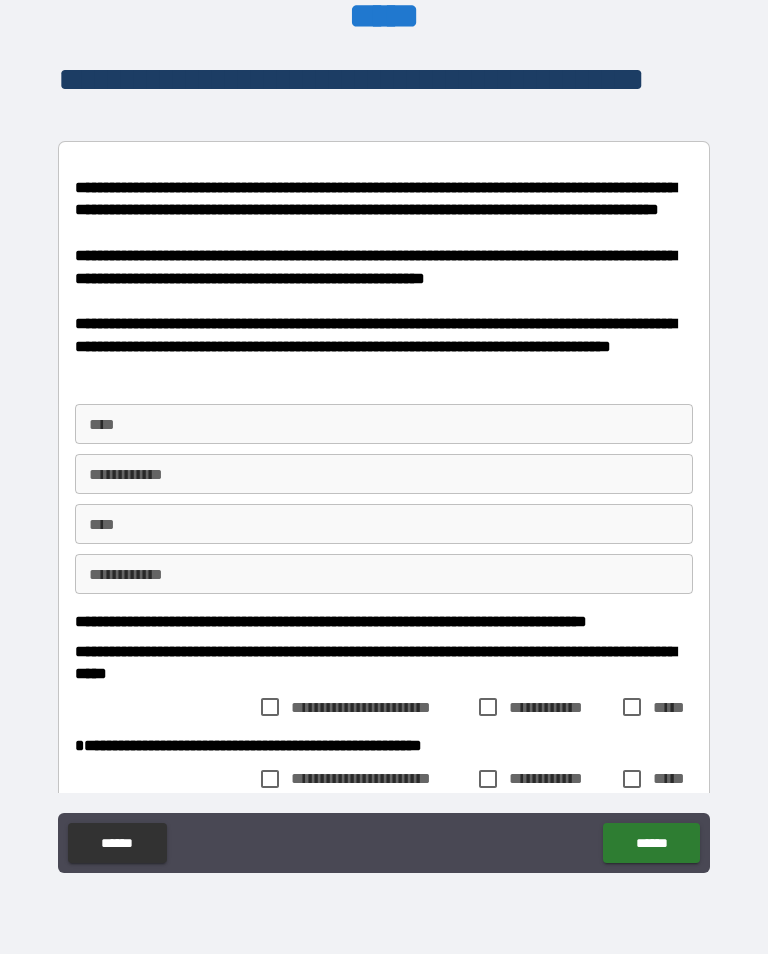 click on "**** ****" at bounding box center (384, 424) 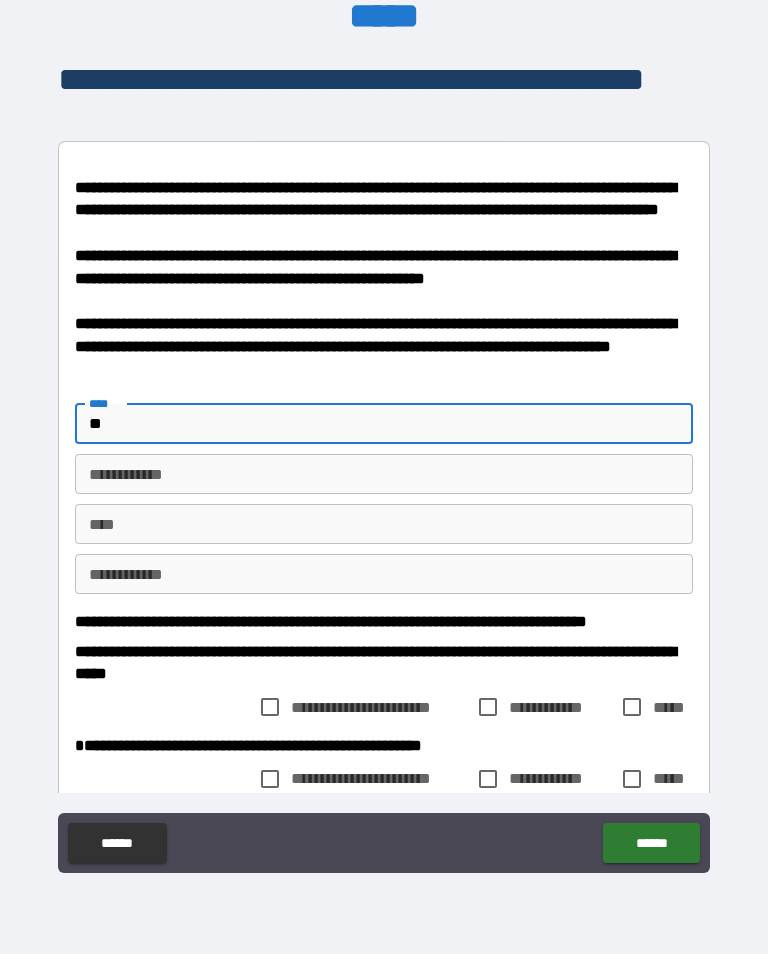 type on "*" 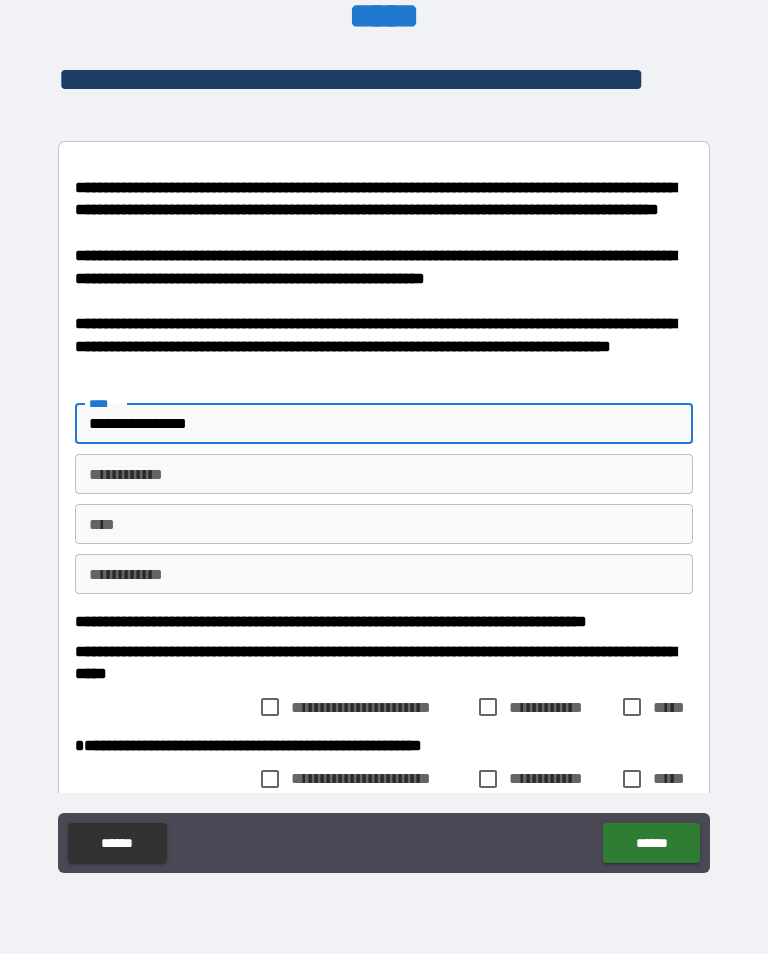 type on "**********" 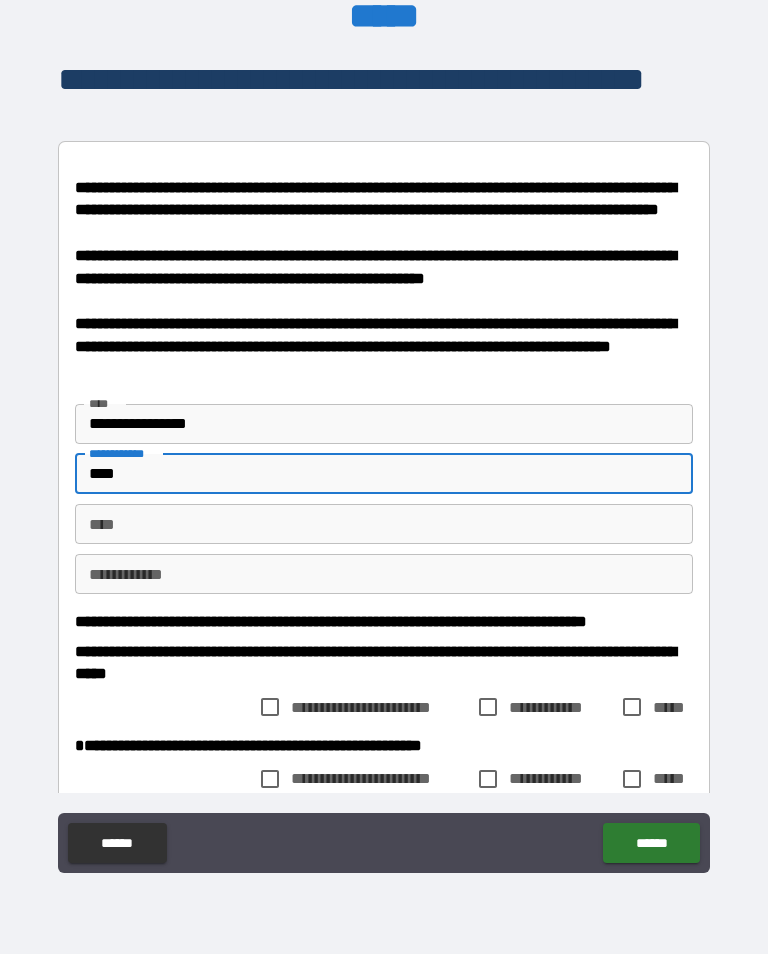 type on "****" 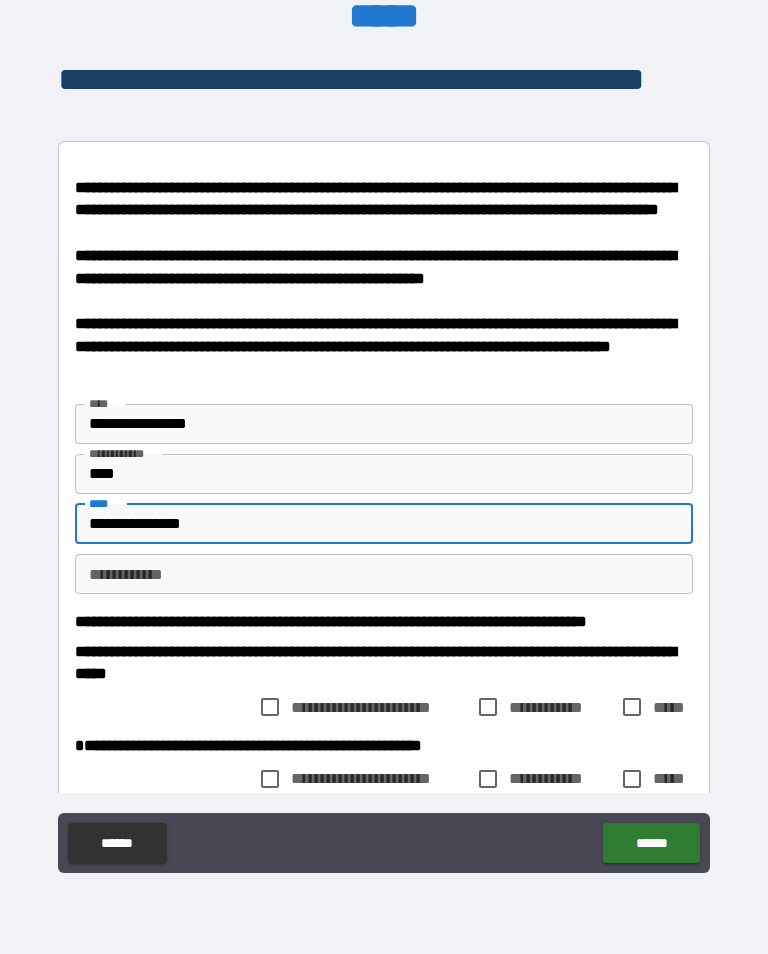 type on "**********" 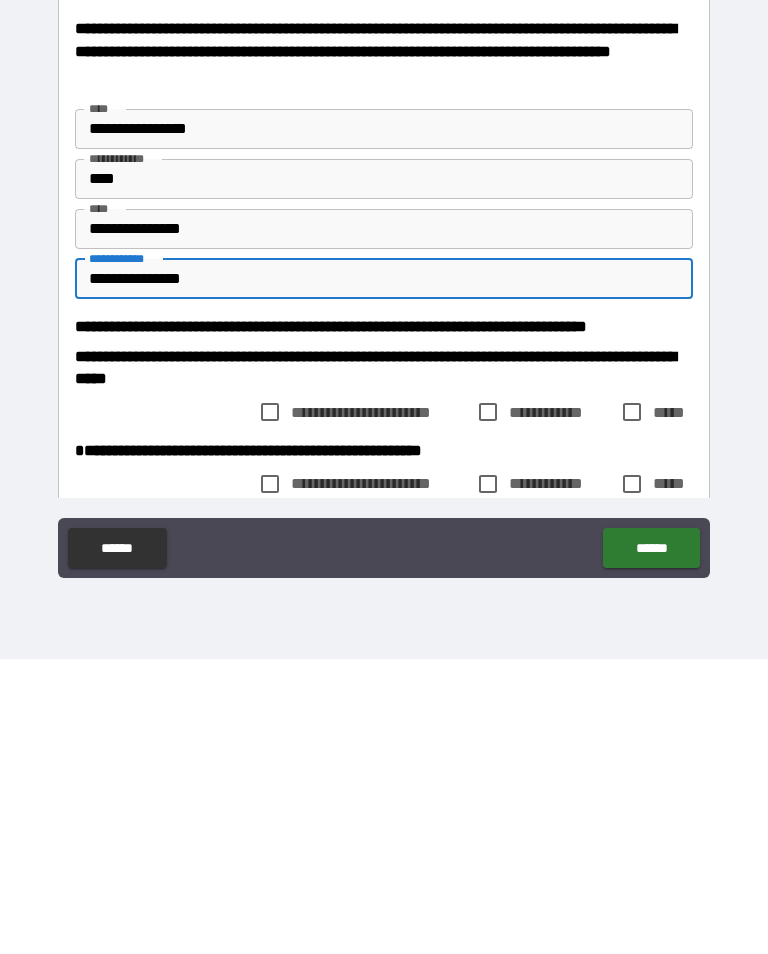 type on "**********" 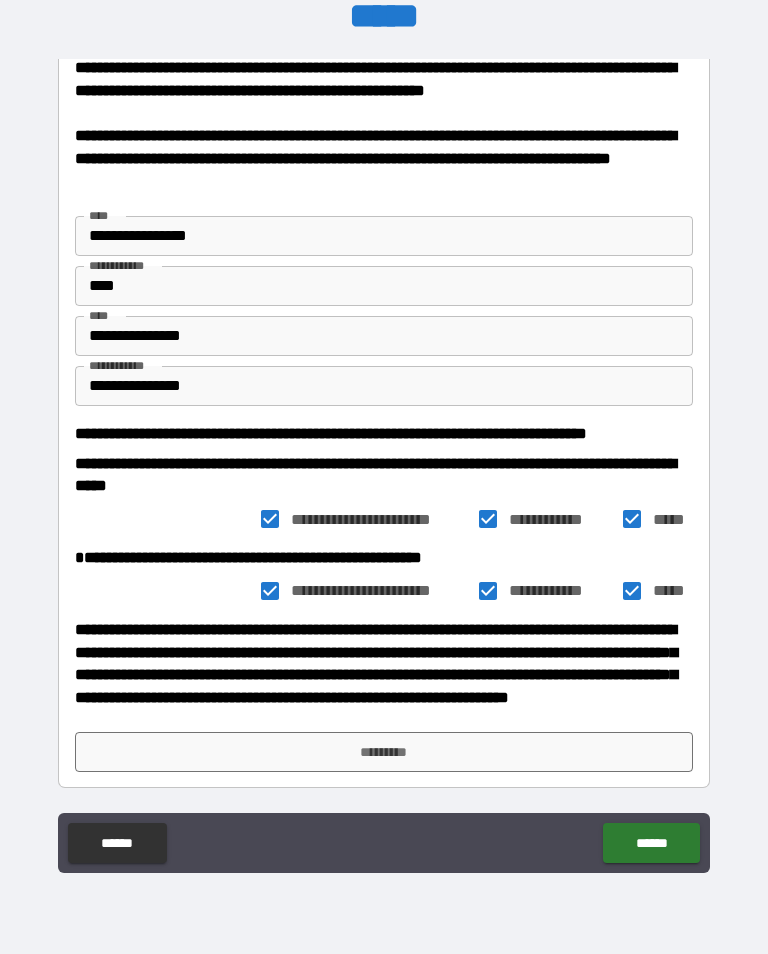 scroll, scrollTop: 240, scrollLeft: 0, axis: vertical 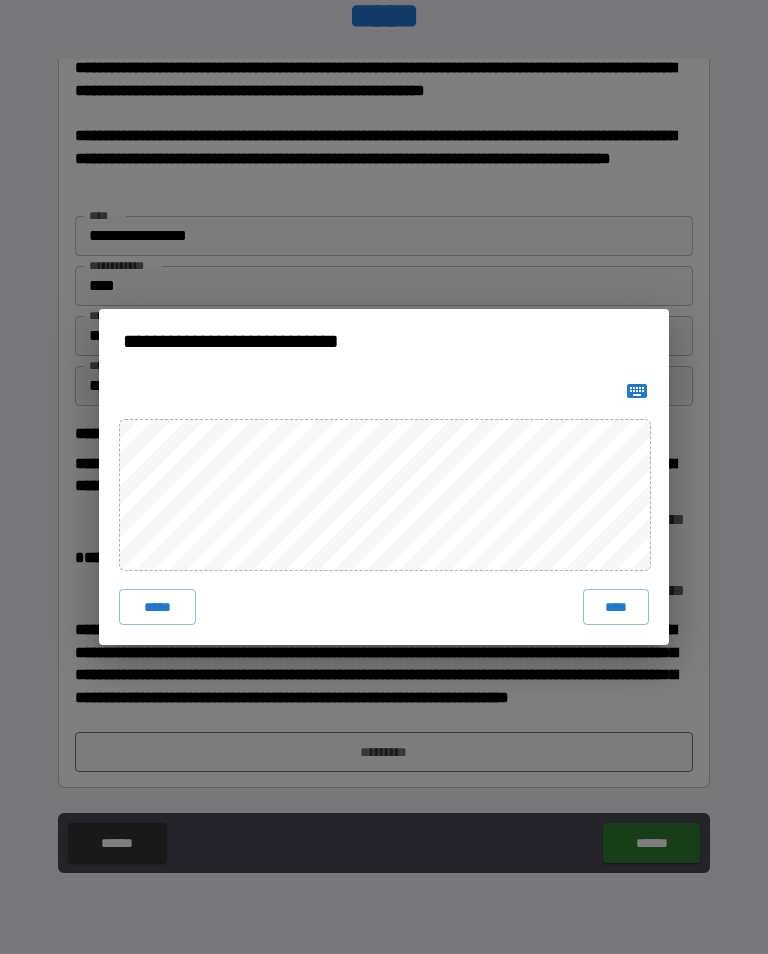 click on "****" at bounding box center [616, 607] 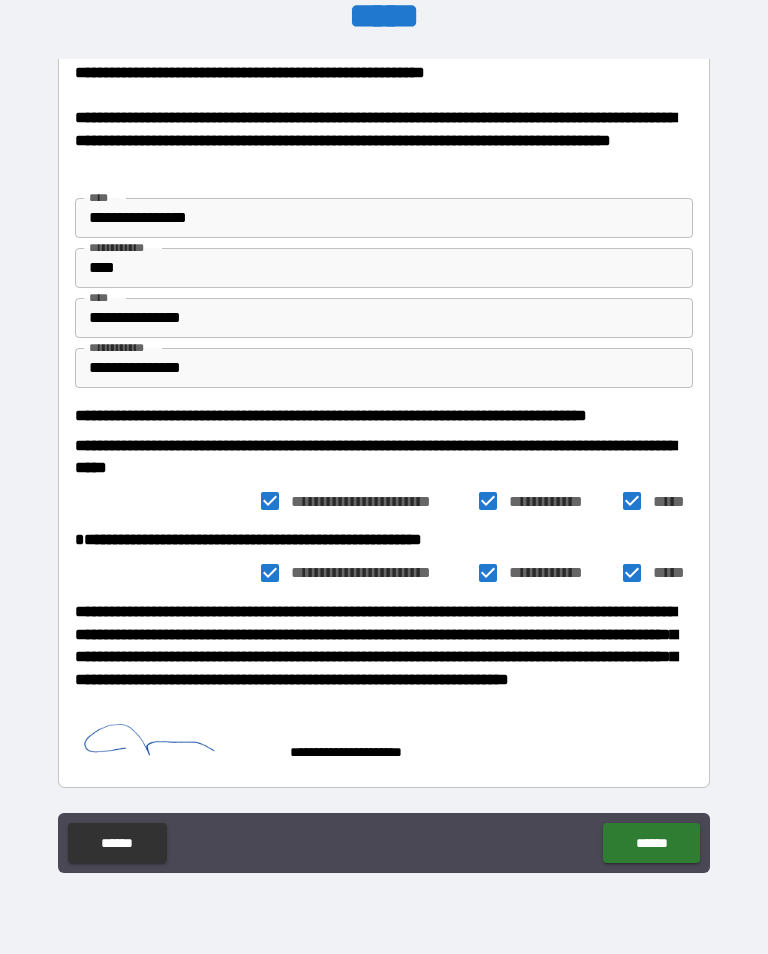scroll, scrollTop: 257, scrollLeft: 0, axis: vertical 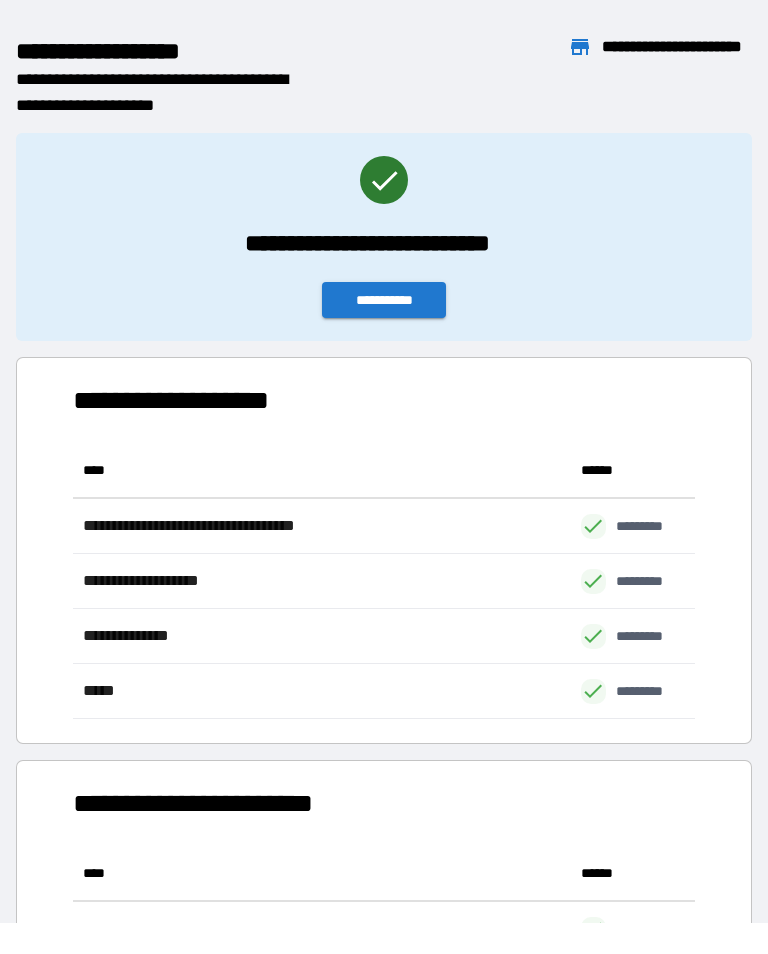 click on "**********" at bounding box center [384, 300] 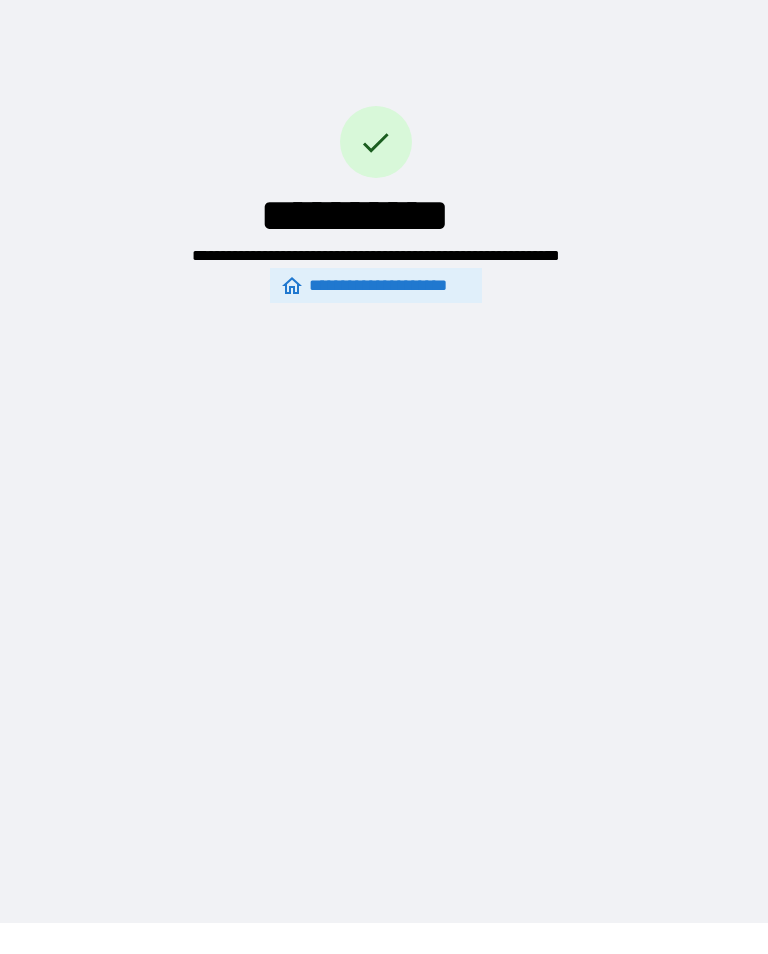 click on "**********" at bounding box center (376, 285) 